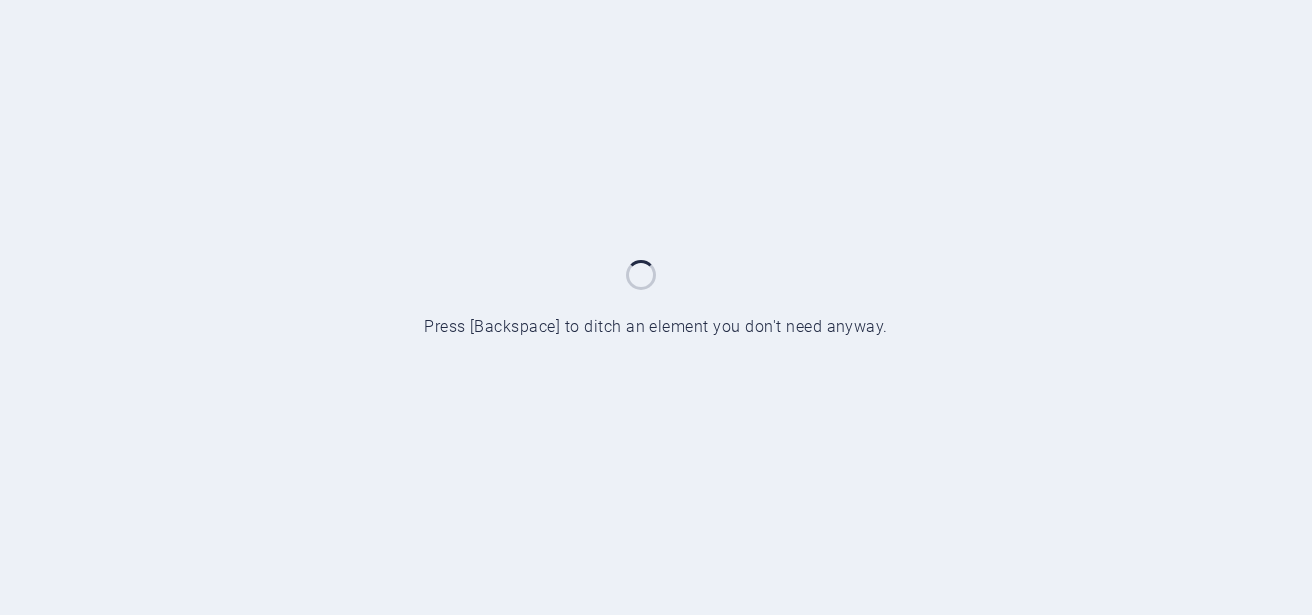 scroll, scrollTop: 0, scrollLeft: 0, axis: both 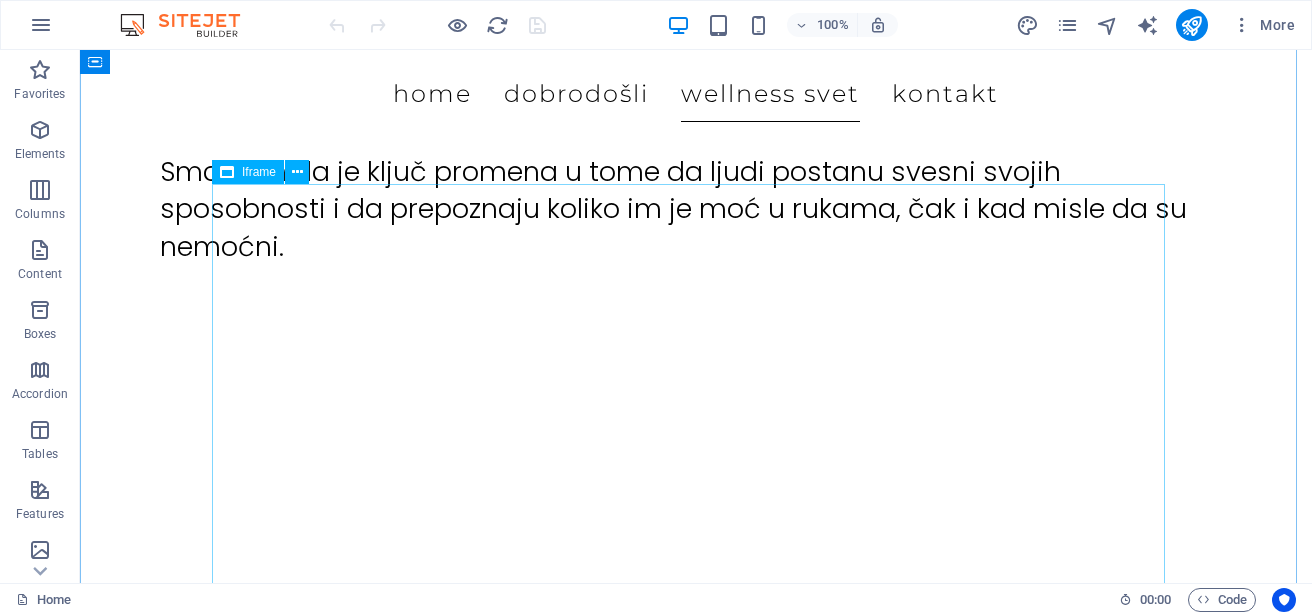click on "</div>" at bounding box center (696, 2177) 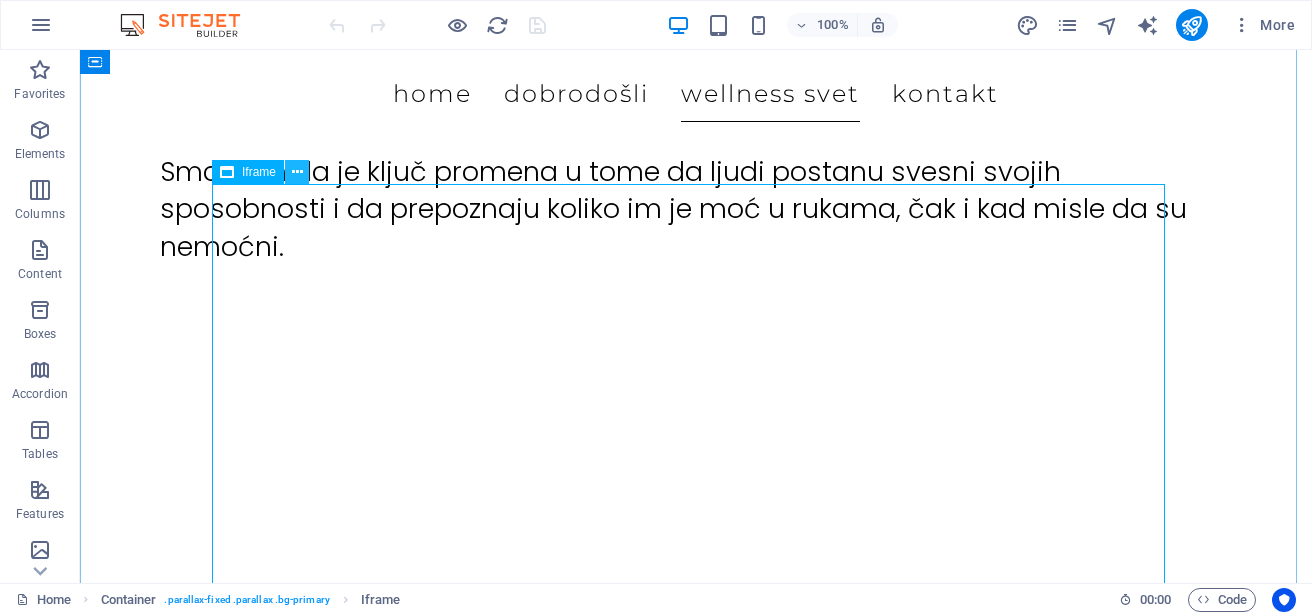 click at bounding box center [297, 172] 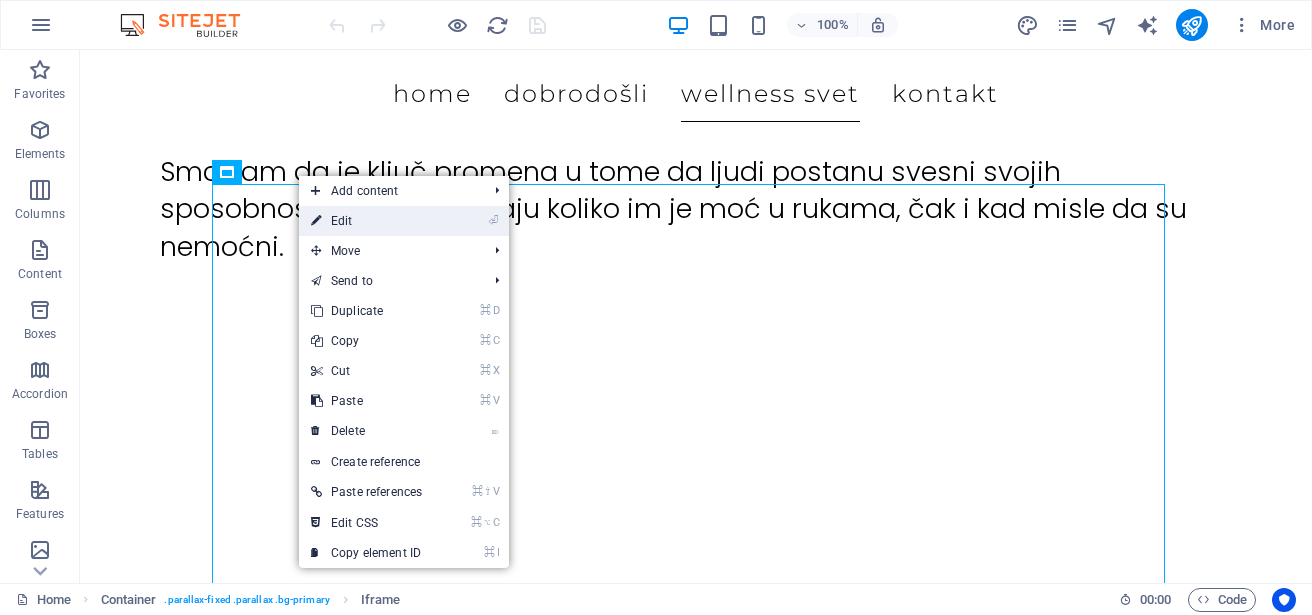 click on "⏎  Edit" at bounding box center (366, 221) 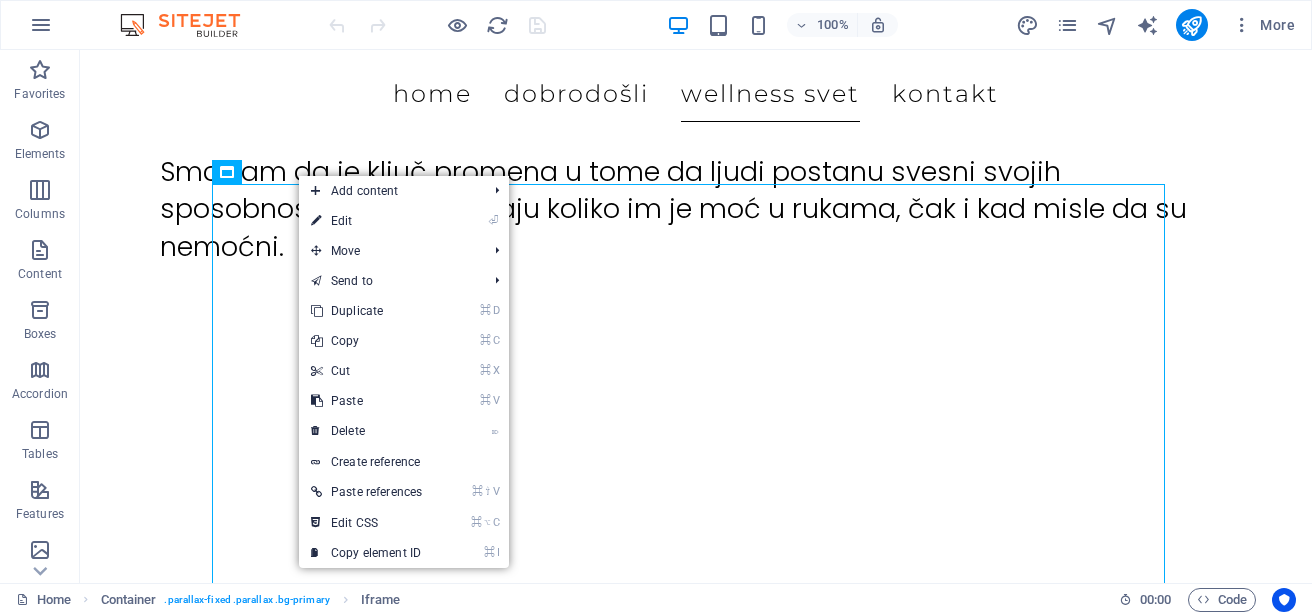 select on "%" 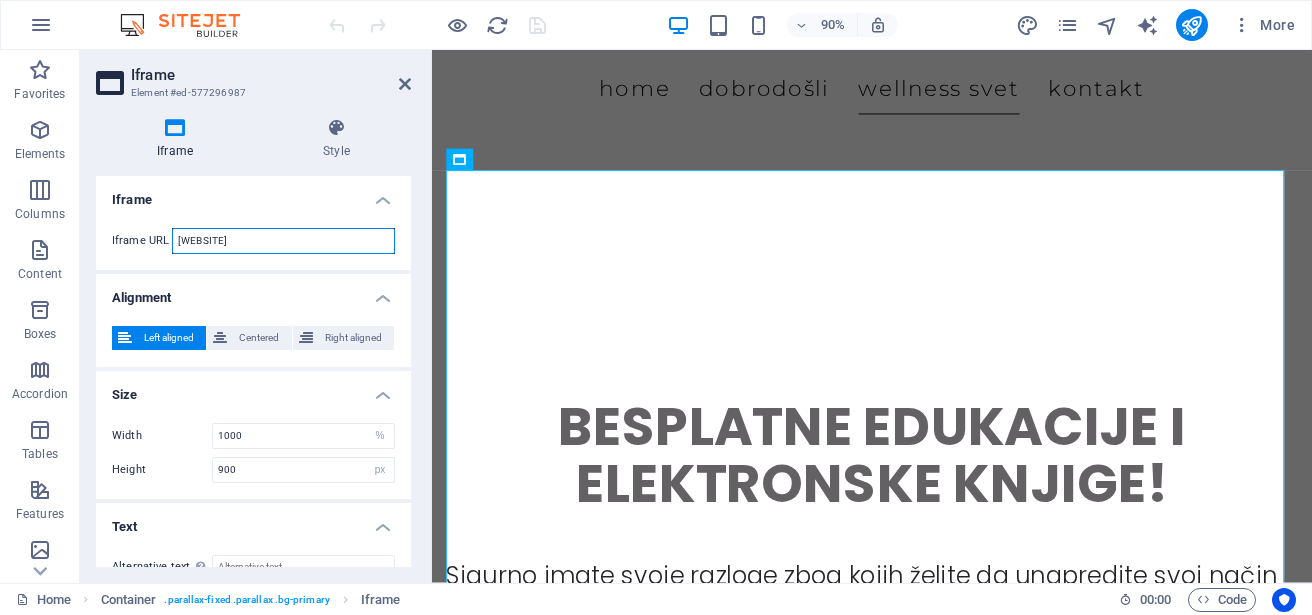 click on "[WEBSITE]" at bounding box center [283, 241] 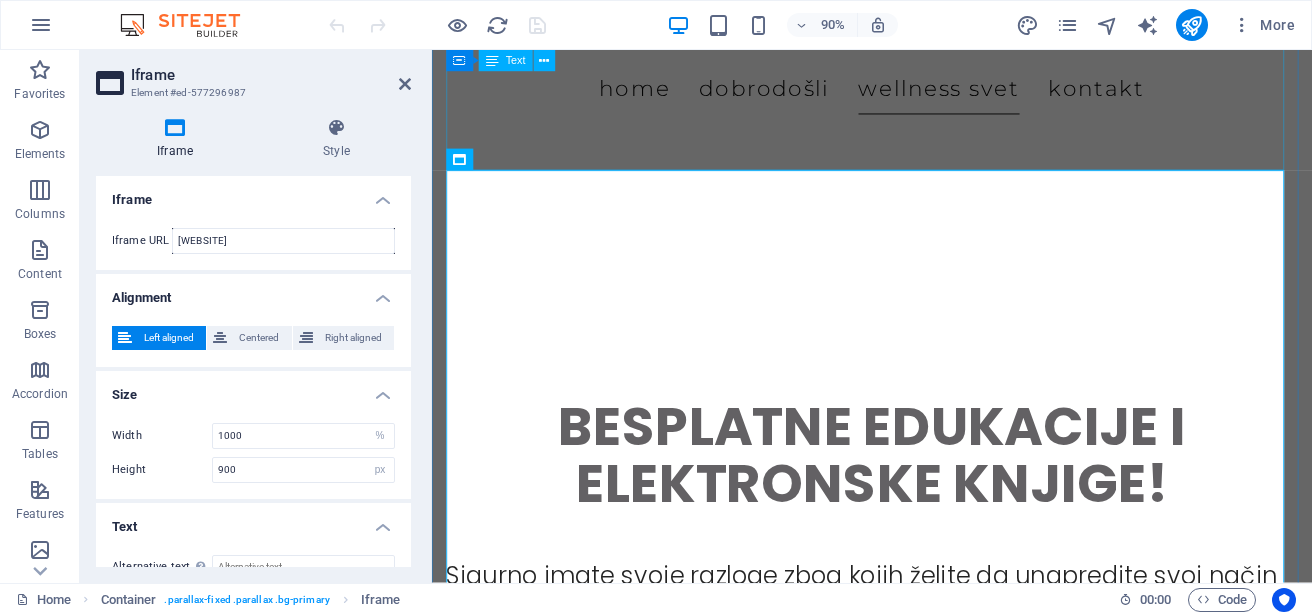 click on "Sigurno imate svoje razloge zbog kojih želite da unapredite svoj način života i živite zdravije. Moj glavni motiv bio je moje zdravlje i želja da promenim nezdrav način života.  Međutim, tokom tog procesa, shvatio sam da istinska transformacija nije samo fizička – ona zahteva dublje povezivanje sa sobom, svojim potrebama i energijom. Ako želite da se posvetite svom zdravlju, istražujete terapeutska svojstva eteričnih ulja, ili ako ste zainteresovani za preventivni pristup kroz visokokvalitetne prirodne proizvode, ovde ste na pravom mestu.  Verujem da je svaki korak ka zdravlju i ravnoteži zapravo korak ka prepoznavanju svoje unutrašnje snage i sposobnosti da menjate svoj život.  Nadam se da ćete se osećati kao kod kuće i da ćete pronaći nešto što će vam pomoći da unapredite svoj život." at bounding box center [921, 1013] 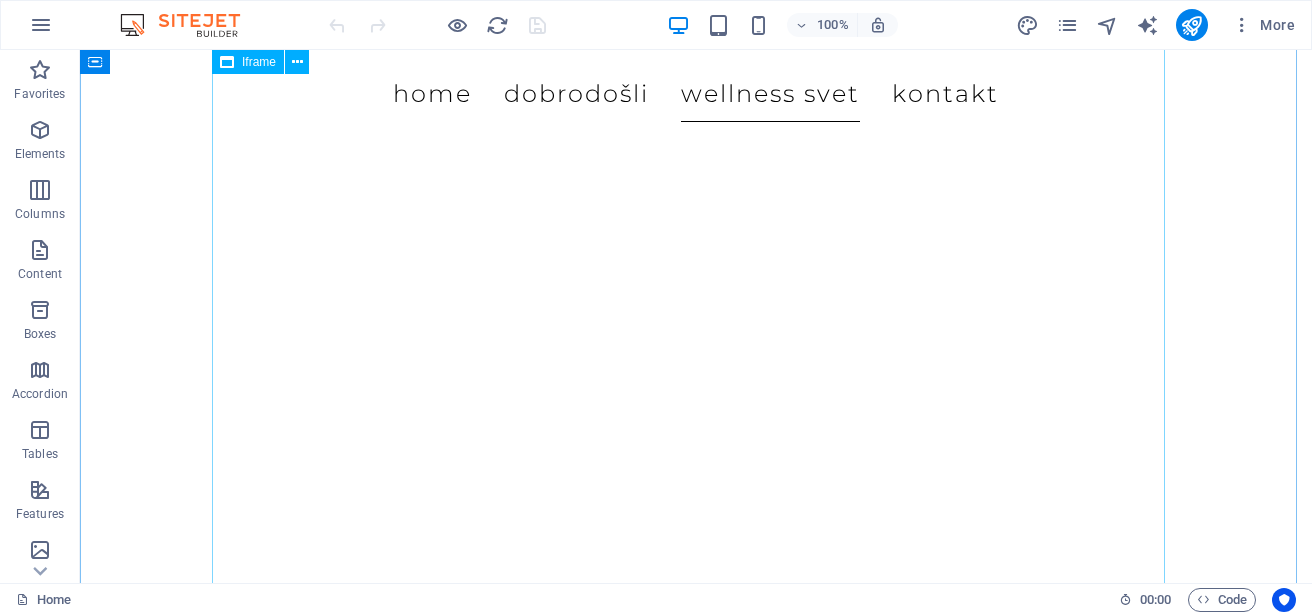 click on "</div>" at bounding box center [696, 2030] 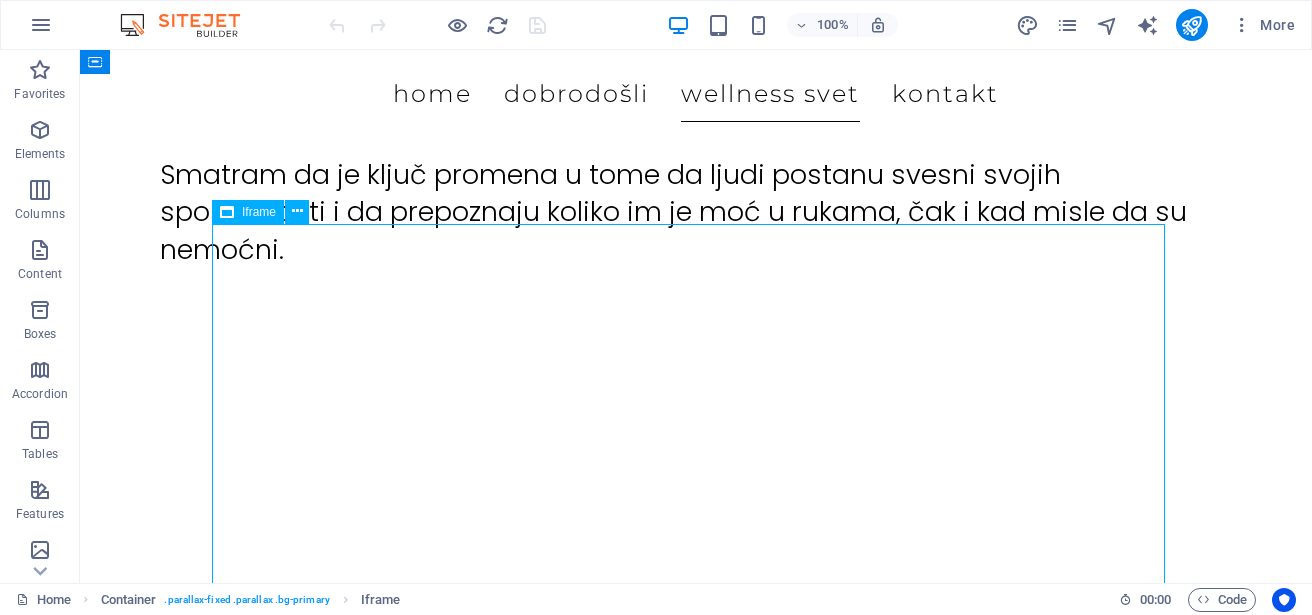 scroll, scrollTop: 3335, scrollLeft: 0, axis: vertical 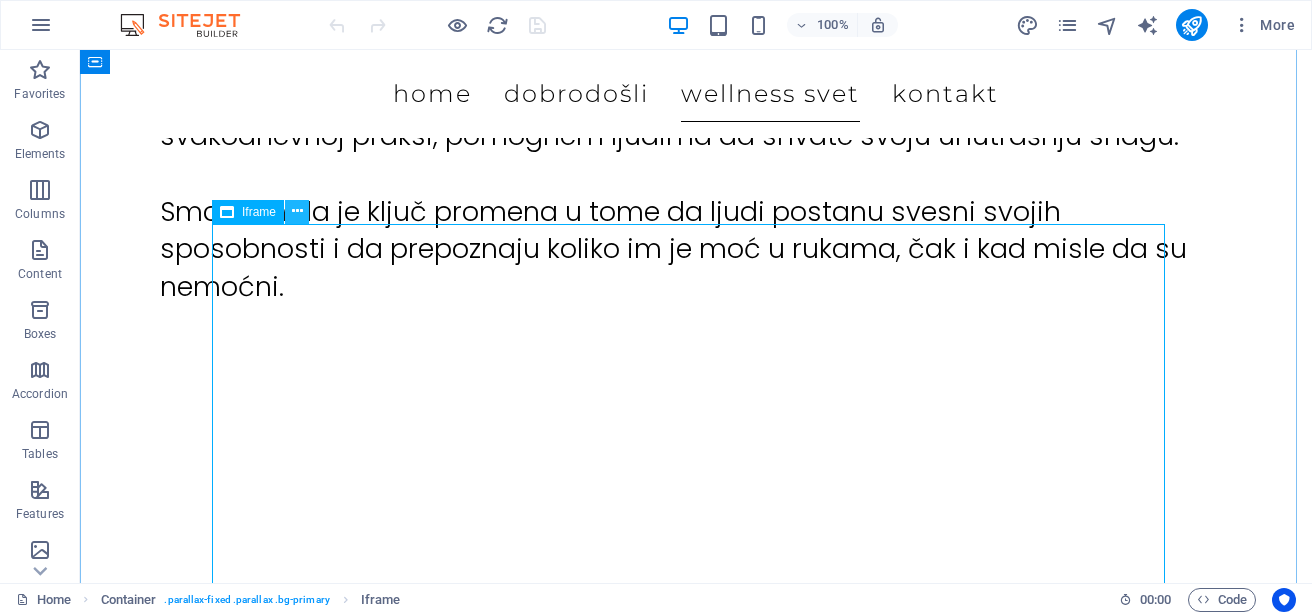 click at bounding box center (297, 211) 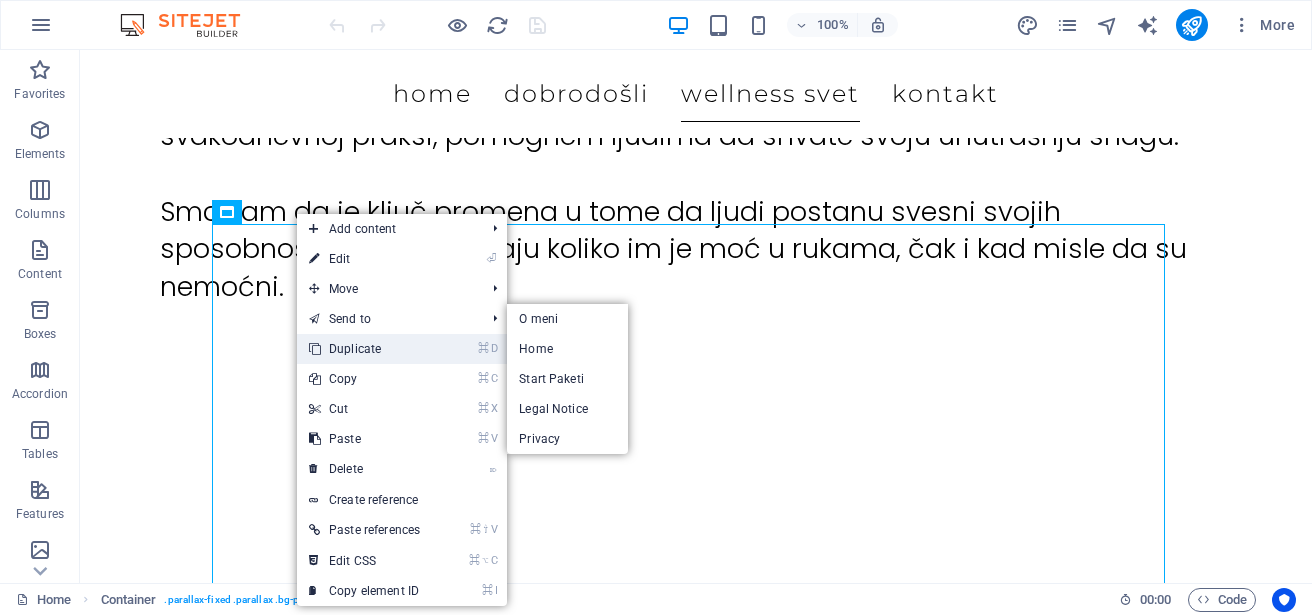 click on "⌘ D  Duplicate" at bounding box center (364, 349) 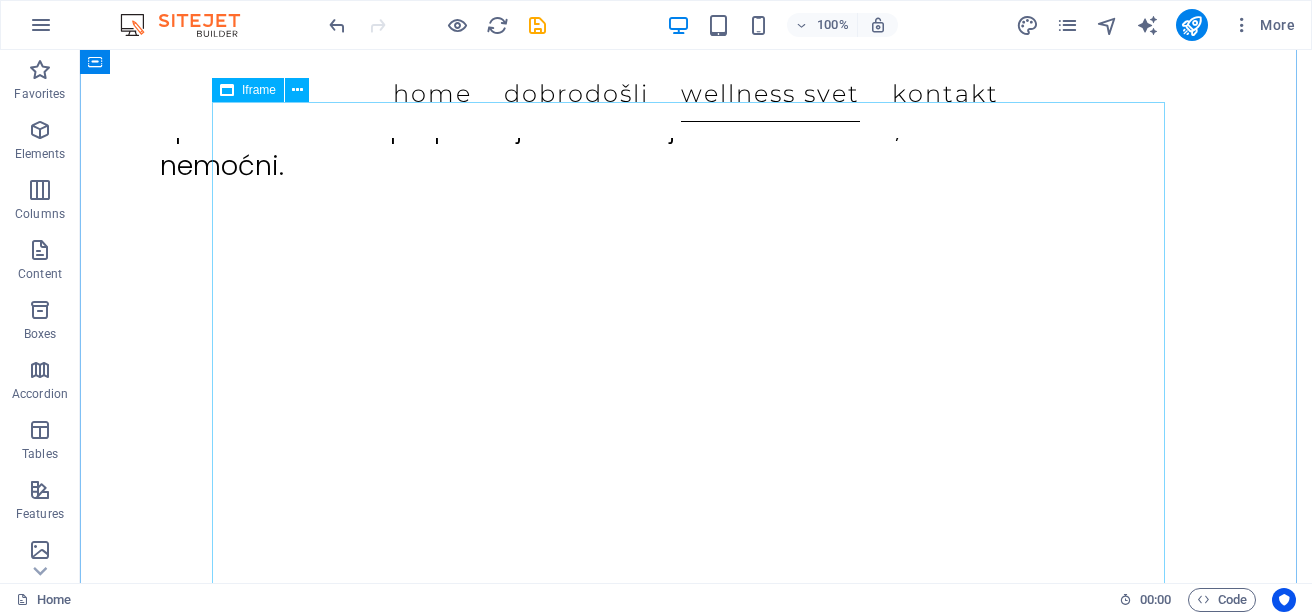 scroll, scrollTop: 3454, scrollLeft: 0, axis: vertical 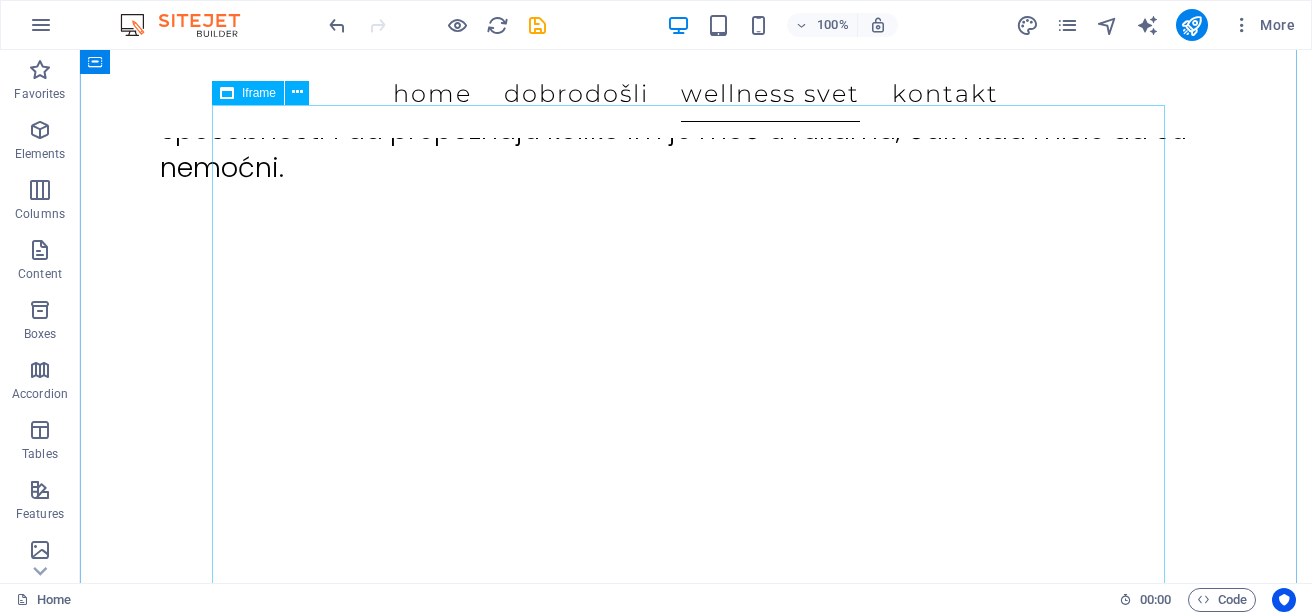 click on "</div>" at bounding box center (696, 2098) 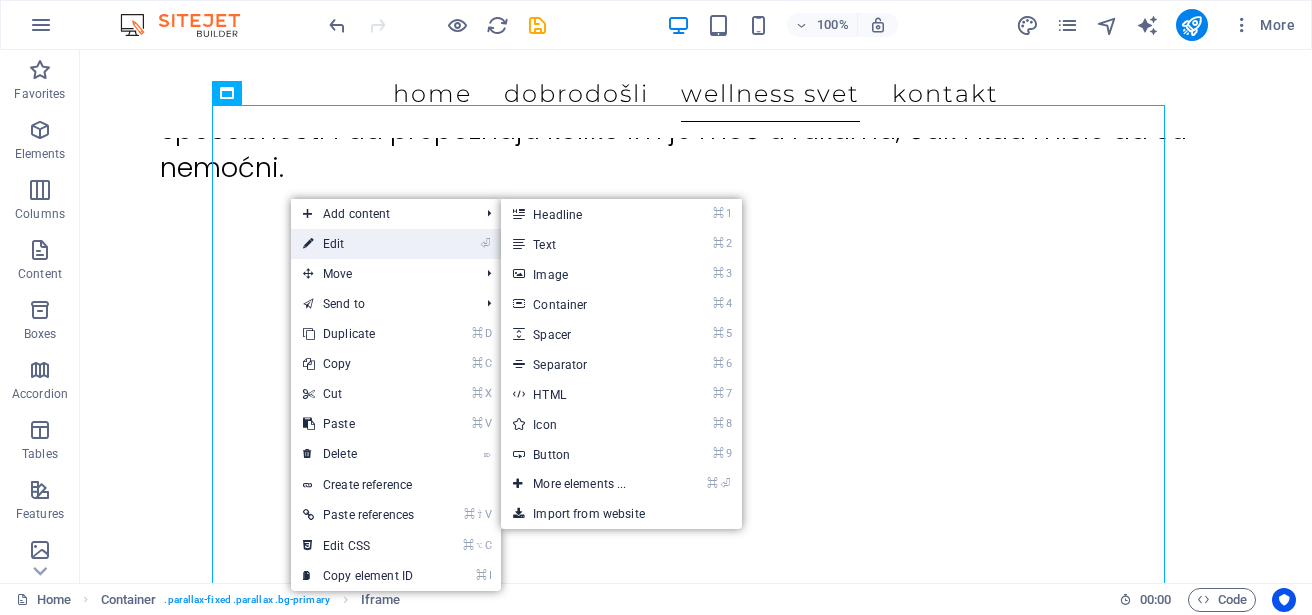 click on "⏎  Edit" at bounding box center [358, 244] 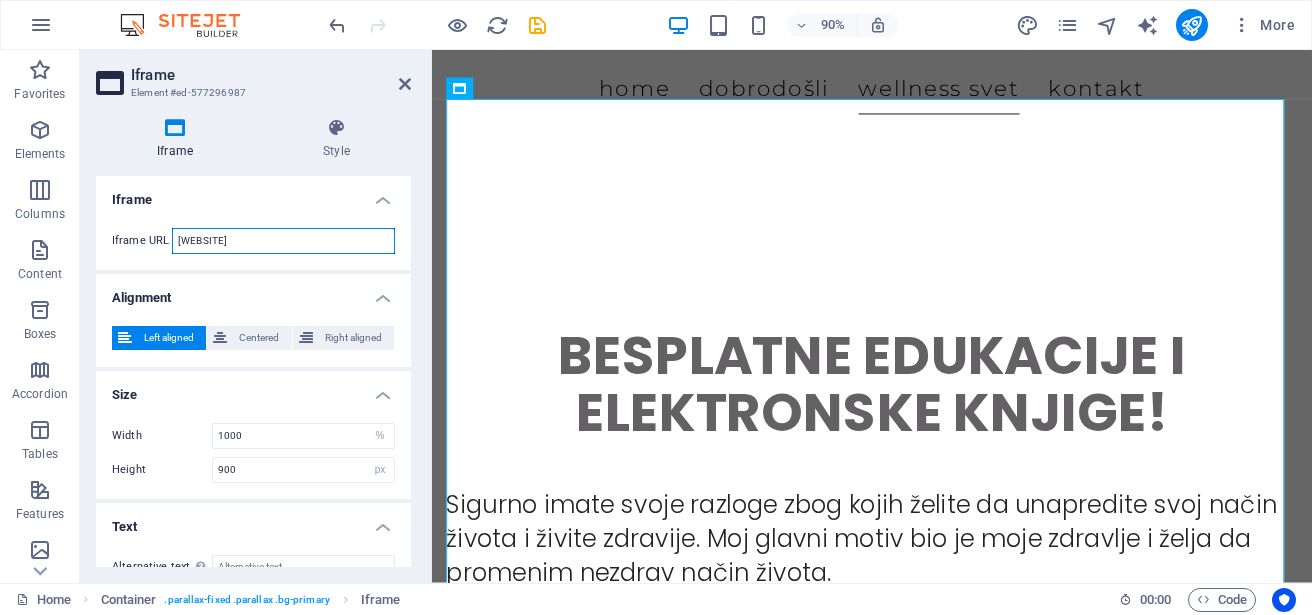 click on "[WEBSITE]" at bounding box center [283, 241] 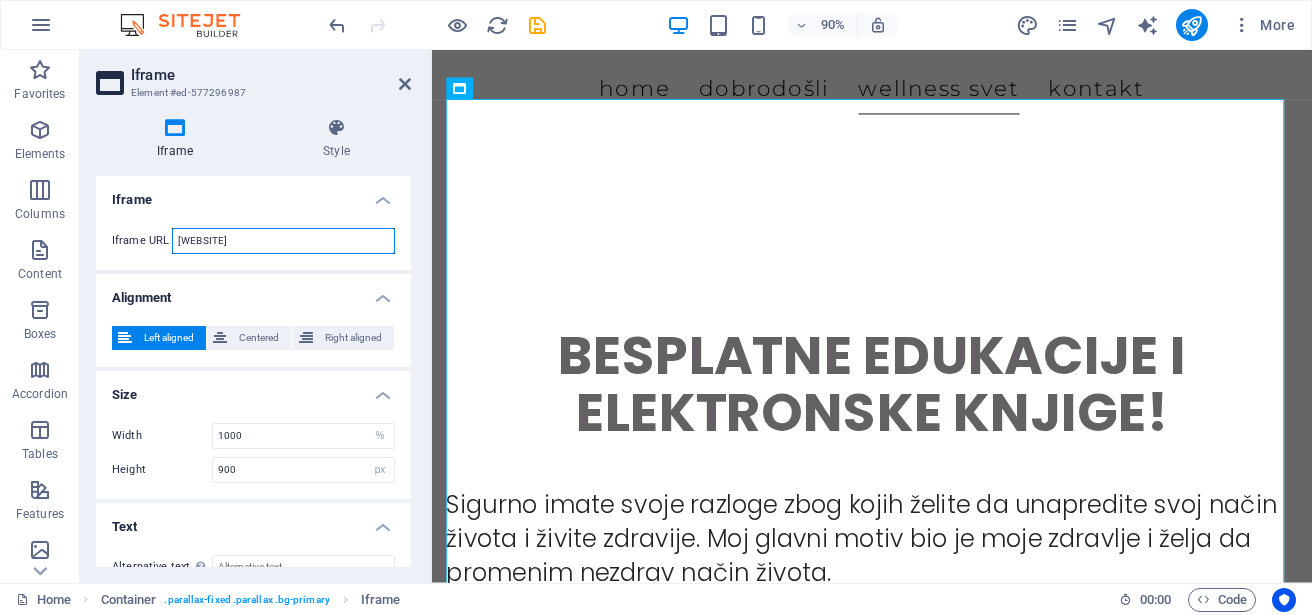 paste on "[URL]" 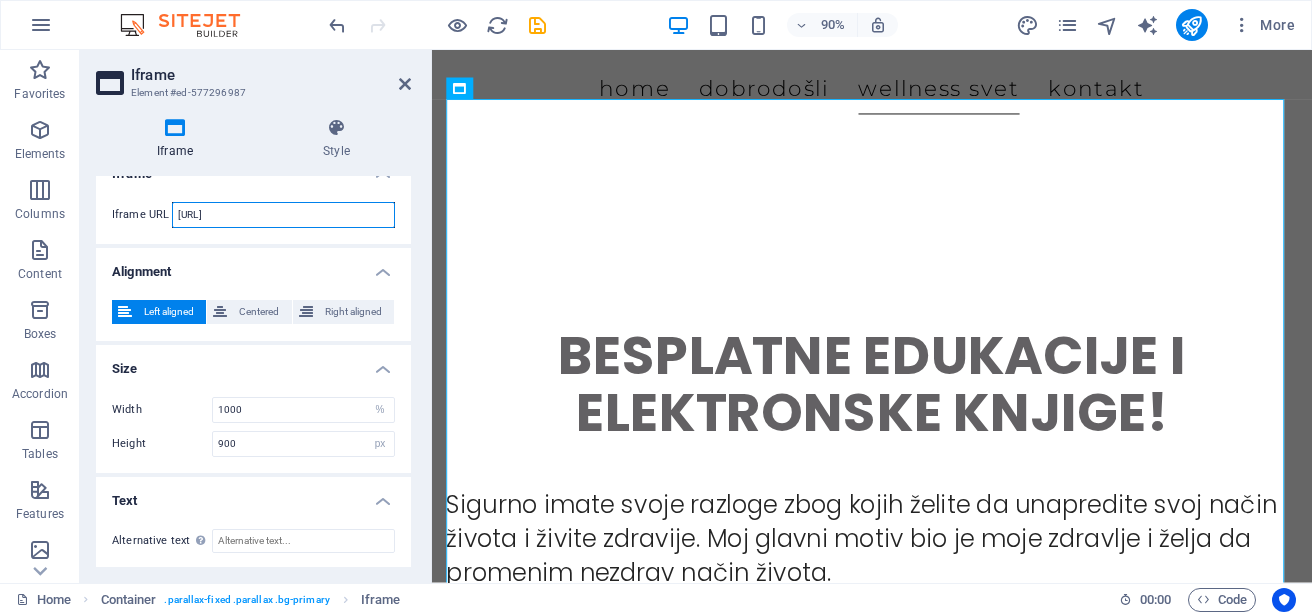 scroll, scrollTop: 27, scrollLeft: 0, axis: vertical 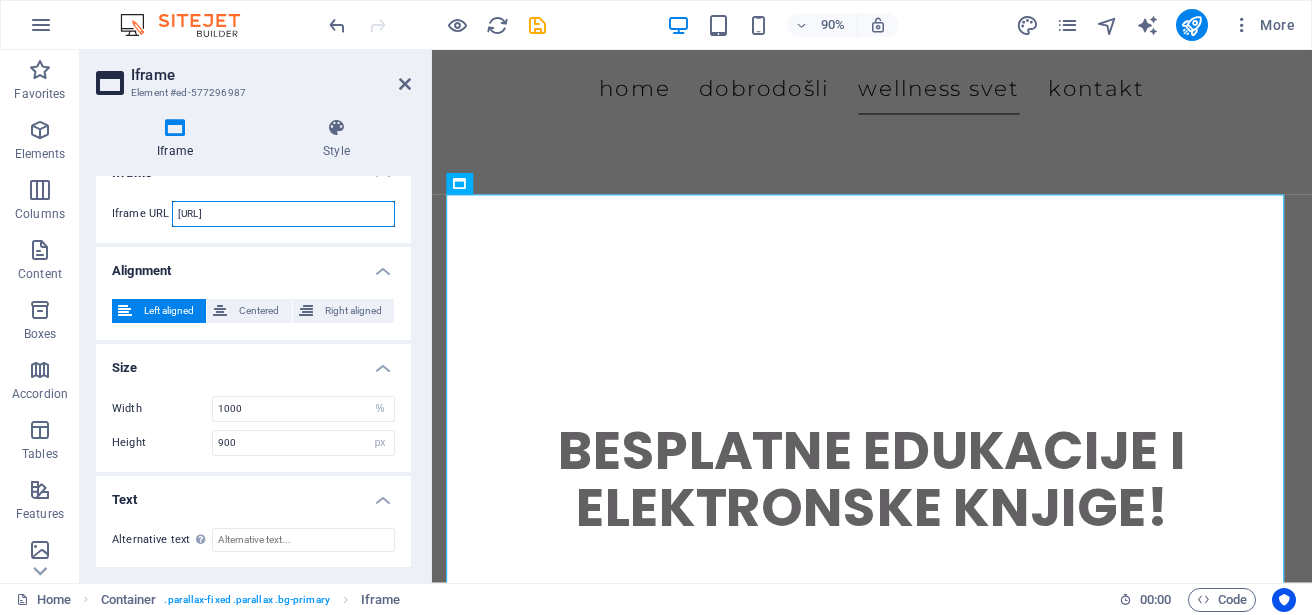 click on "[URL]" at bounding box center (283, 214) 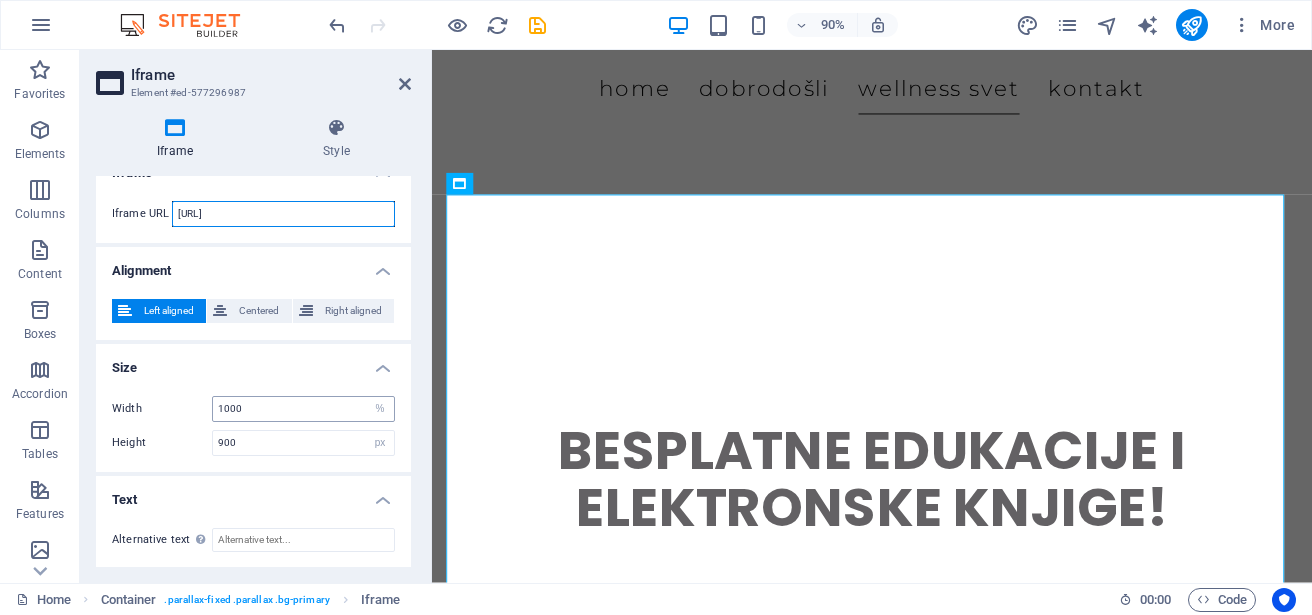 type on "[URL]" 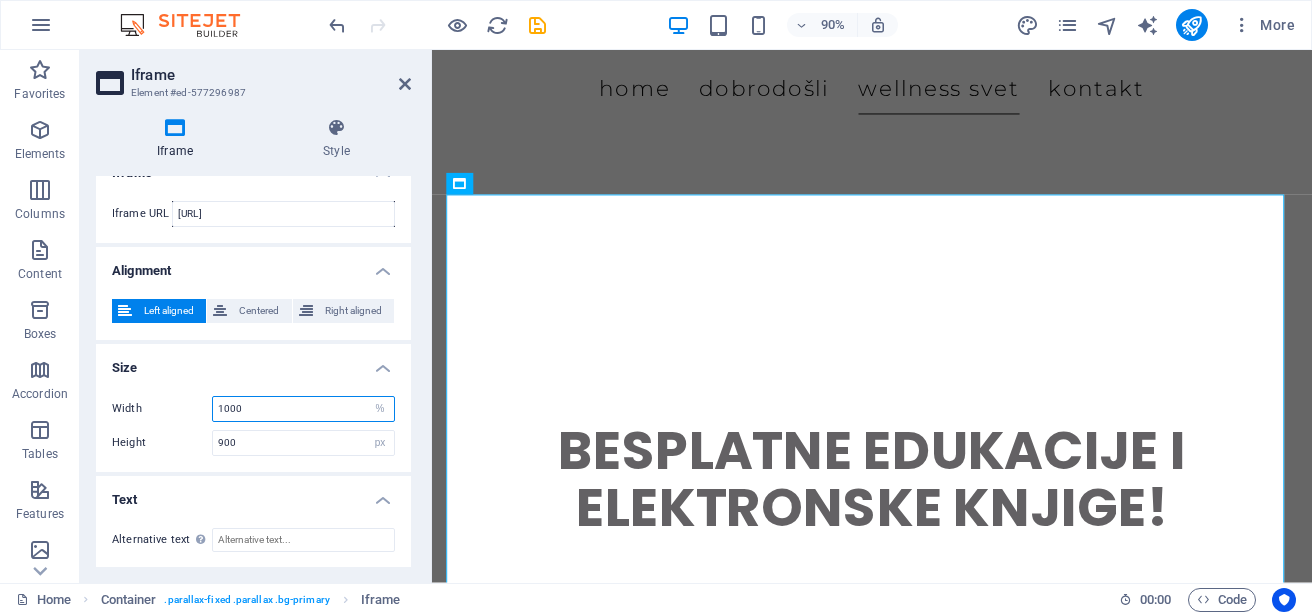 click on "1000" at bounding box center [303, 409] 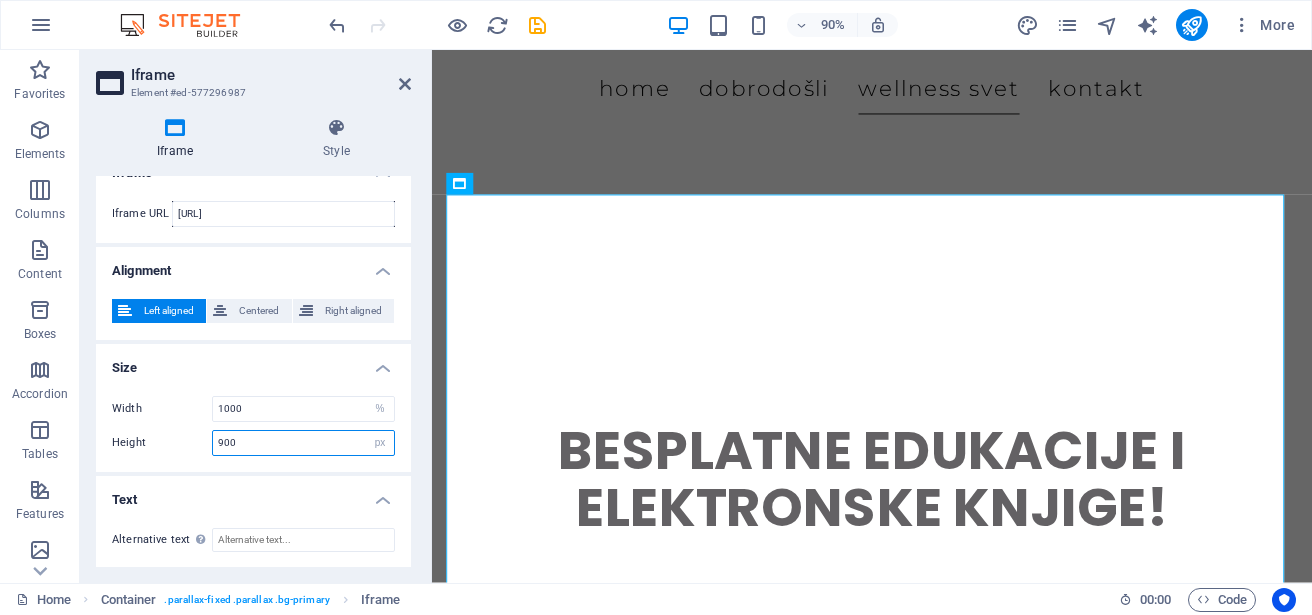 click on "900" at bounding box center [303, 443] 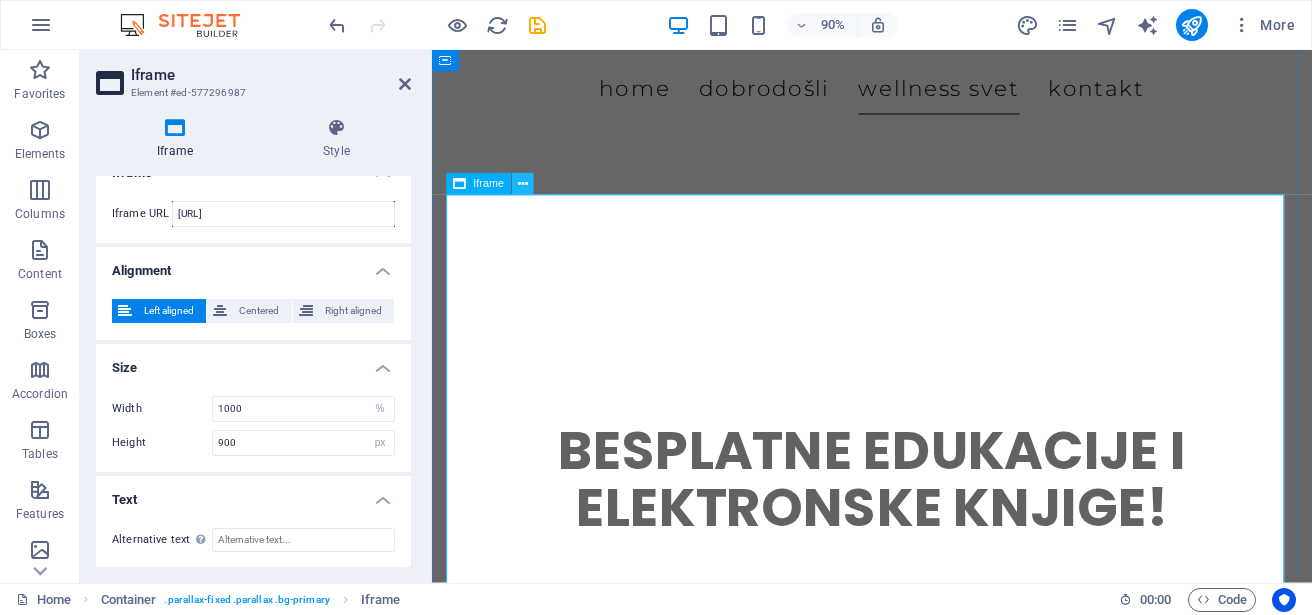 click at bounding box center (523, 184) 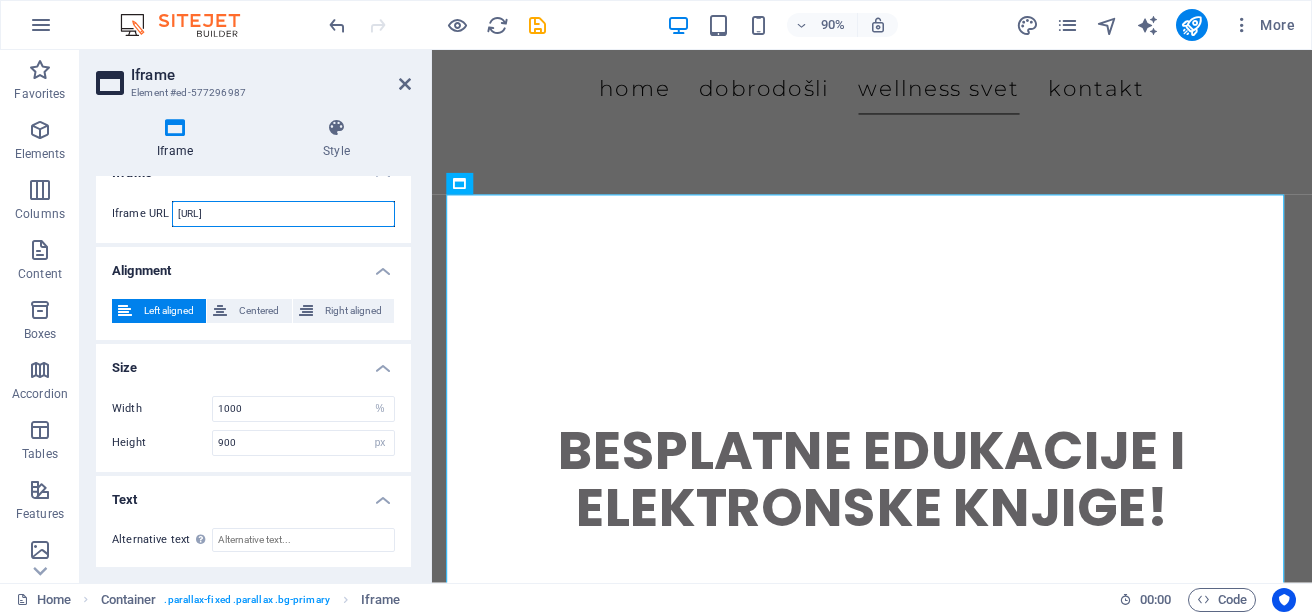 click on "[URL]" at bounding box center (283, 214) 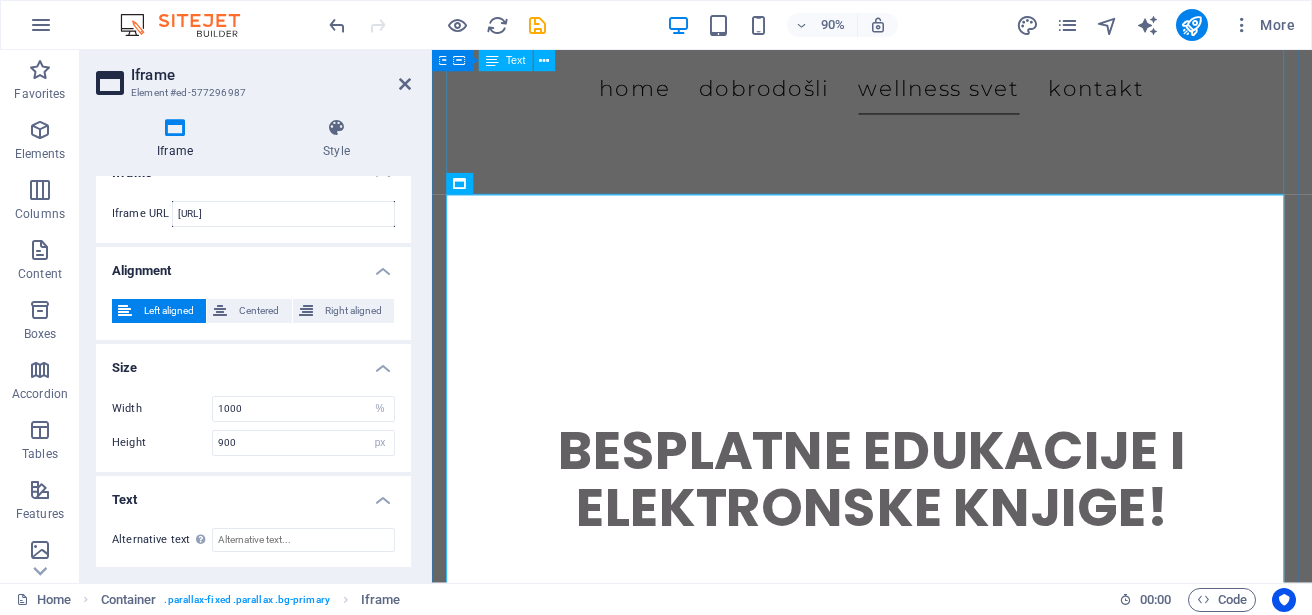 click on "Sigurno imate svoje razloge zbog kojih želite da unapredite svoj način života i živite zdravije. Moj glavni motiv bio je moje zdravlje i želja da promenim nezdrav način života.  Međutim, tokom tog procesa, shvatio sam da istinska transformacija nije samo fizička – ona zahteva dublje povezivanje sa sobom, svojim potrebama i energijom. Ako želite da se posvetite svom zdravlju, istražujete terapeutska svojstva eteričnih ulja, ili ako ste zainteresovani za preventivni pristup kroz visokokvalitetne prirodne proizvode, ovde ste na pravom mestu.  Verujem da je svaki korak ka zdravlju i ravnoteži zapravo korak ka prepoznavanju svoje unutrašnje snage i sposobnosti da menjate svoj život.  Nadam se da ćete se osećati kao kod kuće i da ćete pronaći nešto što će vam pomoći da unapredite svoj život." at bounding box center (921, 1040) 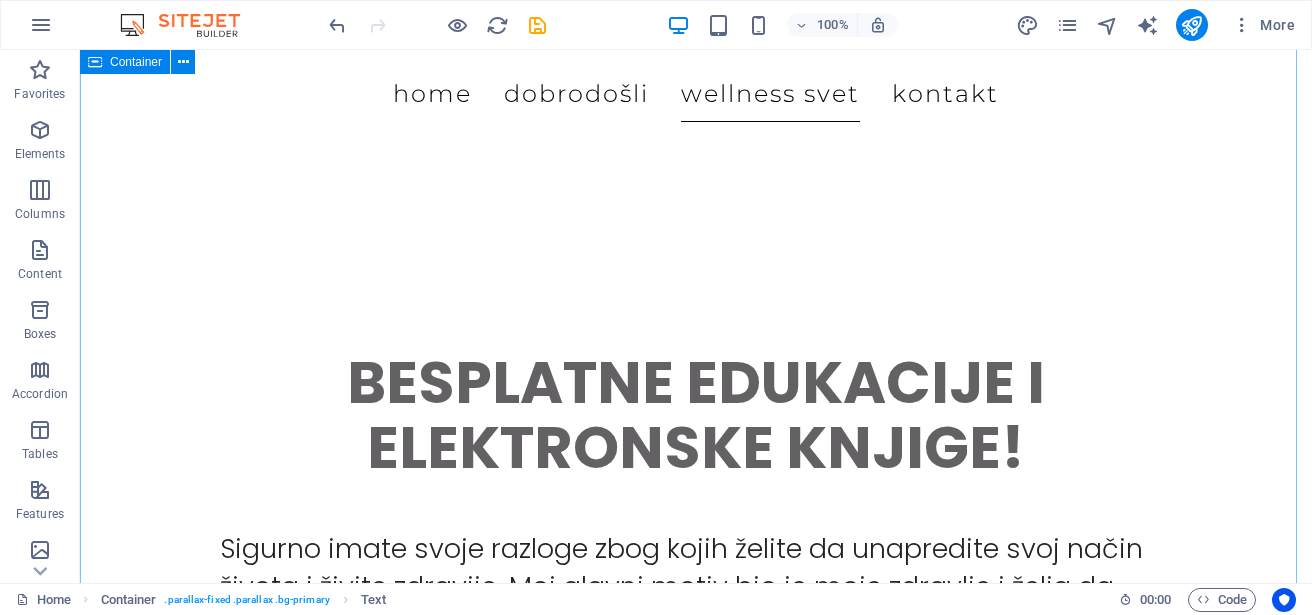 scroll, scrollTop: 3773, scrollLeft: 0, axis: vertical 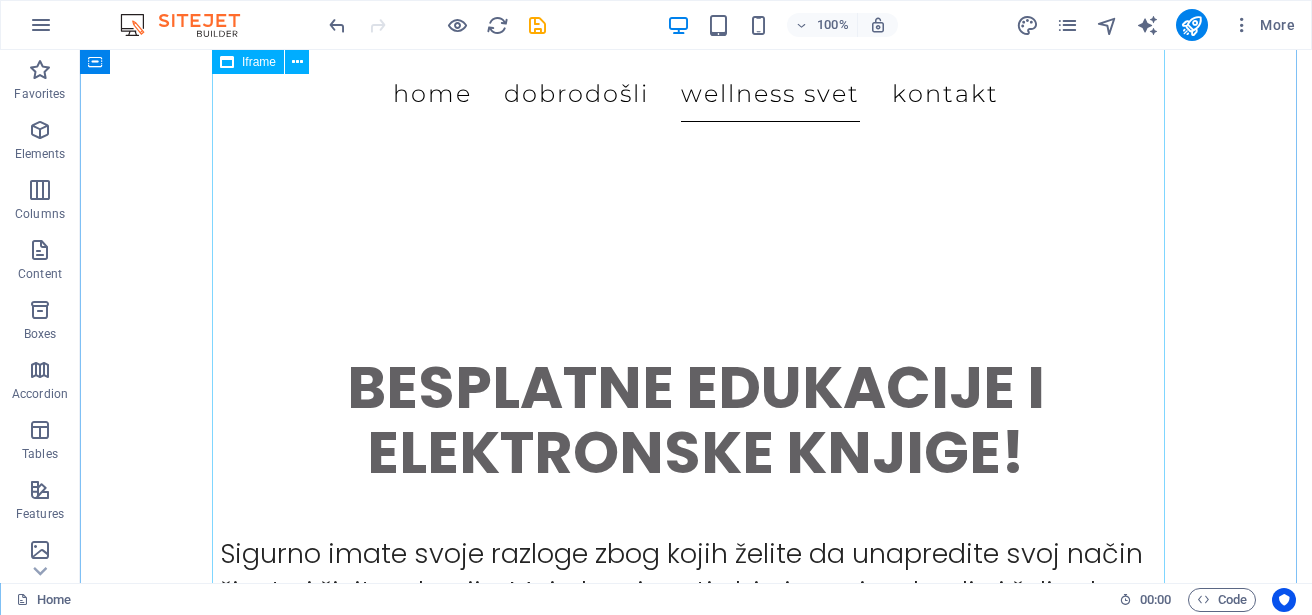 click on "</div>" at bounding box center (696, 1779) 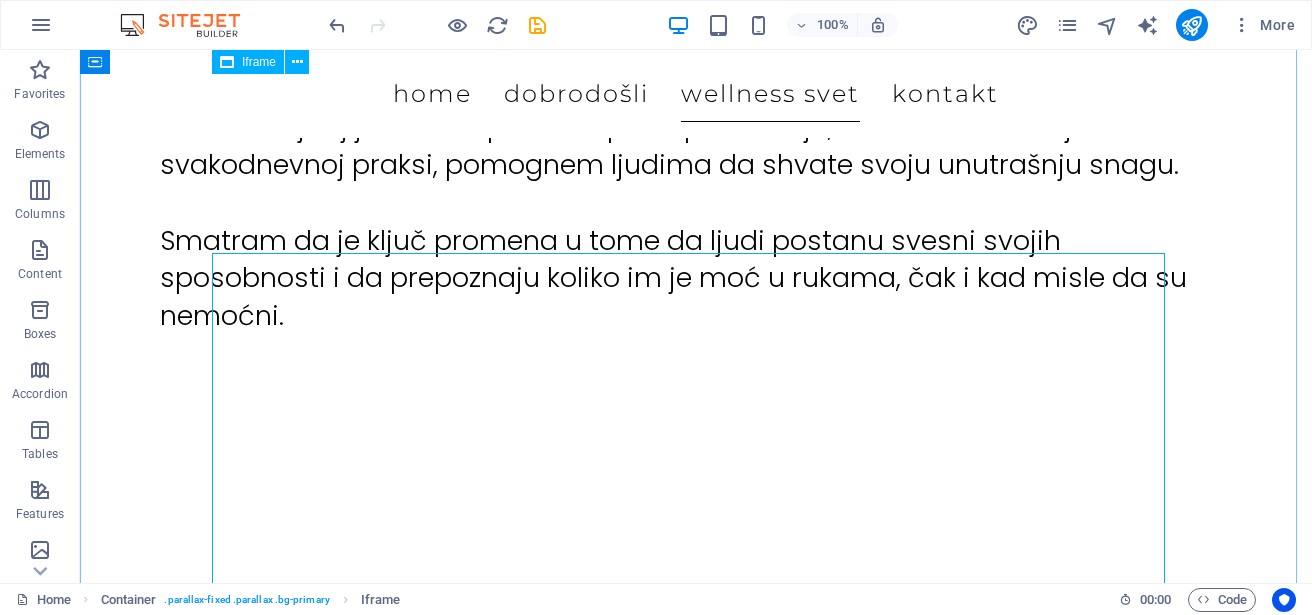 scroll, scrollTop: 3245, scrollLeft: 0, axis: vertical 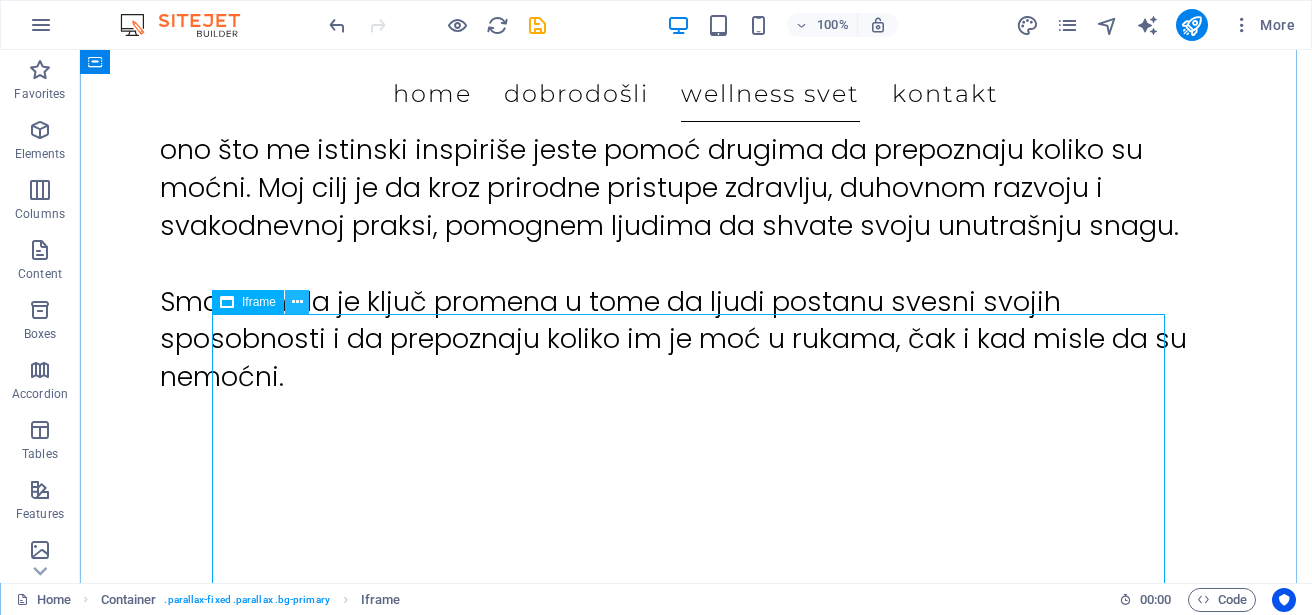 click at bounding box center (297, 302) 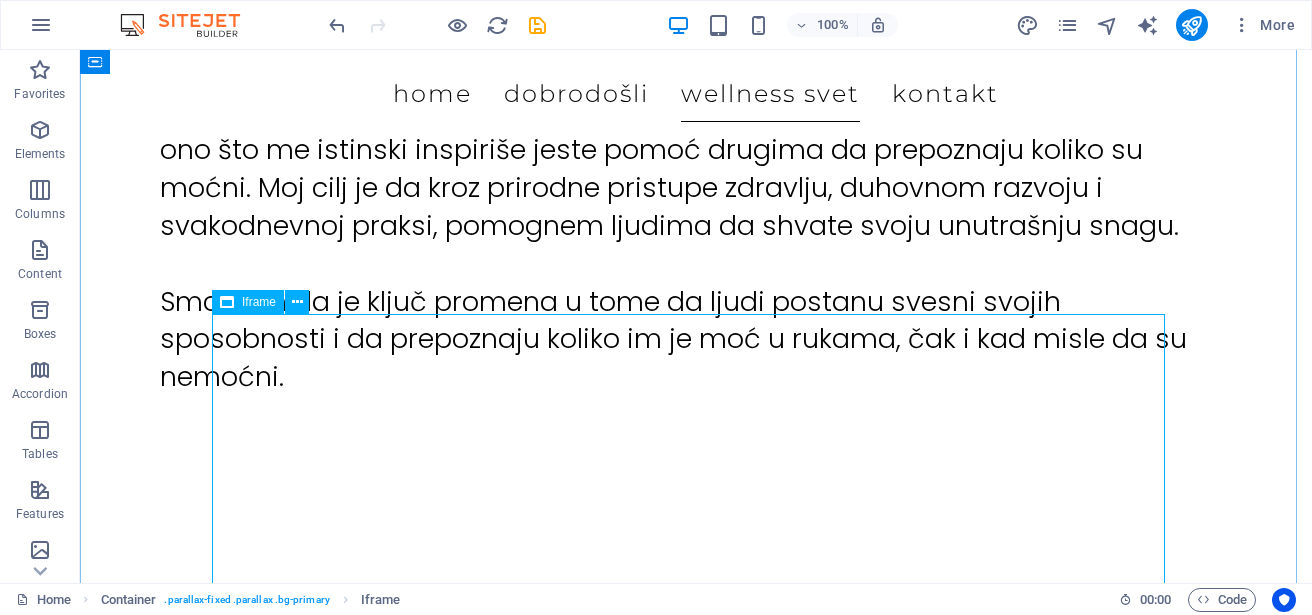 click on "Iframe" at bounding box center [259, 302] 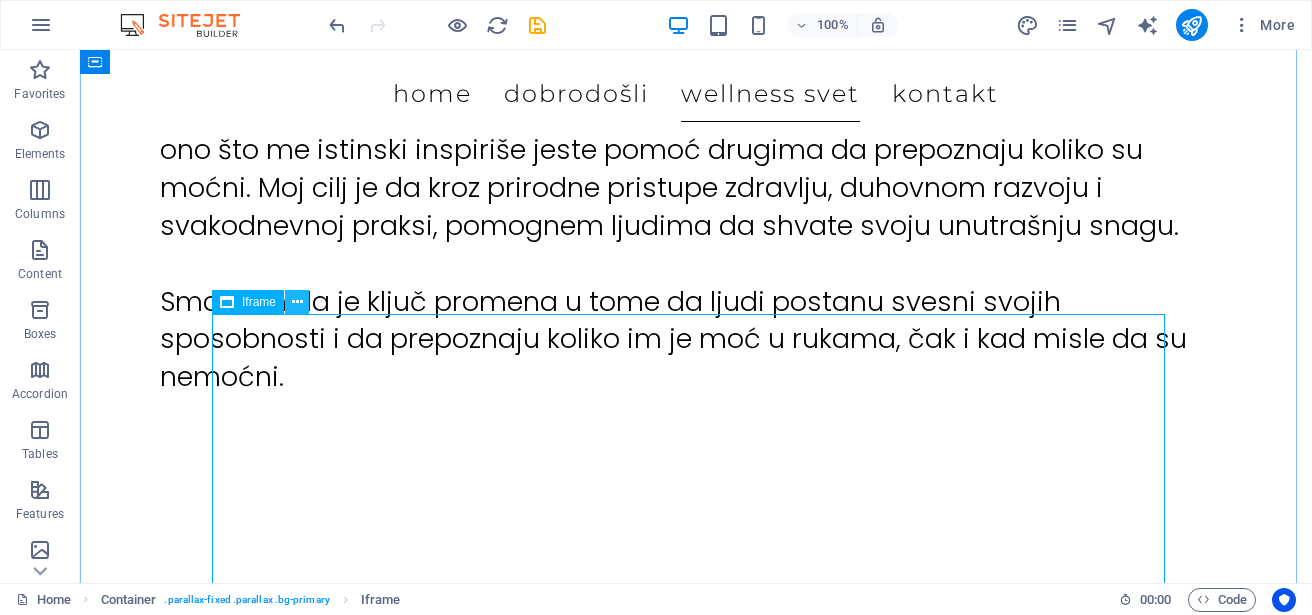 click at bounding box center [297, 302] 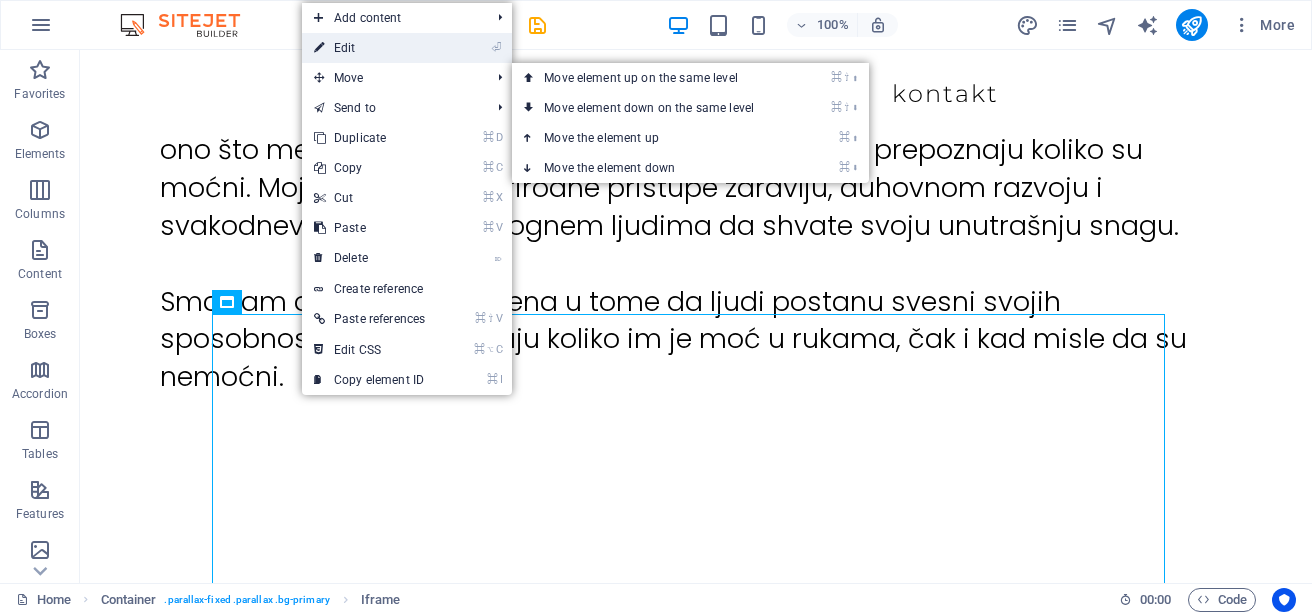 click on "⏎  Edit" at bounding box center (369, 48) 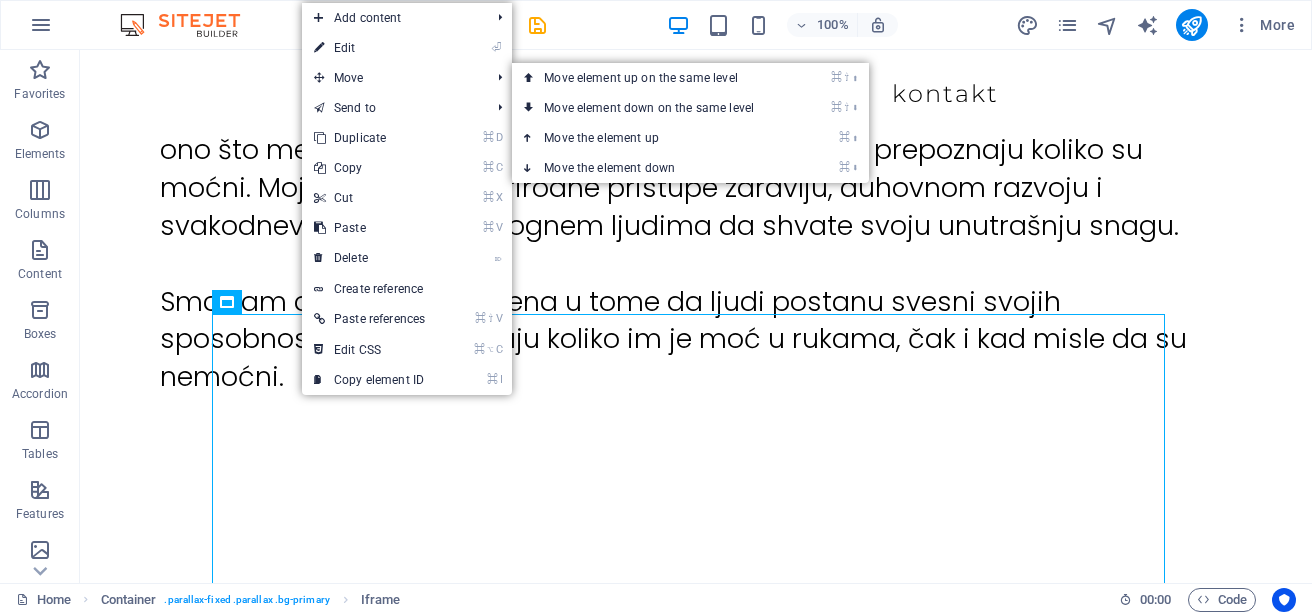 select on "%" 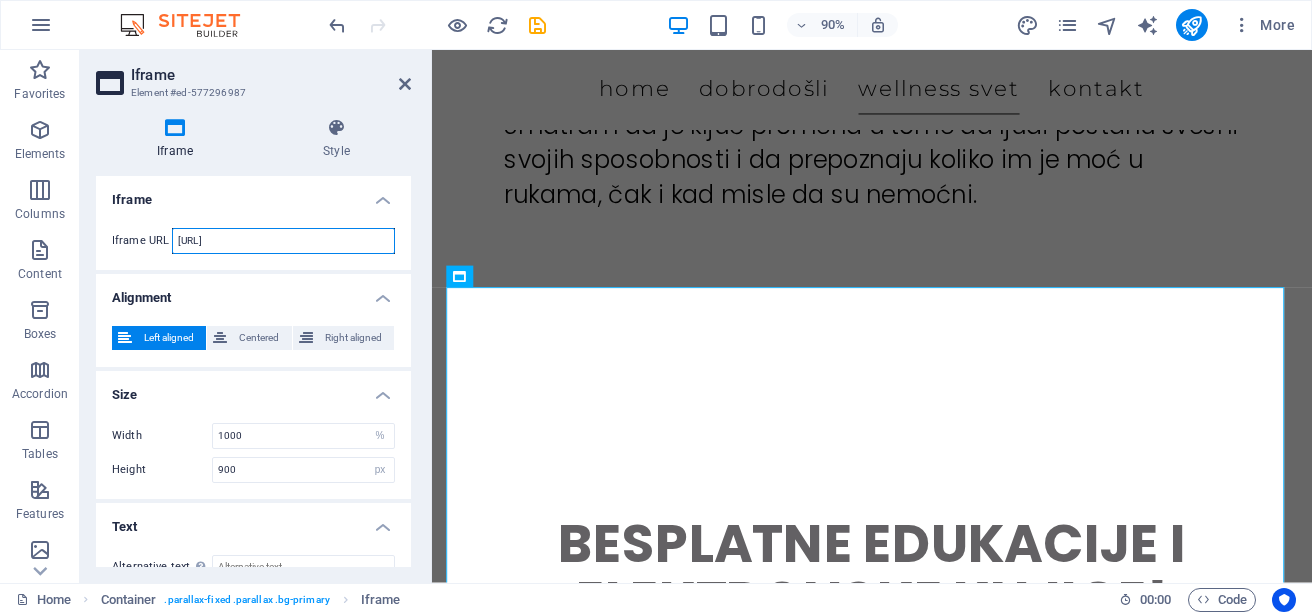 click on "[URL]" at bounding box center [283, 241] 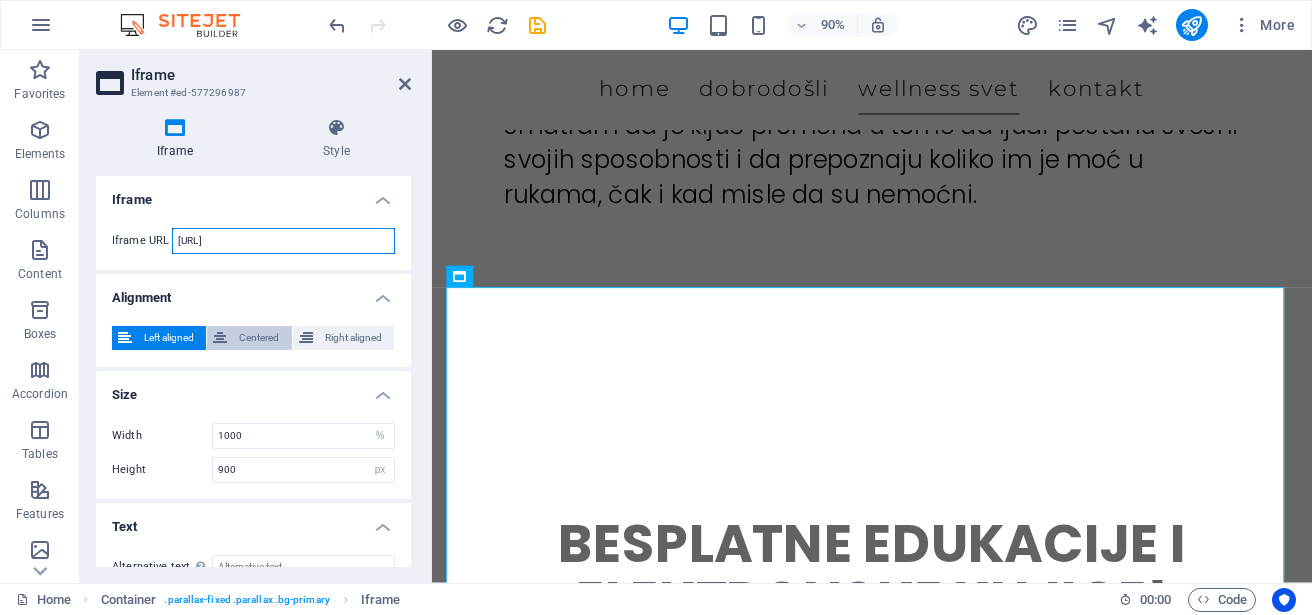 type on "[URL]" 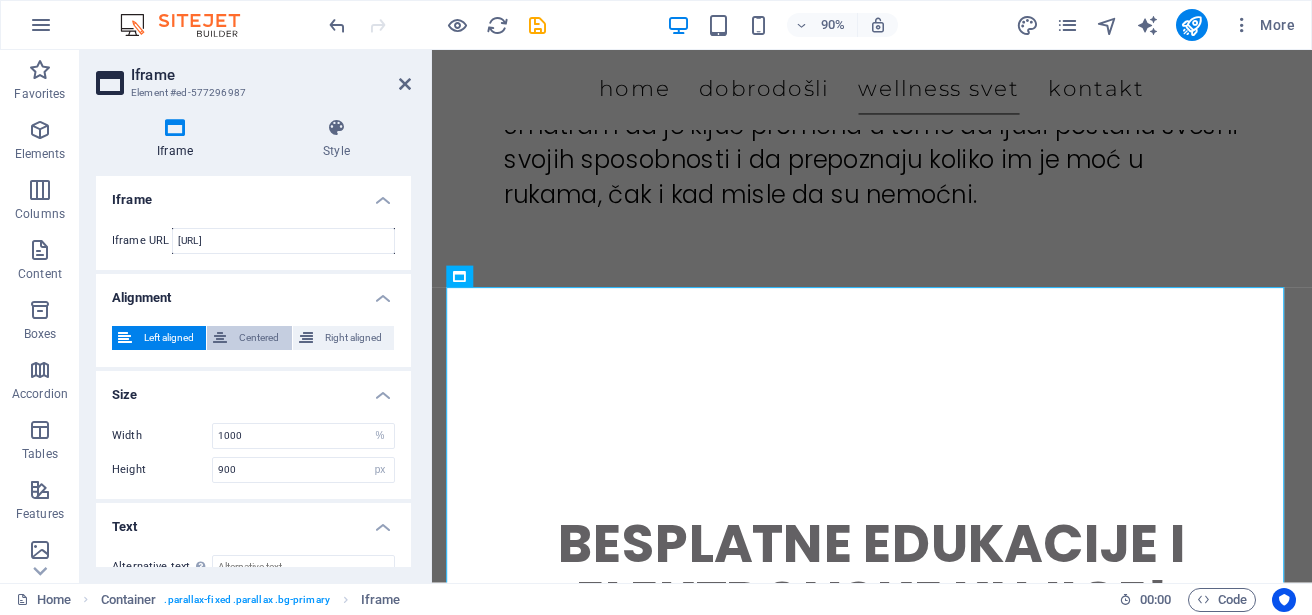 click on "Centered" at bounding box center (259, 338) 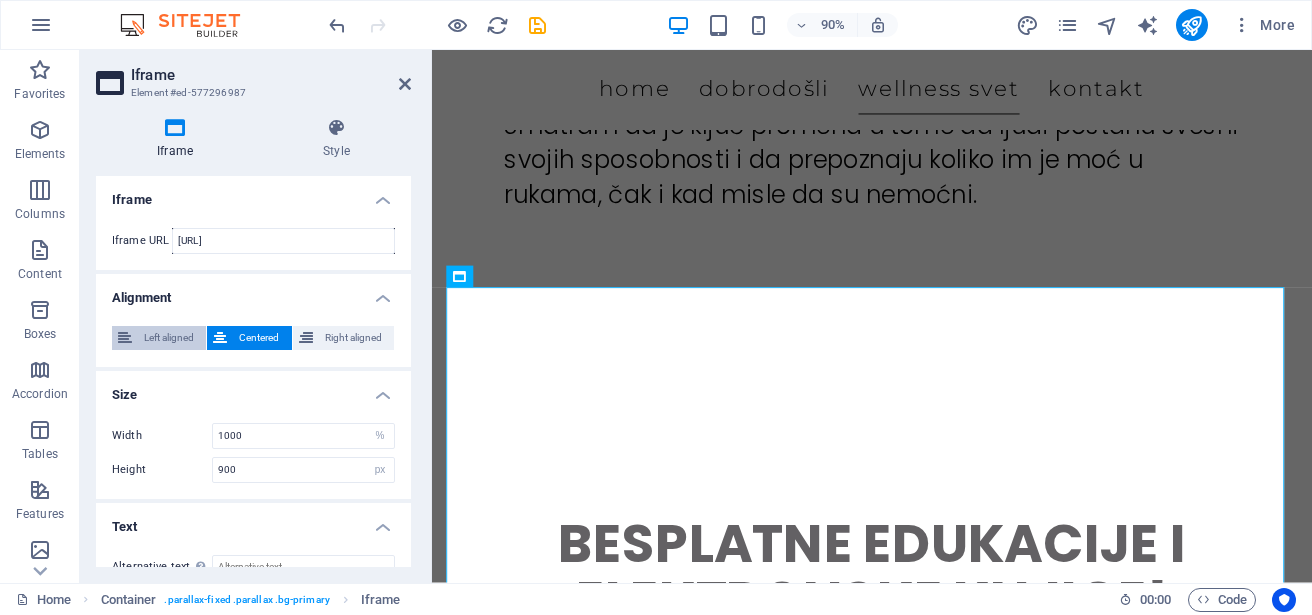 click on "Left aligned" at bounding box center (169, 338) 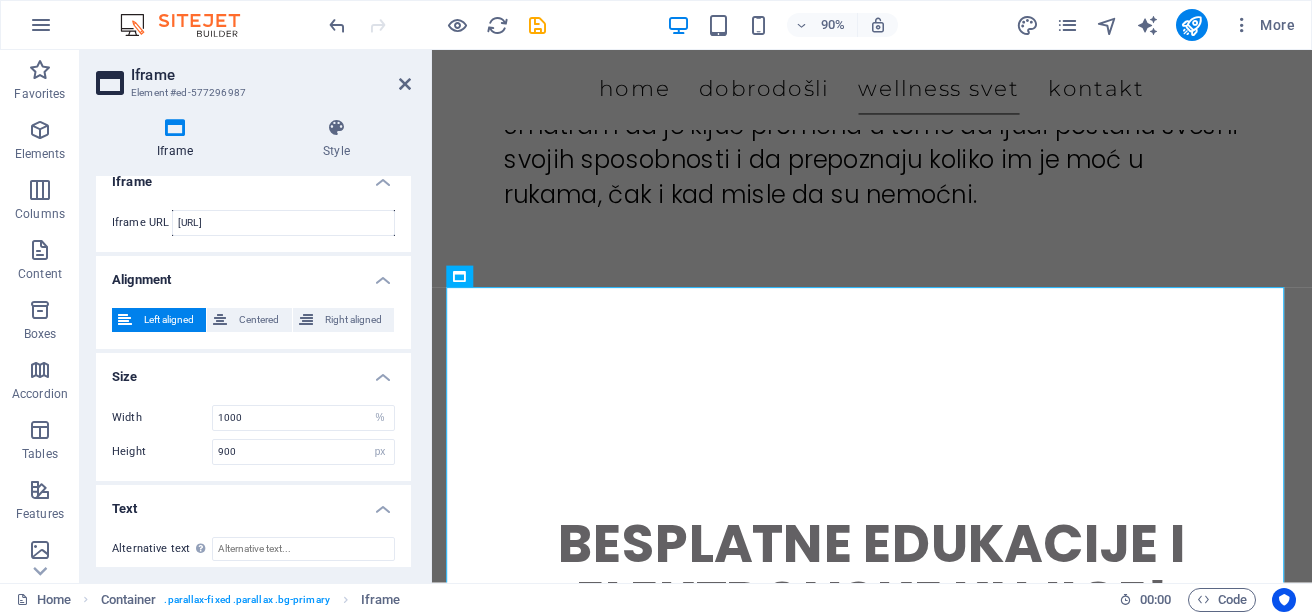 scroll, scrollTop: 27, scrollLeft: 0, axis: vertical 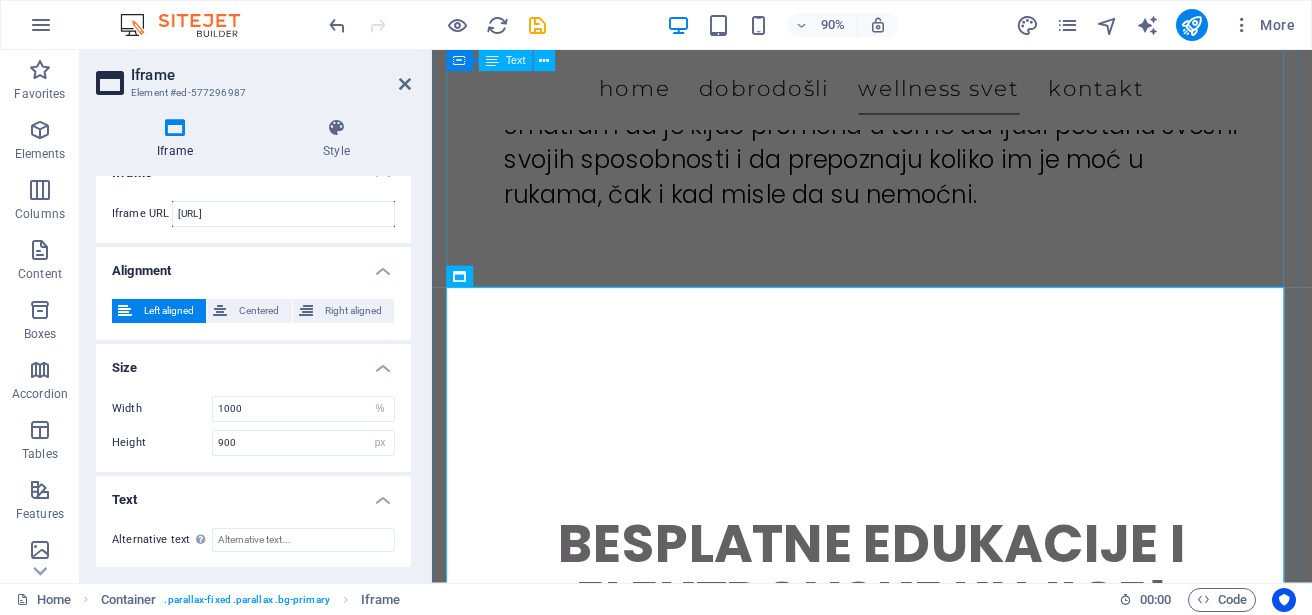 click on "Sigurno imate svoje razloge zbog kojih želite da unapredite svoj način života i živite zdravije. Moj glavni motiv bio je moje zdravlje i želja da promenim nezdrav način života.  Međutim, tokom tog procesa, shvatio sam da istinska transformacija nije samo fizička – ona zahteva dublje povezivanje sa sobom, svojim potrebama i energijom. Ako želite da se posvetite svom zdravlju, istražujete terapeutska svojstva eteričnih ulja, ili ako ste zainteresovani za preventivni pristup kroz visokokvalitetne prirodne proizvode, ovde ste na pravom mestu.  Verujem da je svaki korak ka zdravlju i ravnoteži zapravo korak ka prepoznavanju svoje unutrašnje snage i sposobnosti da menjate svoj život.  Nadam se da ćete se osećati kao kod kuće i da ćete pronaći nešto što će vam pomoći da unapredite svoj život." at bounding box center (921, 1143) 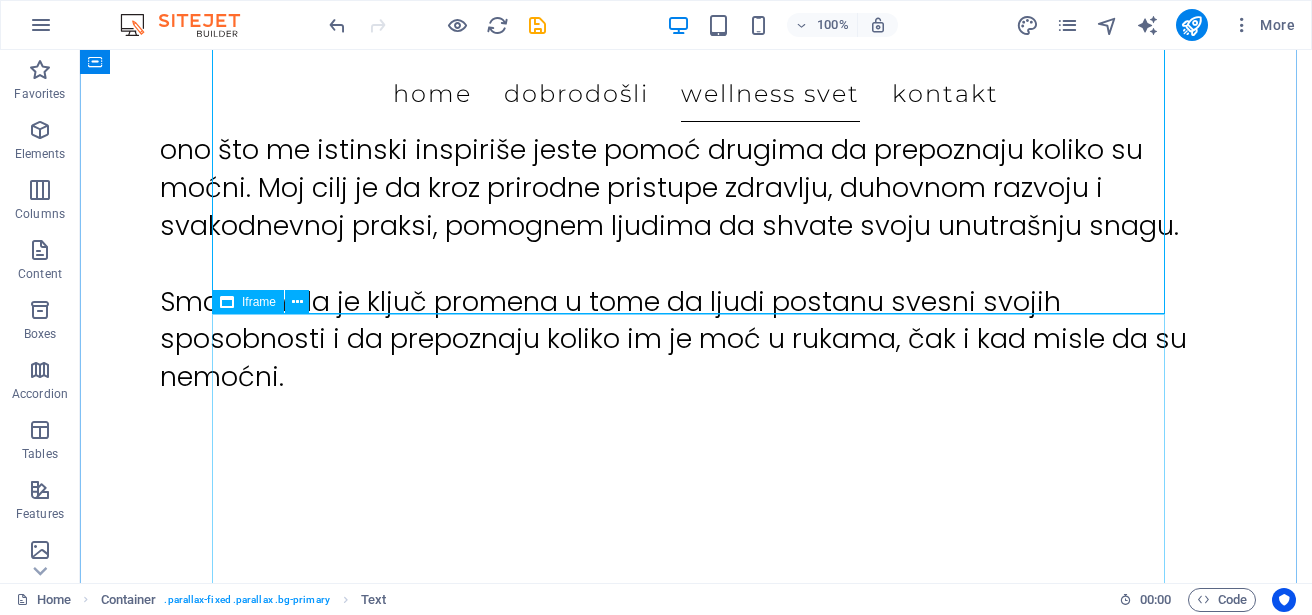 scroll, scrollTop: 3671, scrollLeft: 0, axis: vertical 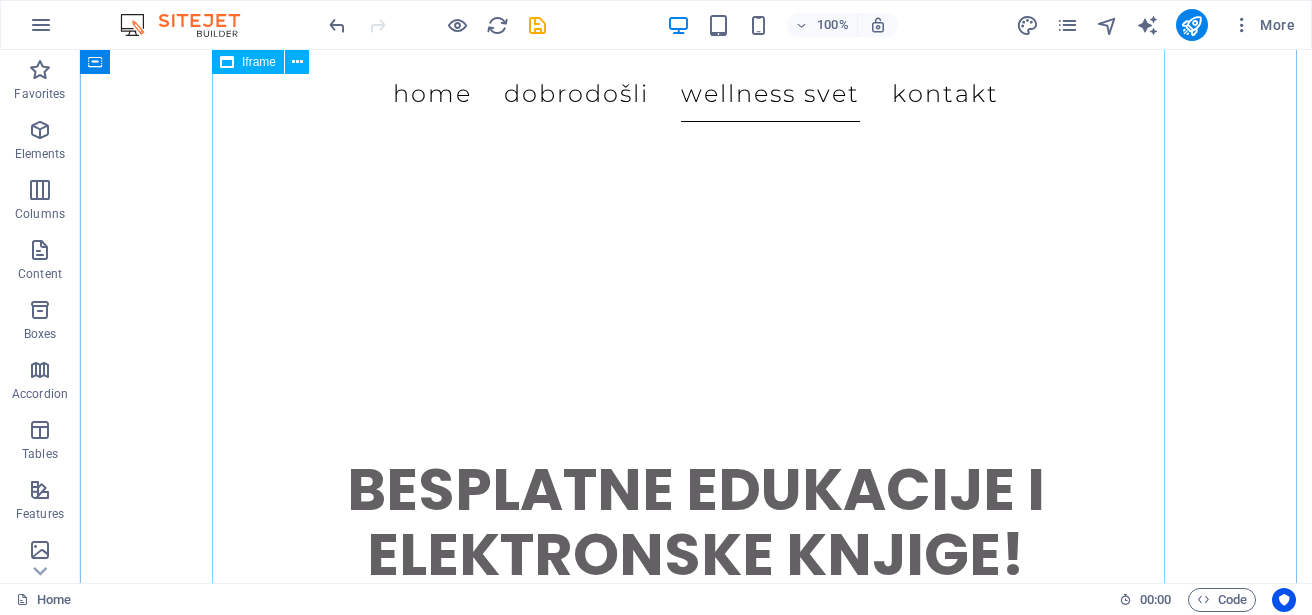 click on "</div>" at bounding box center [696, 1881] 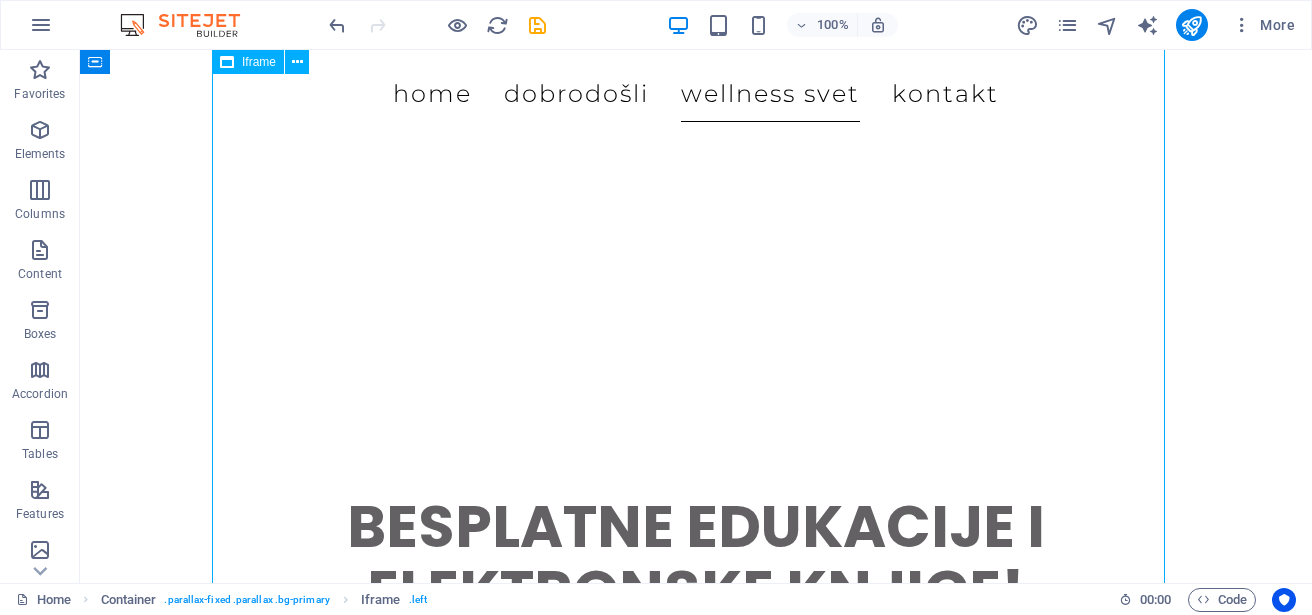 scroll, scrollTop: 3630, scrollLeft: 0, axis: vertical 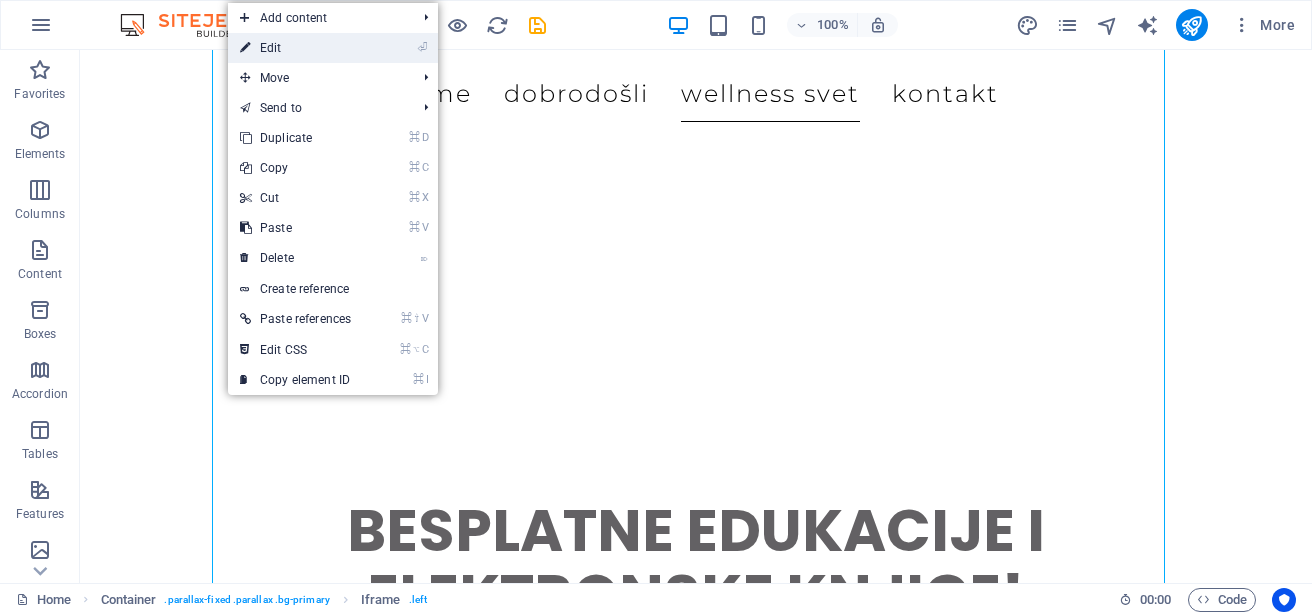 click on "⏎  Edit" at bounding box center (295, 48) 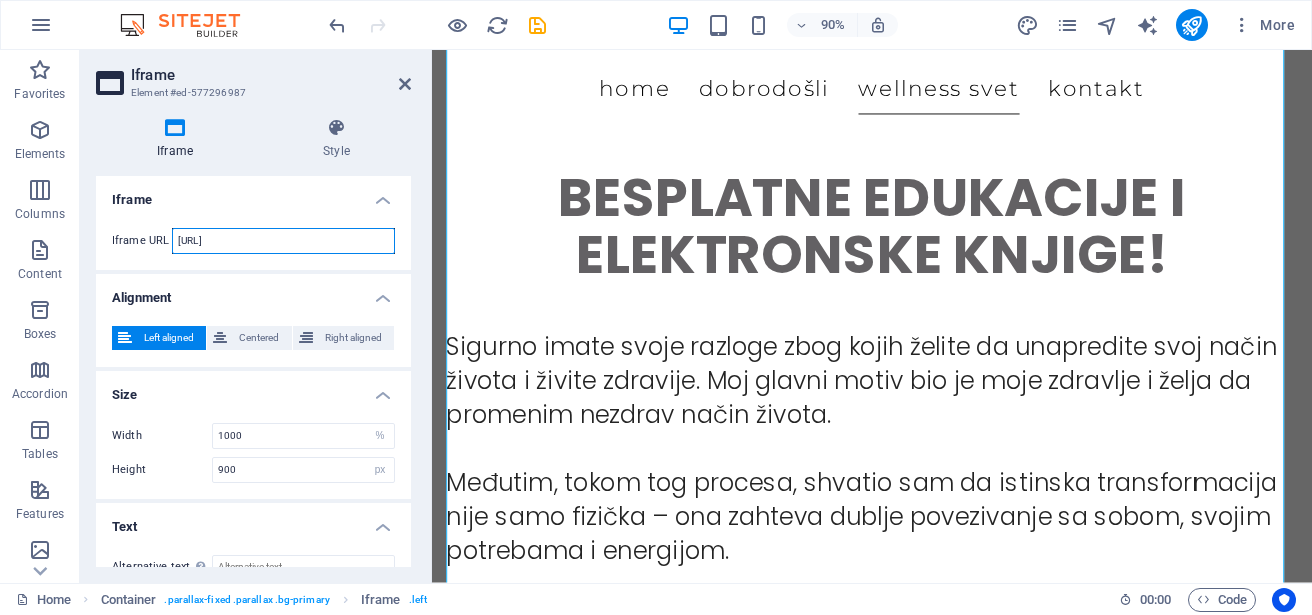 click on "[URL]" at bounding box center [283, 241] 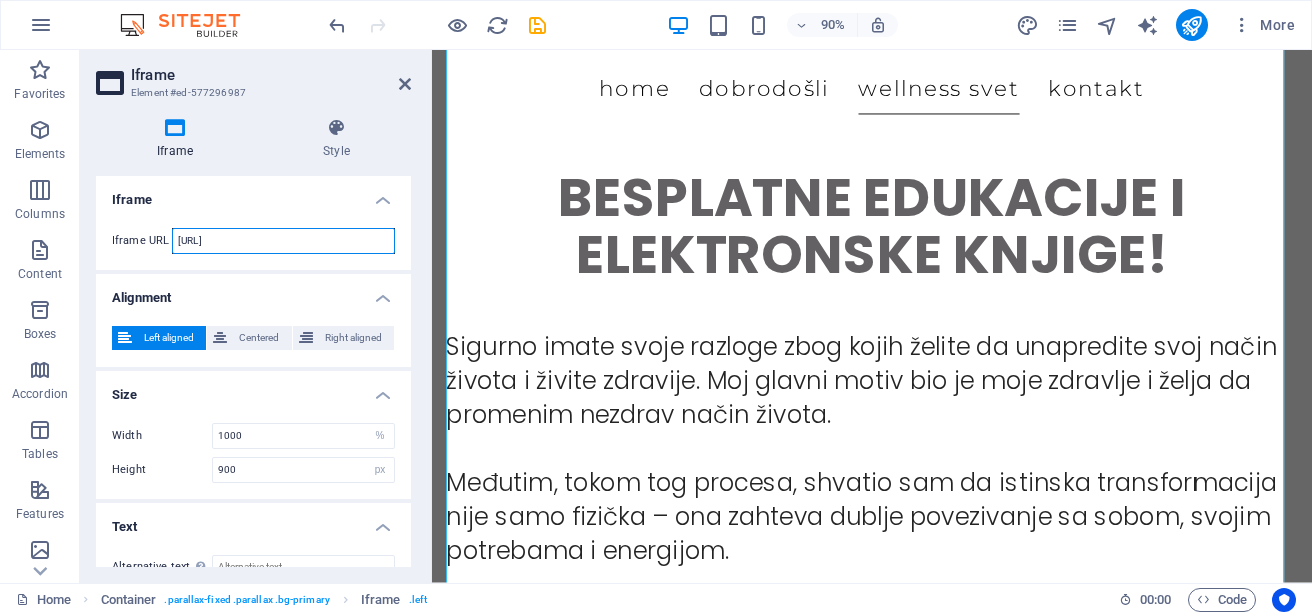 paste on "https://" 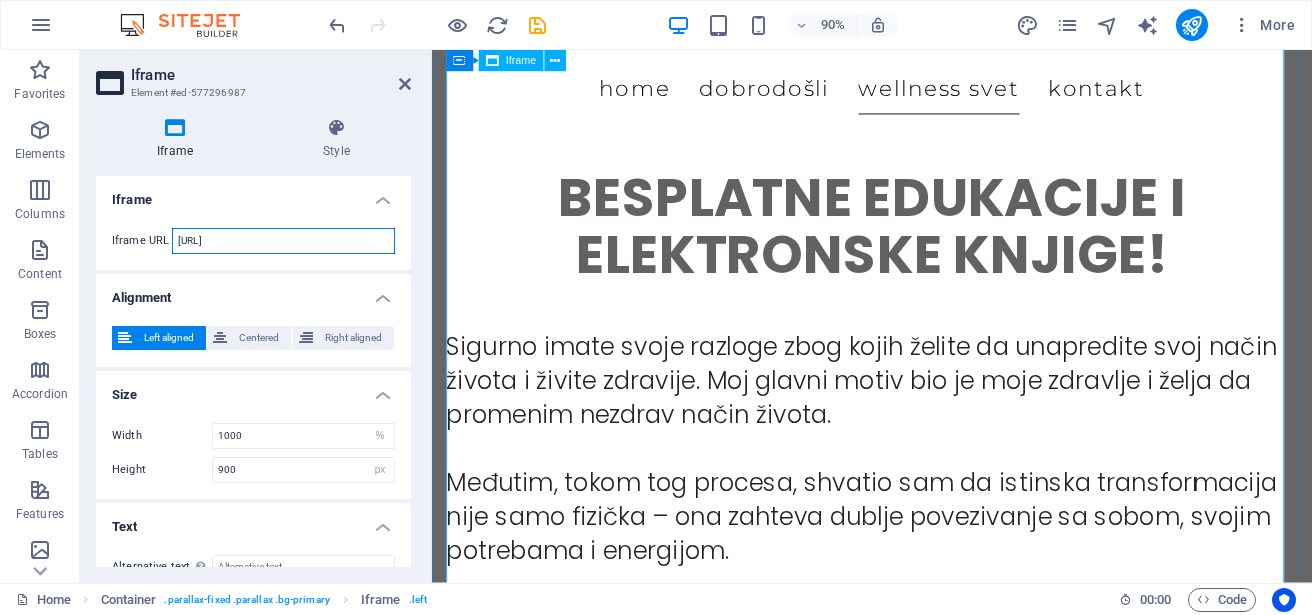 type on "[URL]" 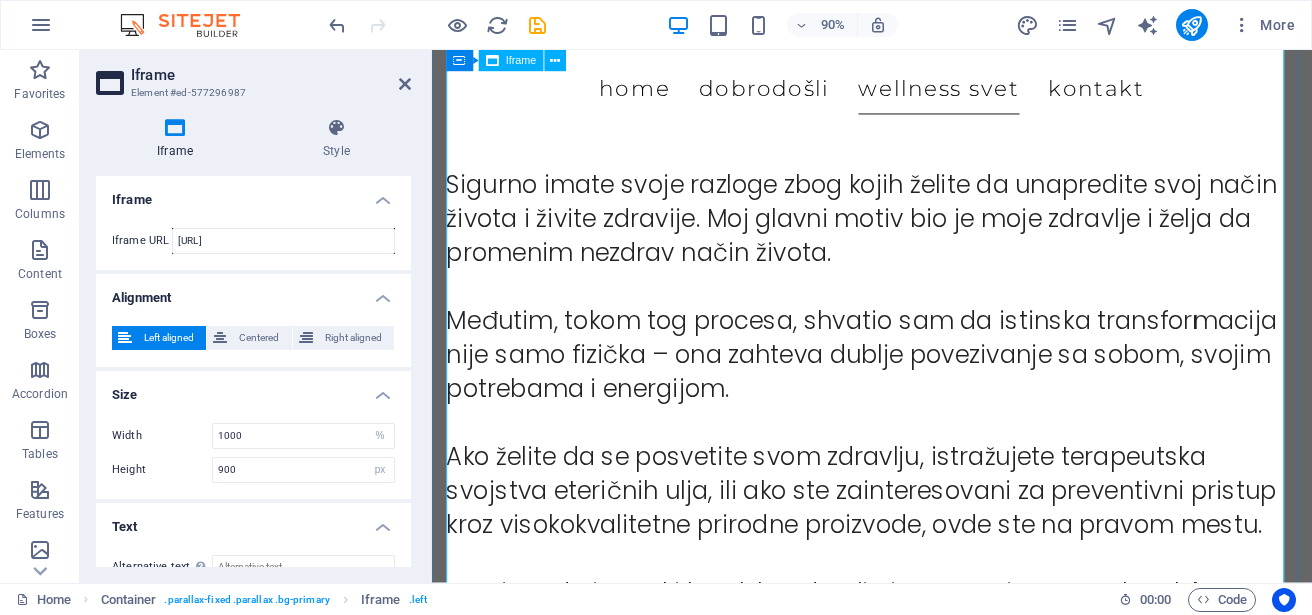 scroll, scrollTop: 3689, scrollLeft: 0, axis: vertical 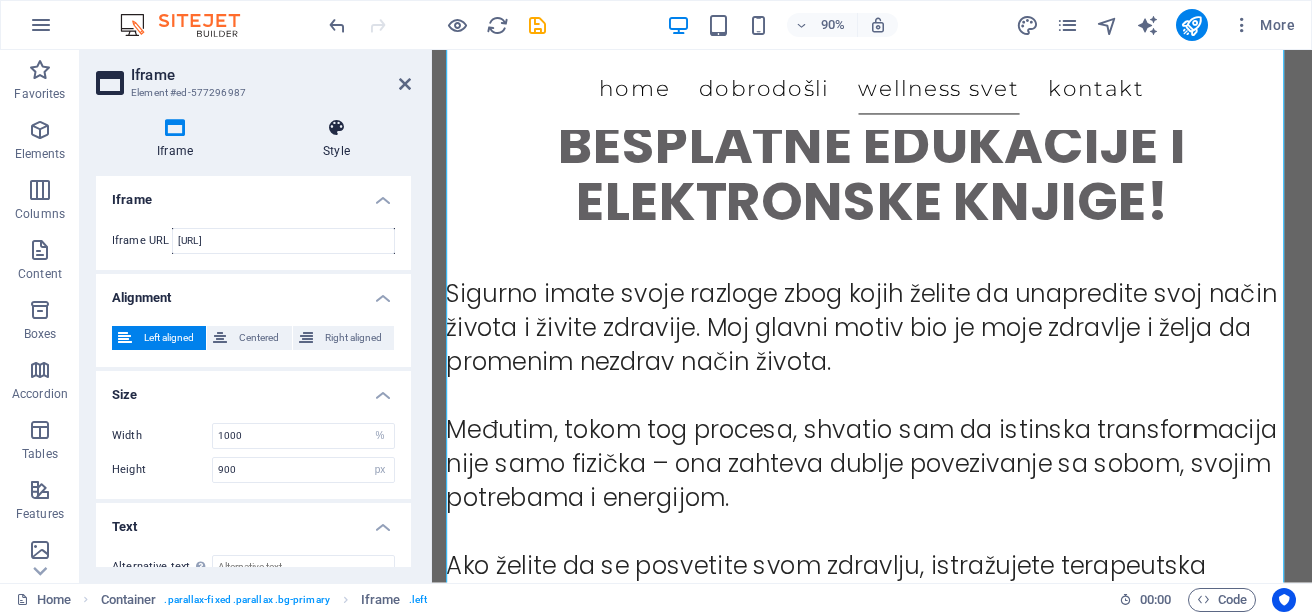 click on "Style" at bounding box center [336, 139] 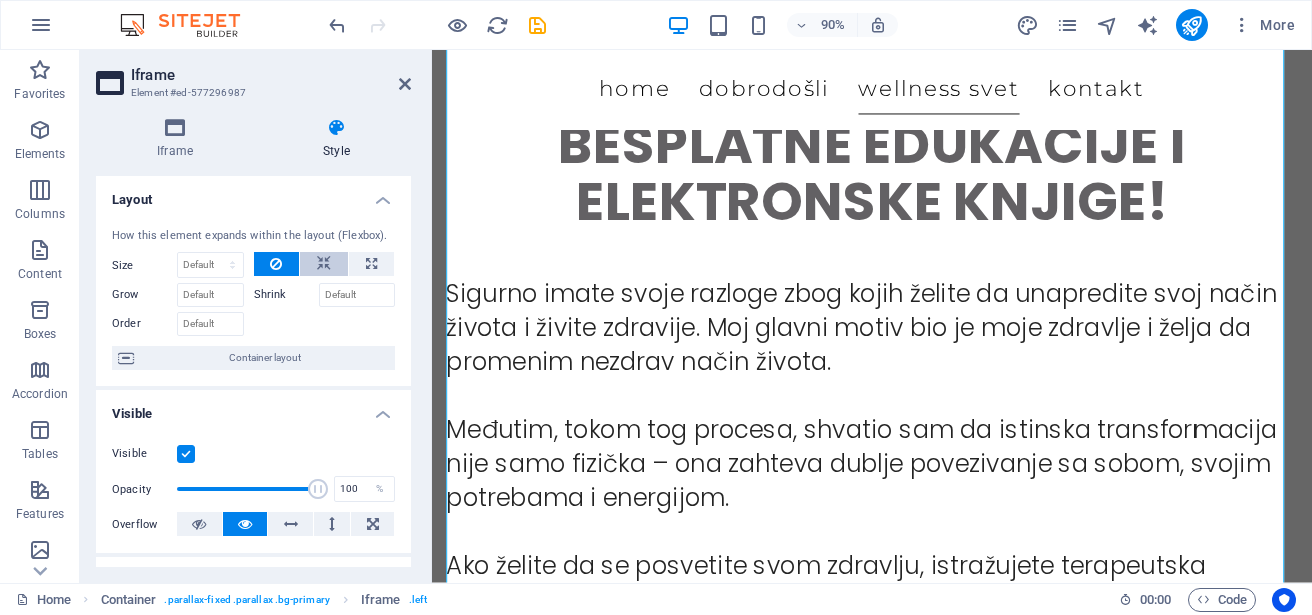 click at bounding box center (324, 264) 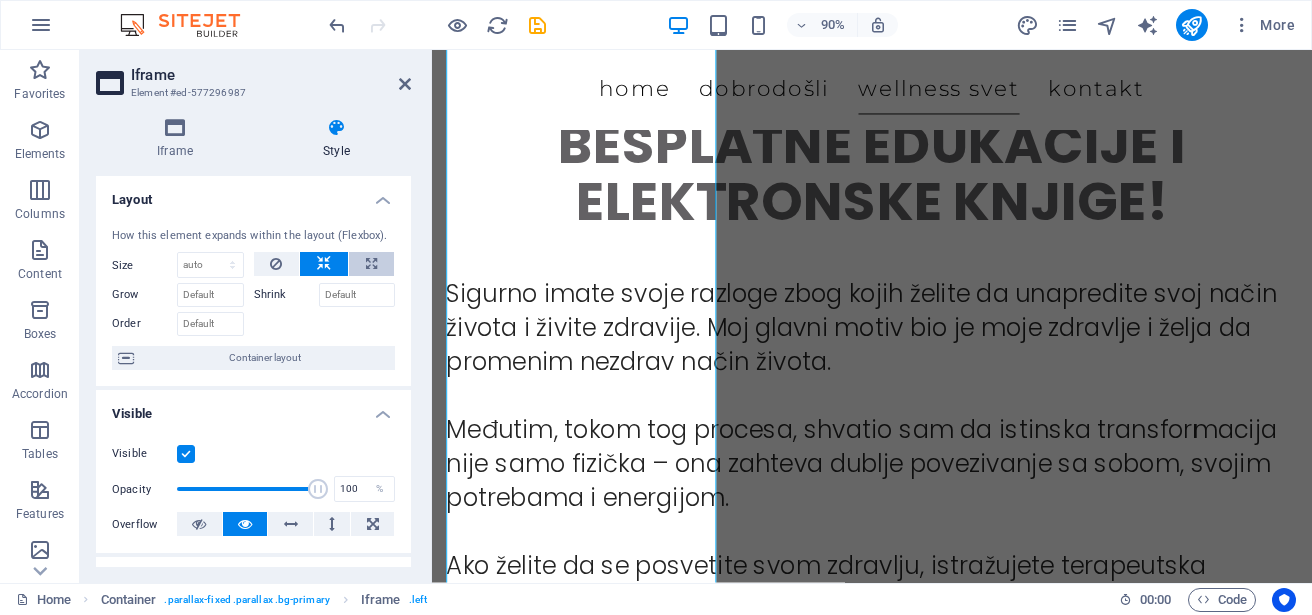click at bounding box center (371, 264) 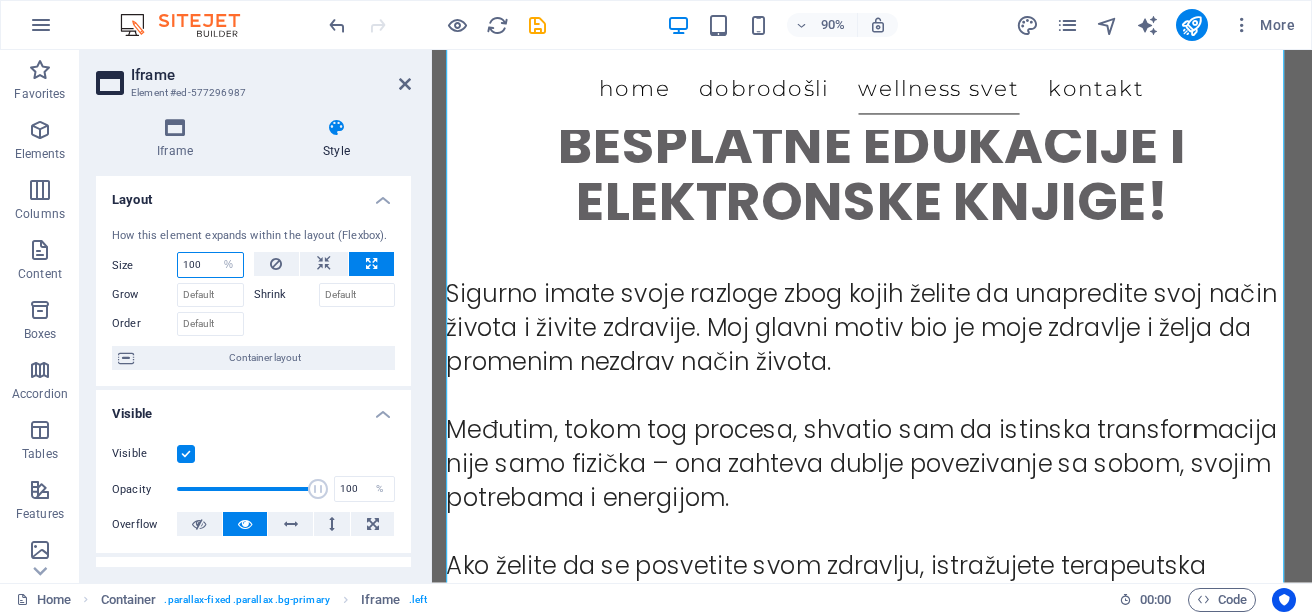 drag, startPoint x: 201, startPoint y: 264, endPoint x: 182, endPoint y: 263, distance: 19.026299 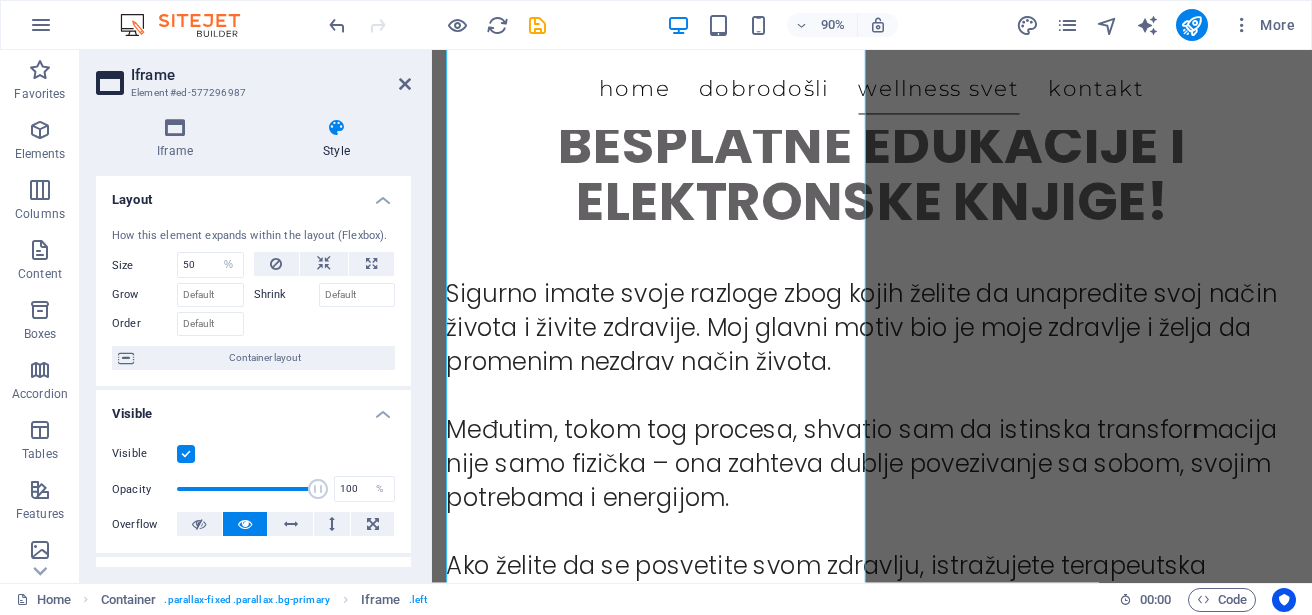 click at bounding box center (325, 321) 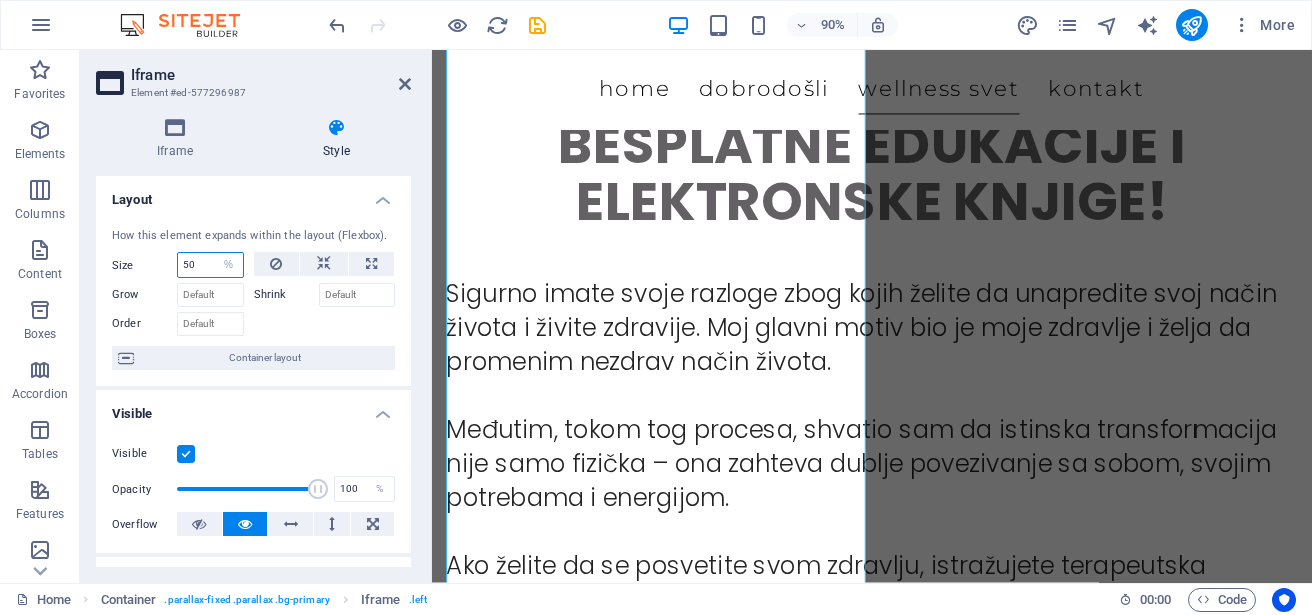 drag, startPoint x: 203, startPoint y: 264, endPoint x: 140, endPoint y: 255, distance: 63.63961 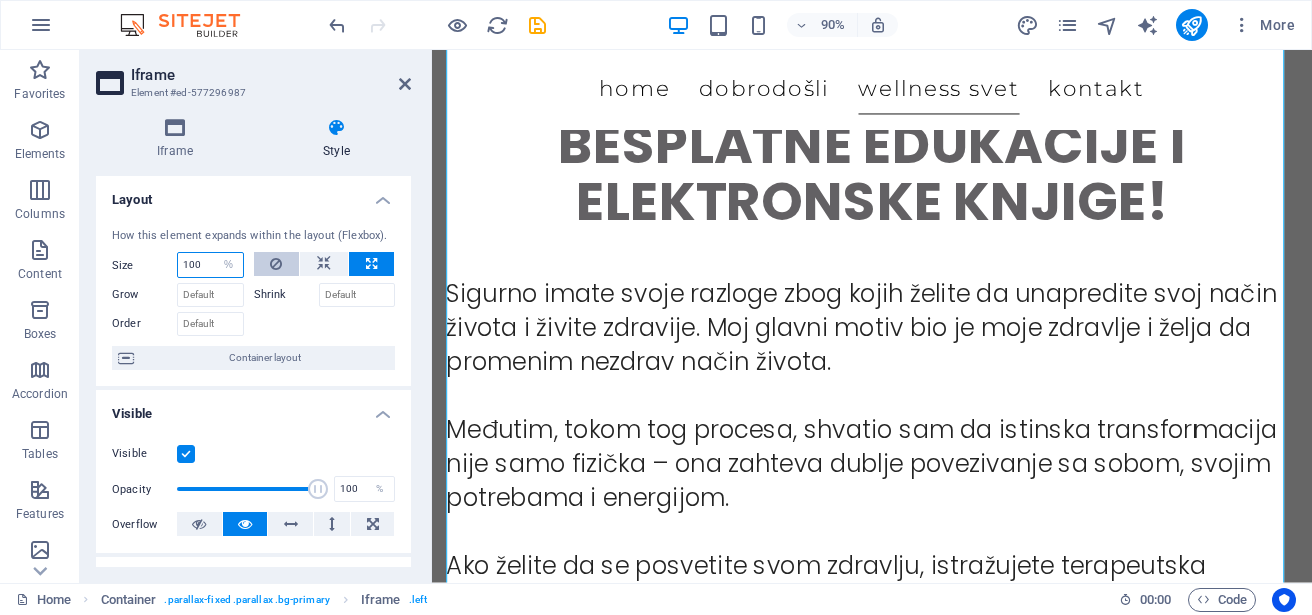 type on "100" 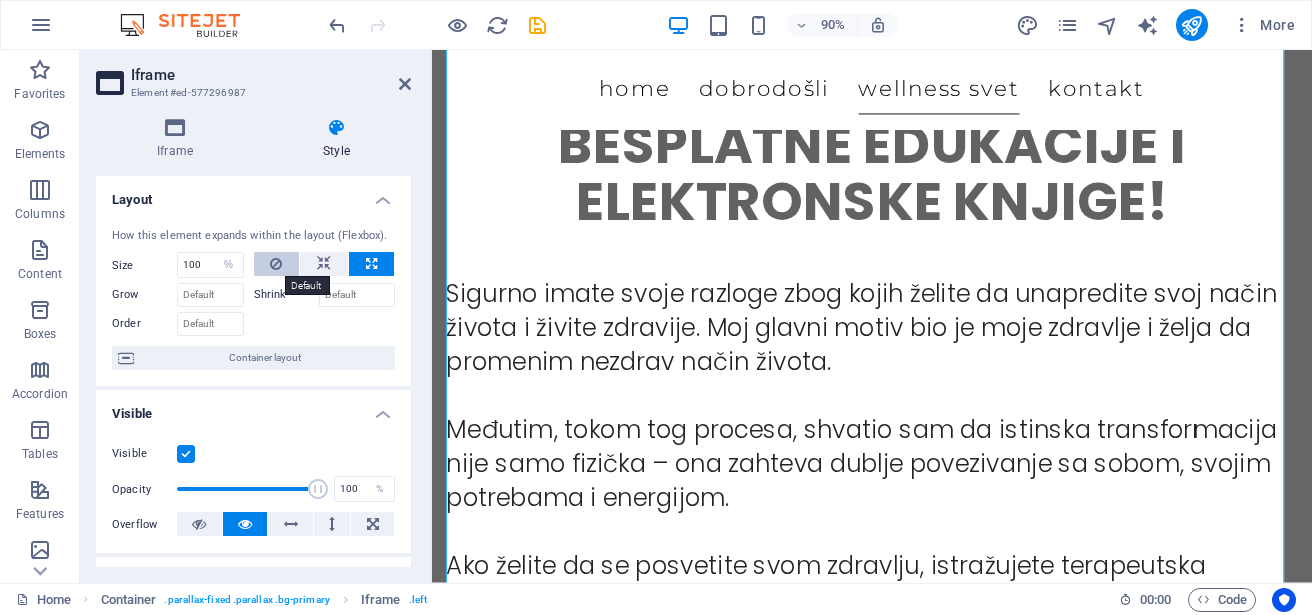 click at bounding box center [276, 264] 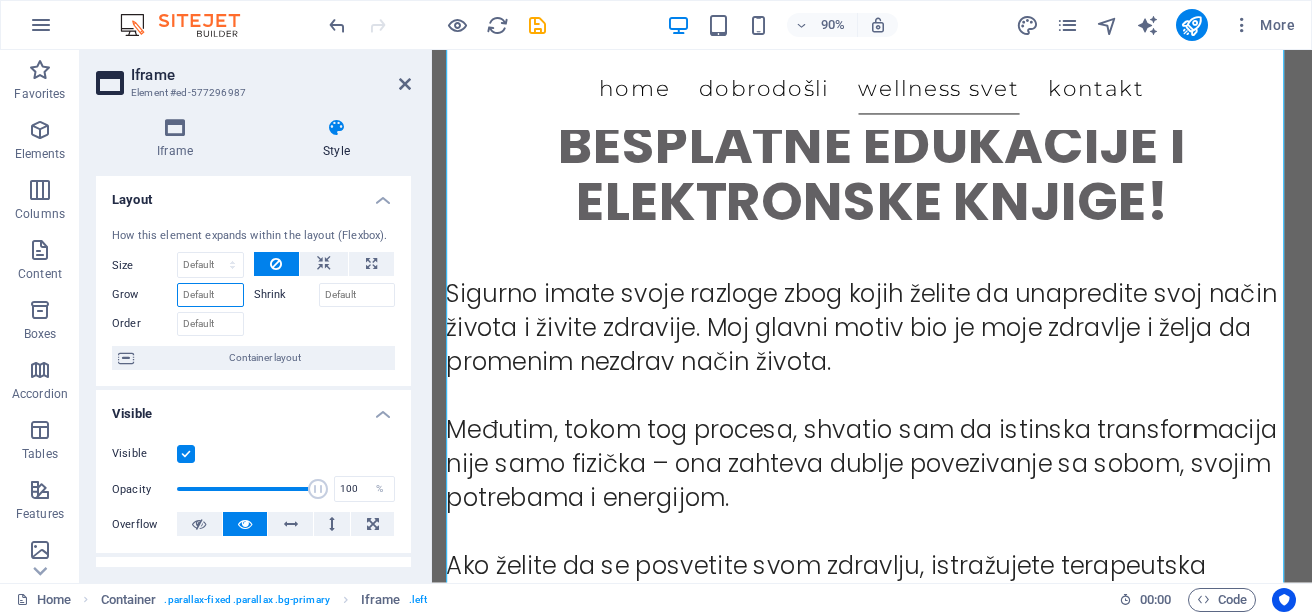 click on "Grow" at bounding box center (210, 295) 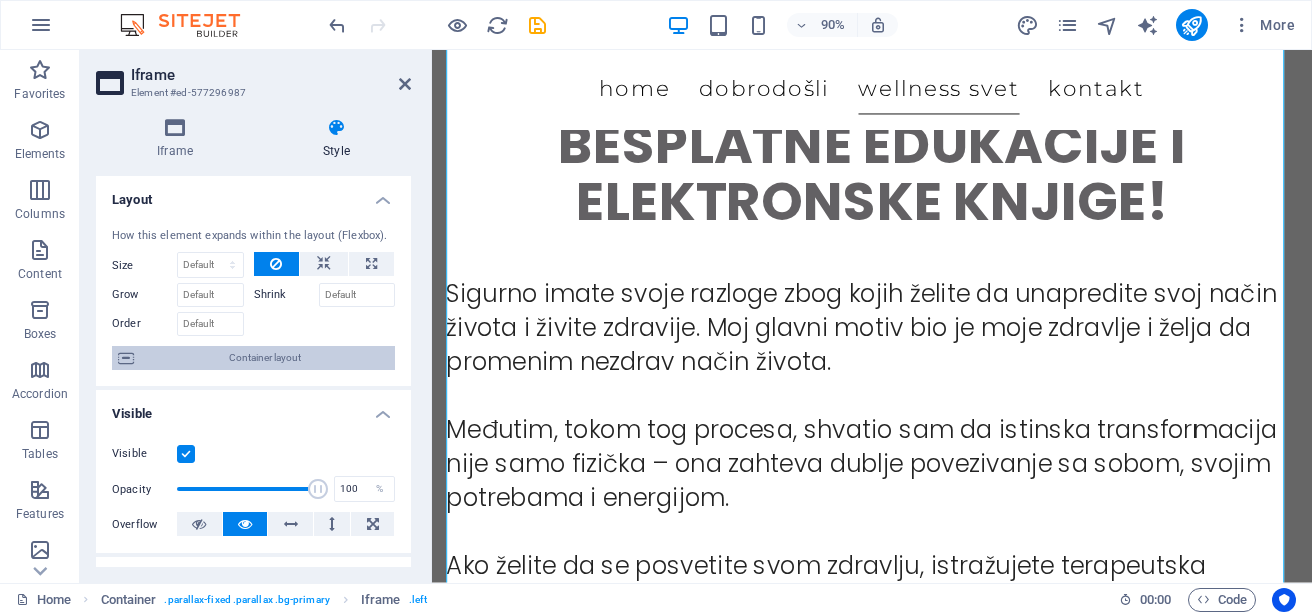 click on "Container layout" at bounding box center (264, 358) 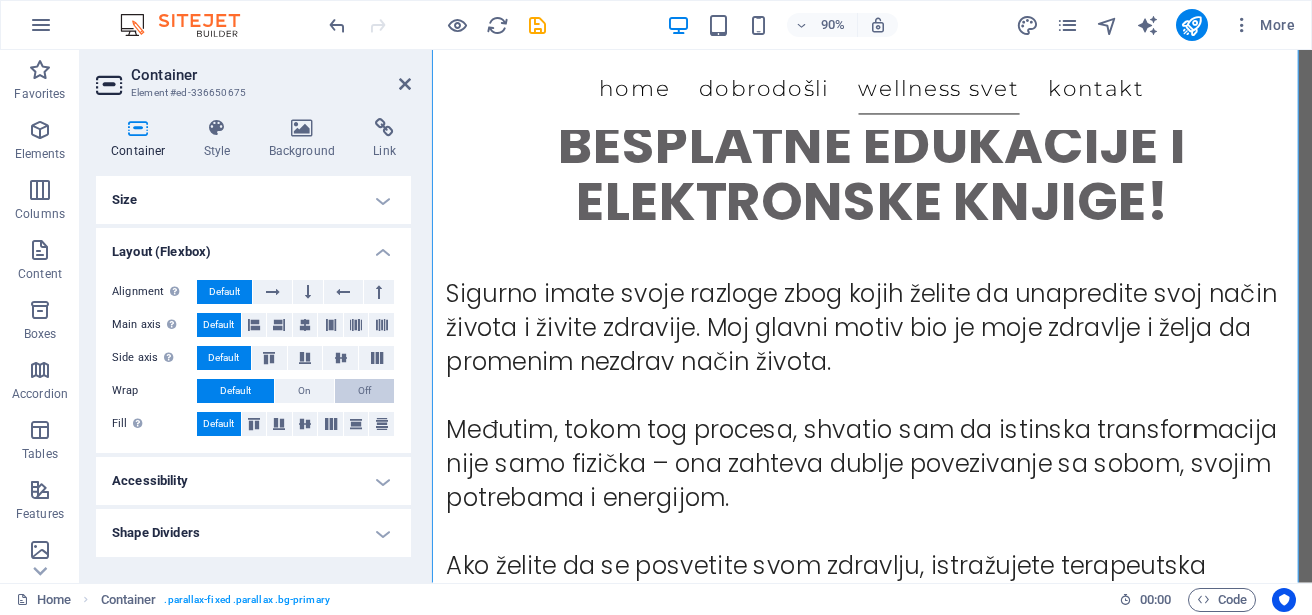 click on "Off" at bounding box center [364, 391] 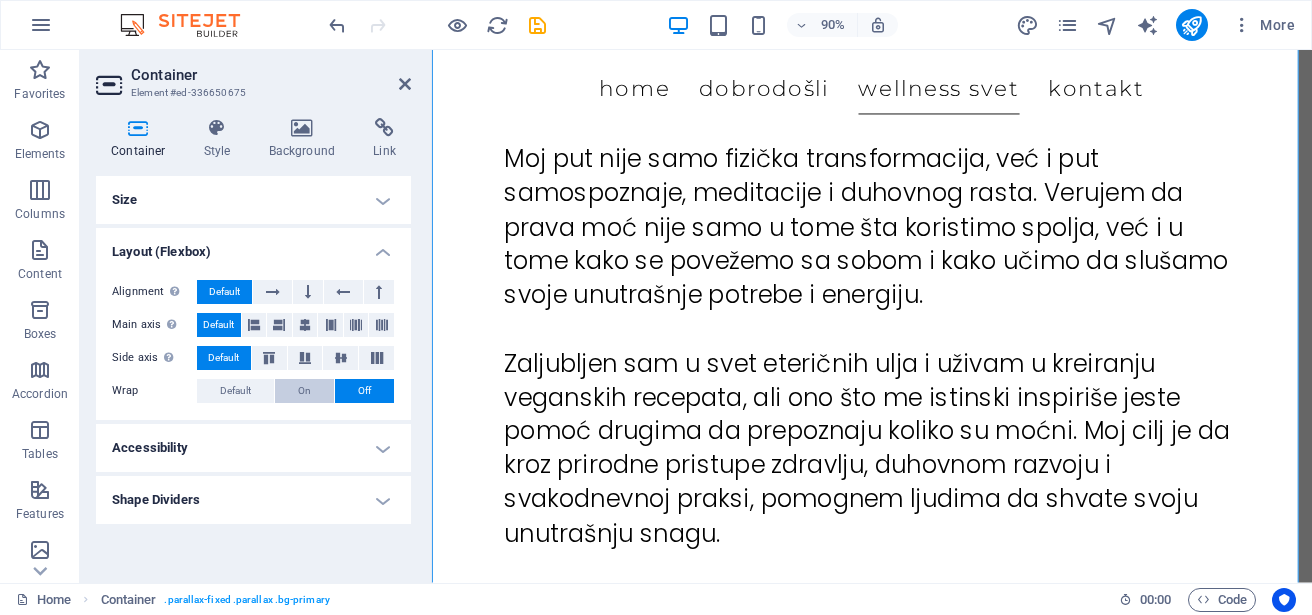 click on "On" at bounding box center [304, 391] 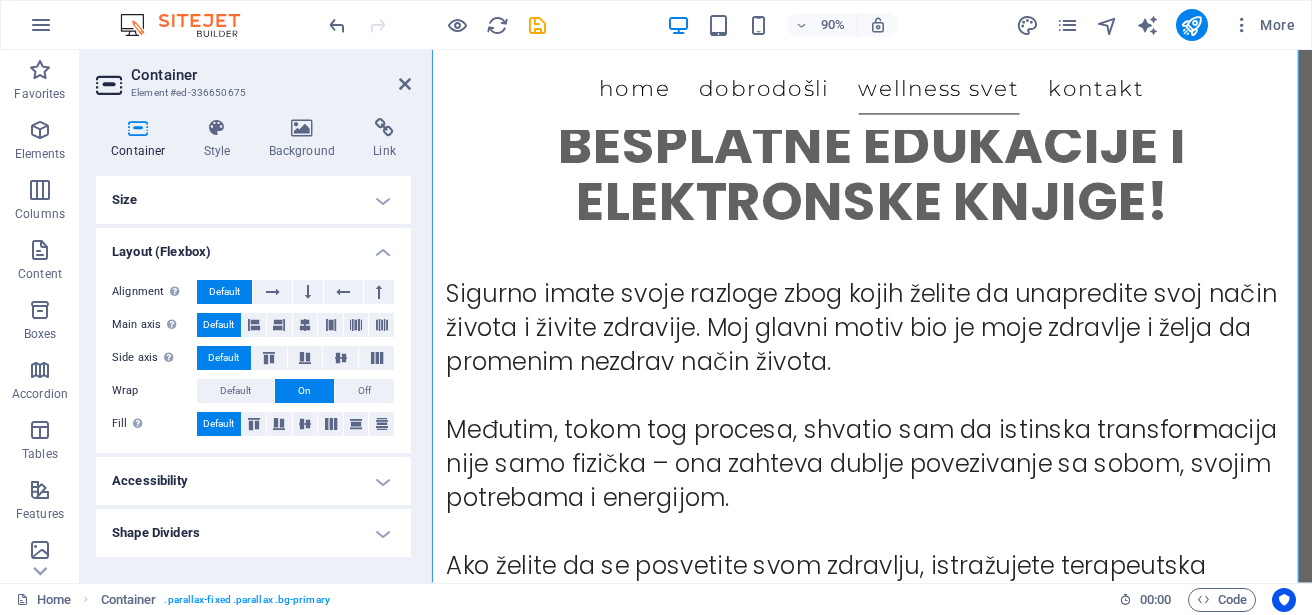 click on "Accessibility" at bounding box center [253, 481] 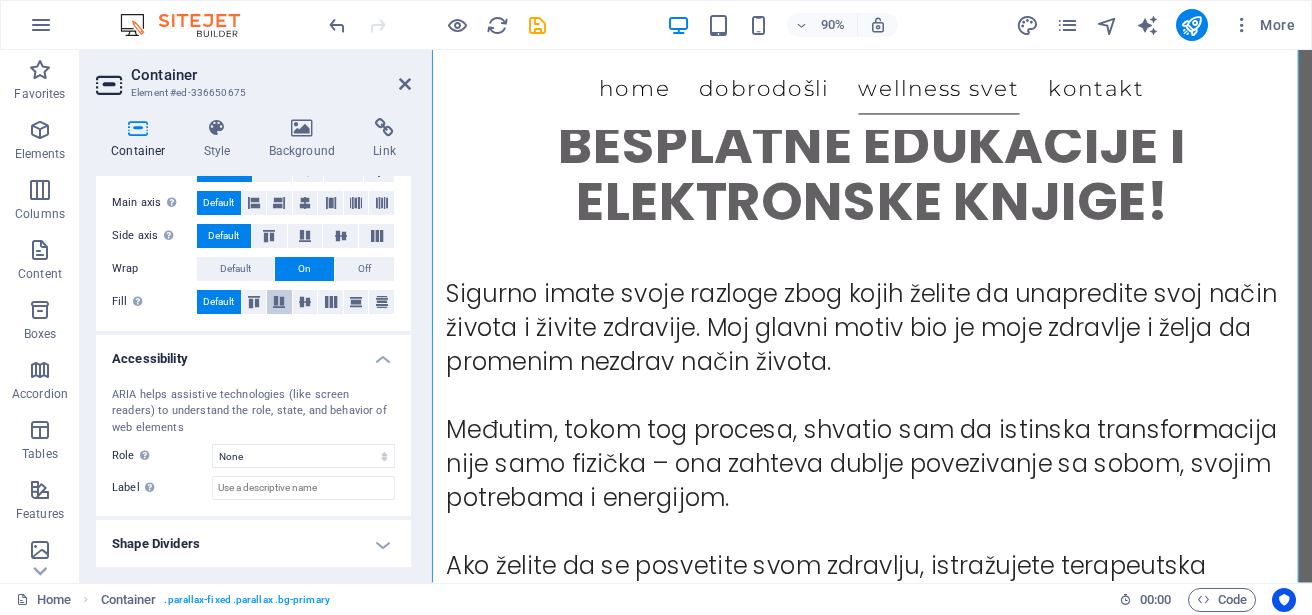 scroll, scrollTop: 123, scrollLeft: 0, axis: vertical 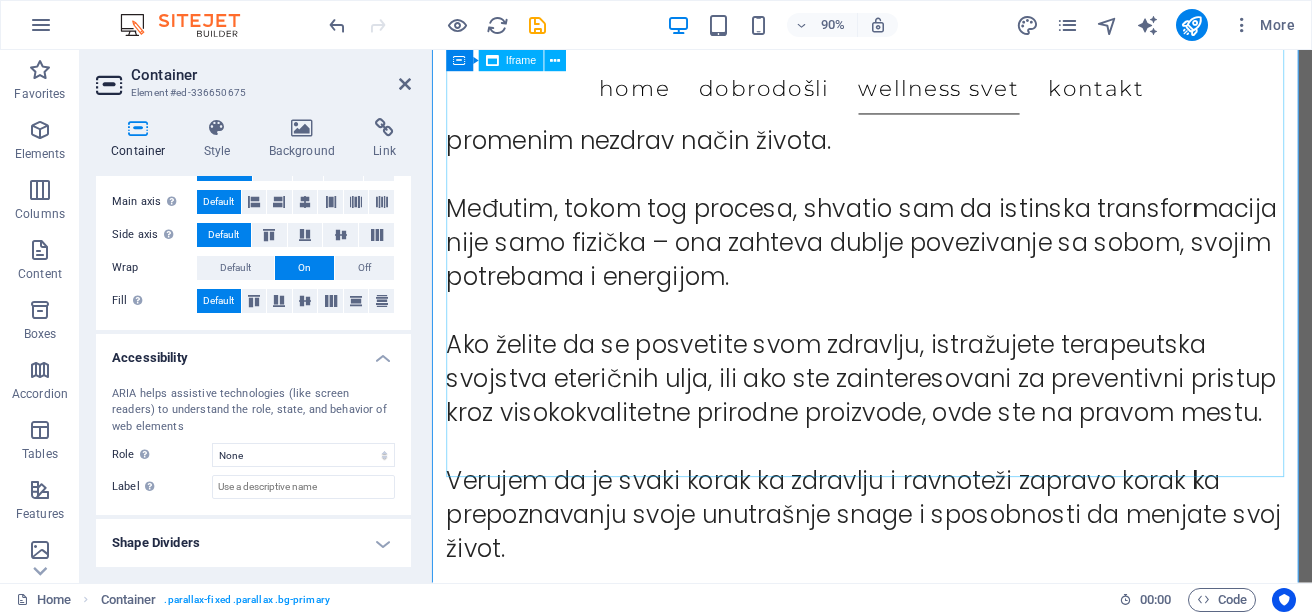 click on "</div>" at bounding box center (921, 1301) 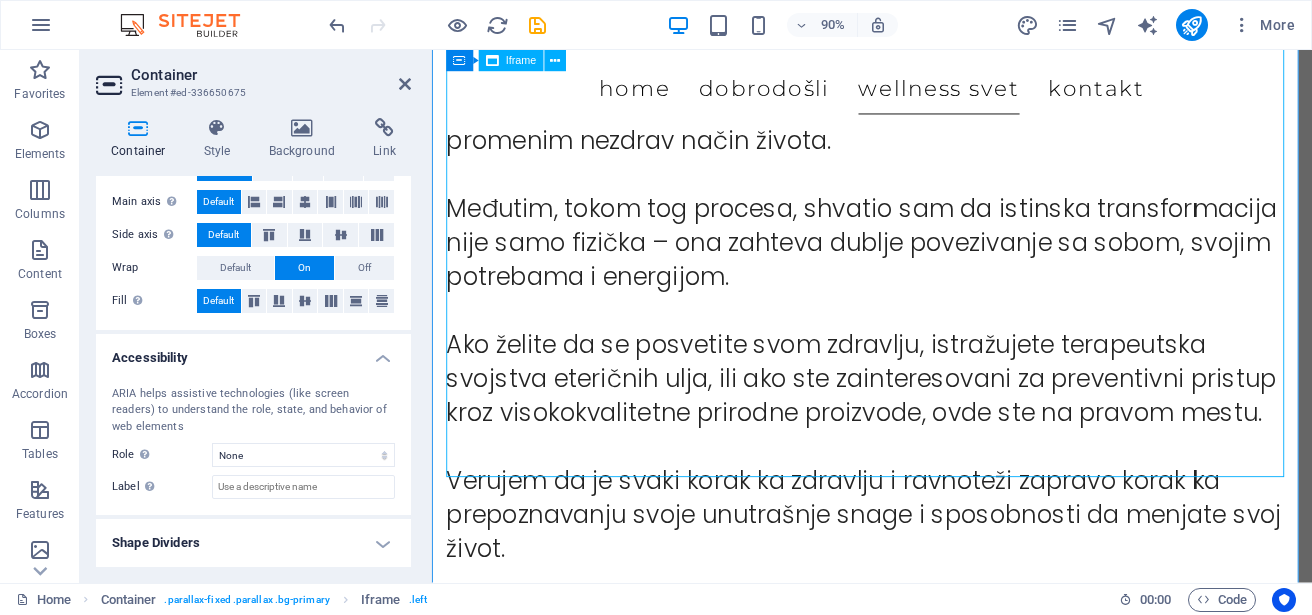 click on "</div>" at bounding box center (921, 1301) 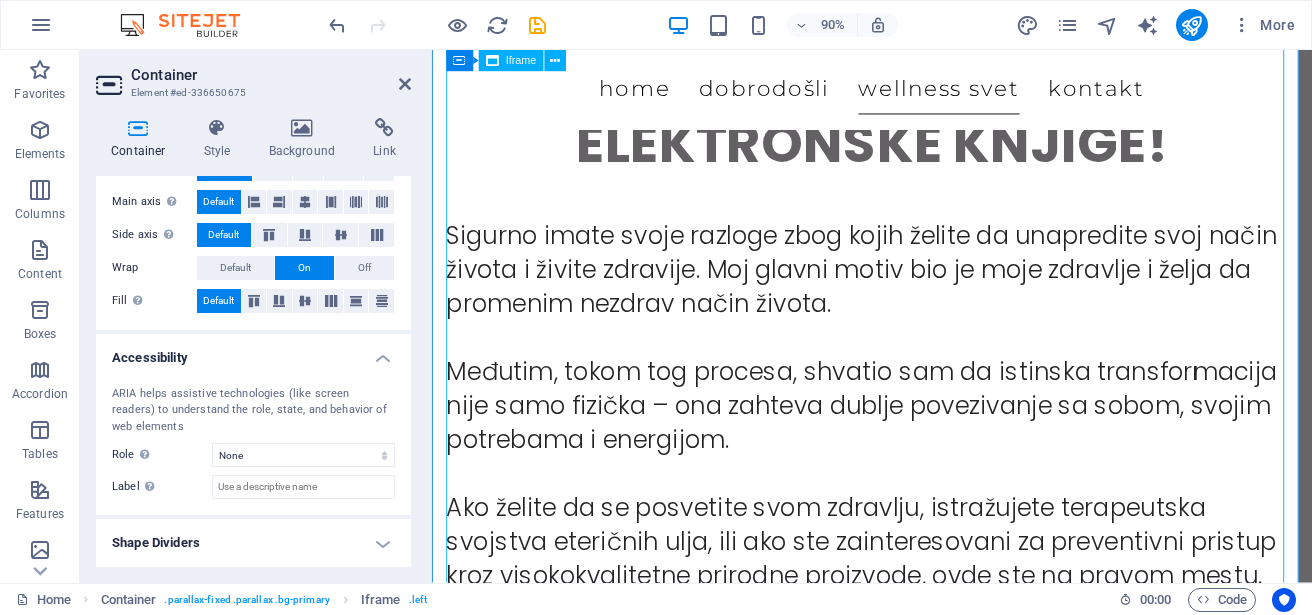 scroll, scrollTop: 3692, scrollLeft: 0, axis: vertical 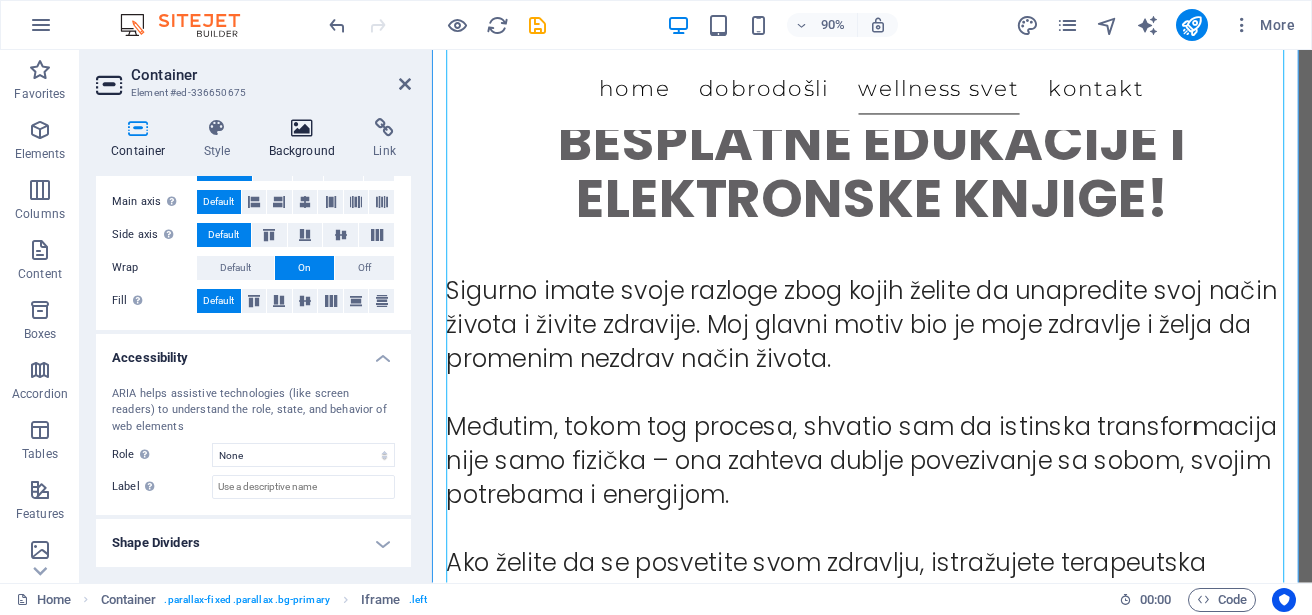 click at bounding box center [302, 128] 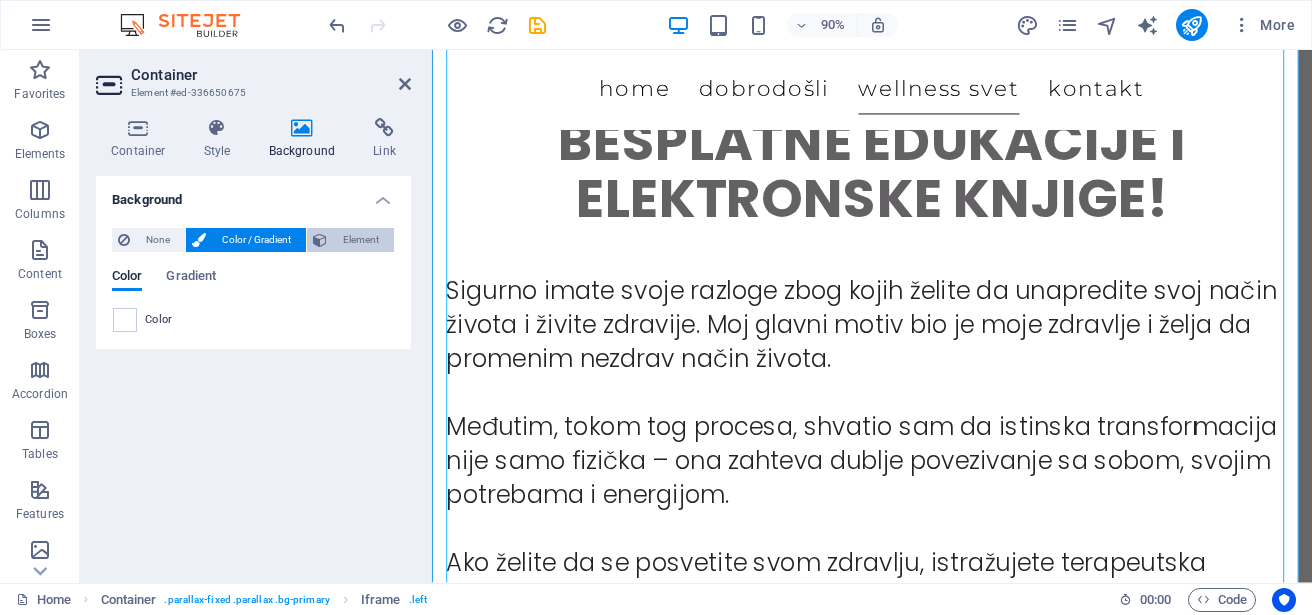click on "Element" at bounding box center (360, 240) 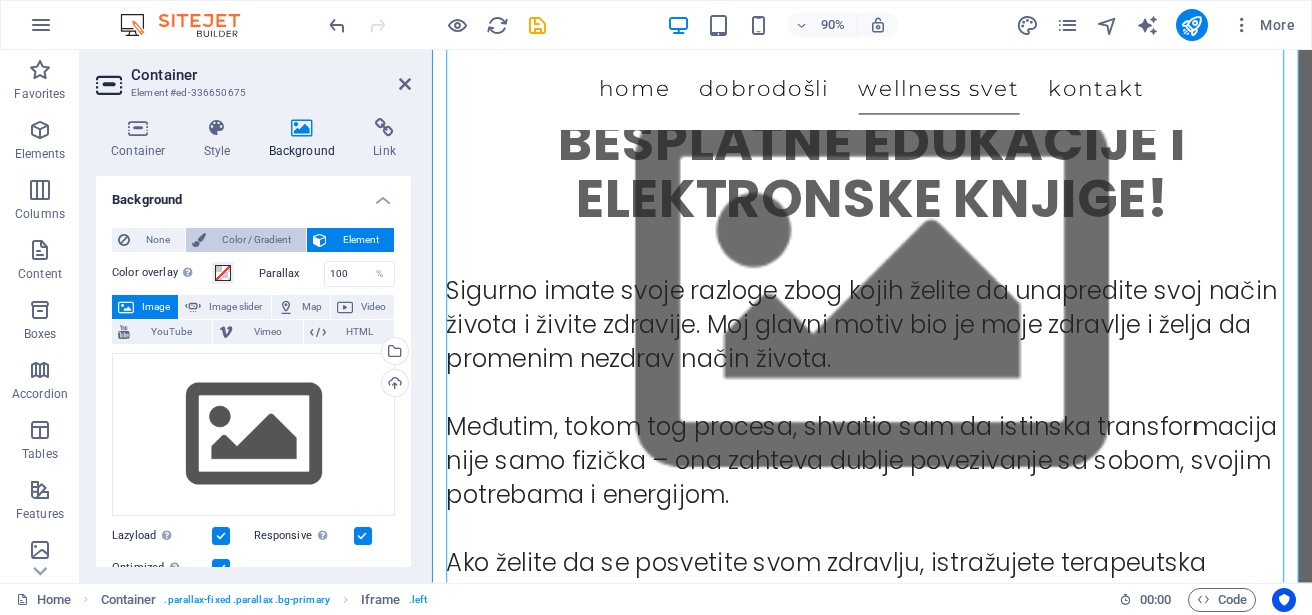 click on "Color / Gradient" at bounding box center [256, 240] 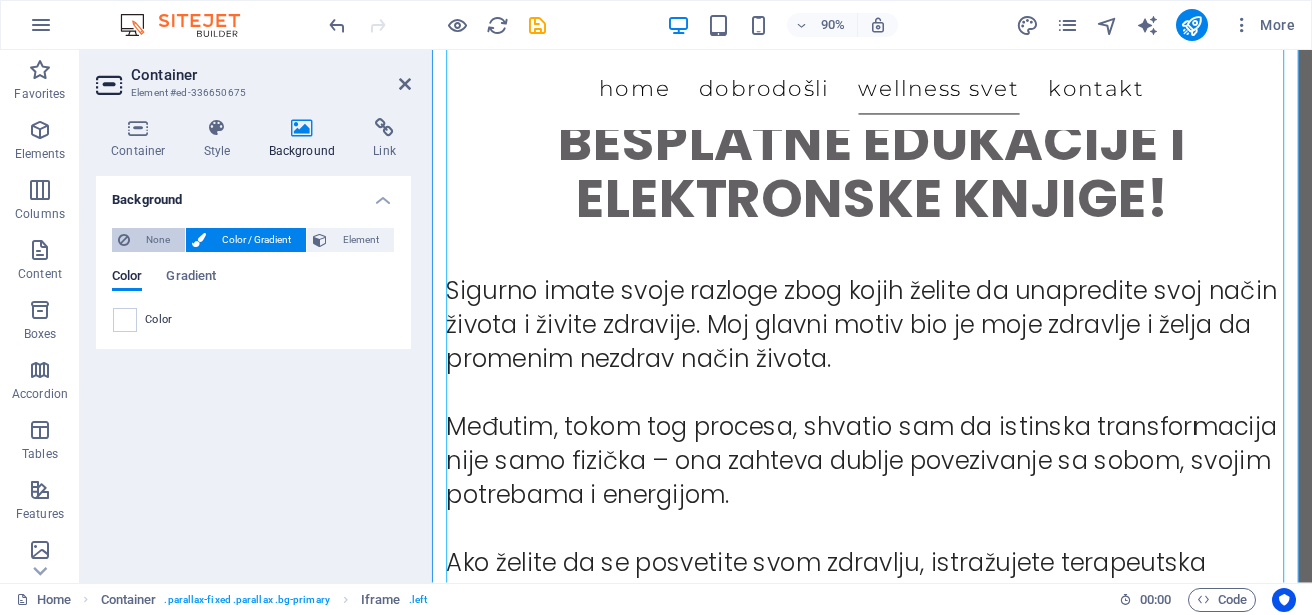 click on "None" at bounding box center [157, 240] 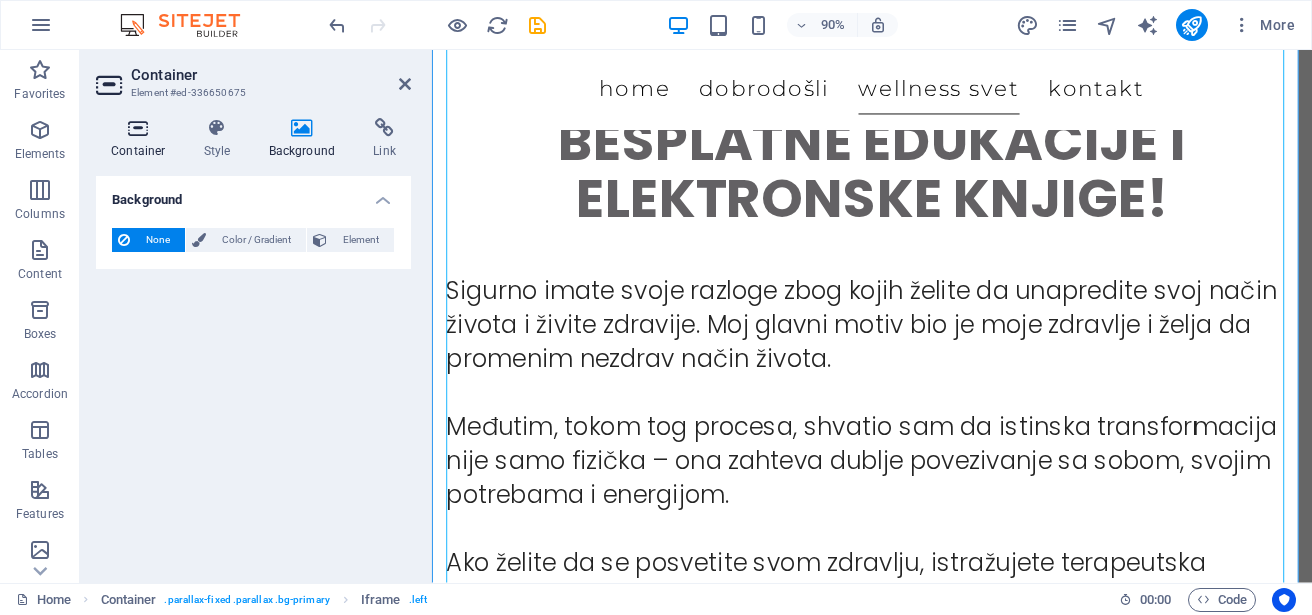 click at bounding box center [138, 128] 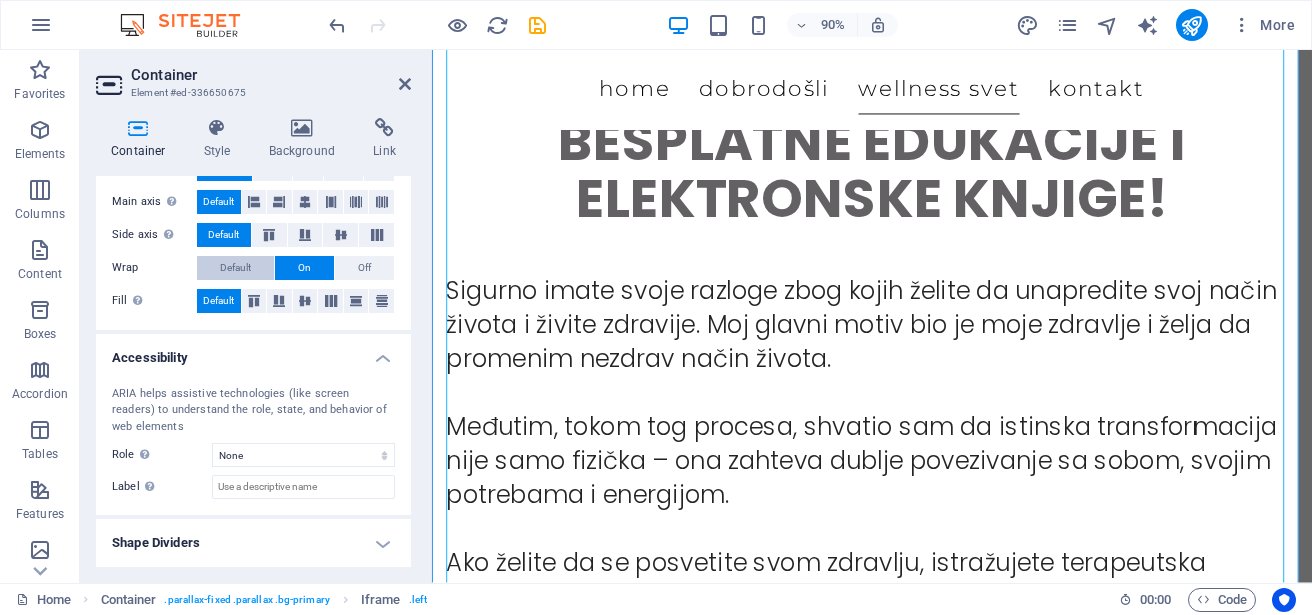 click on "Default" at bounding box center (235, 268) 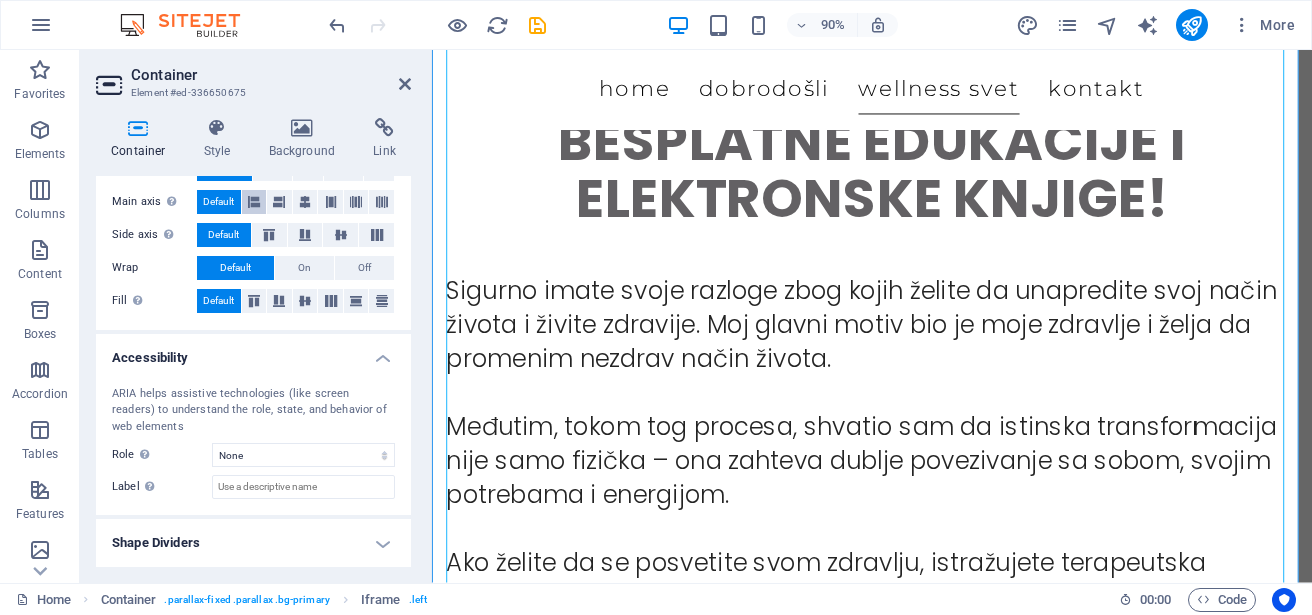 click at bounding box center (254, 202) 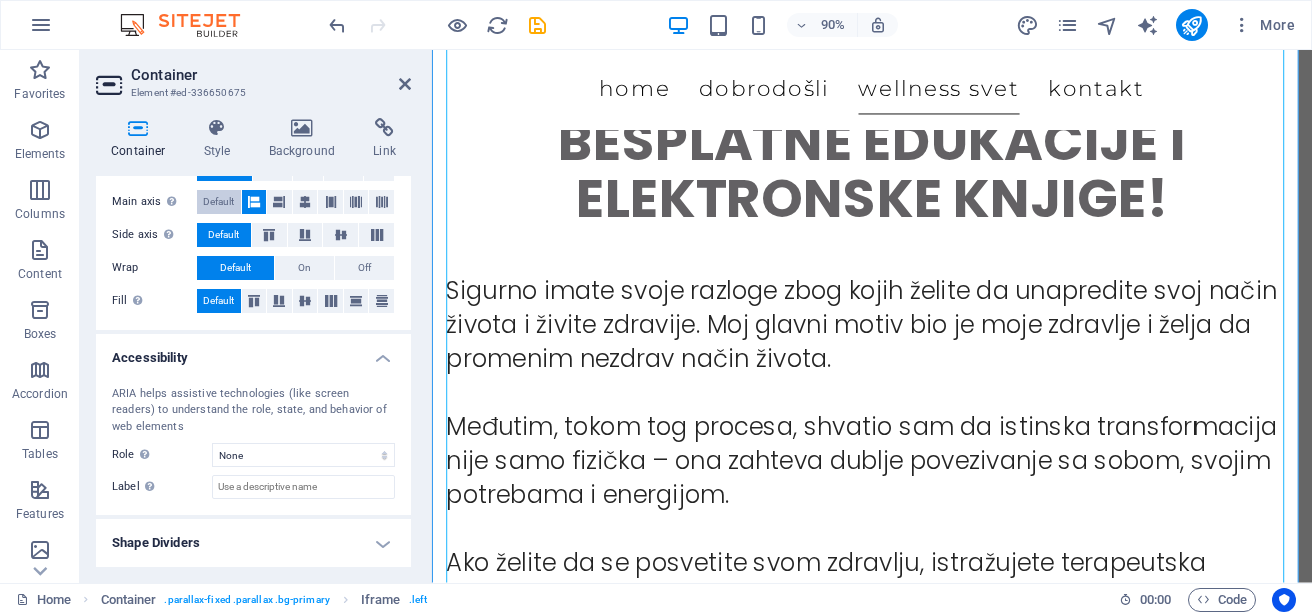 click on "Default" at bounding box center [218, 202] 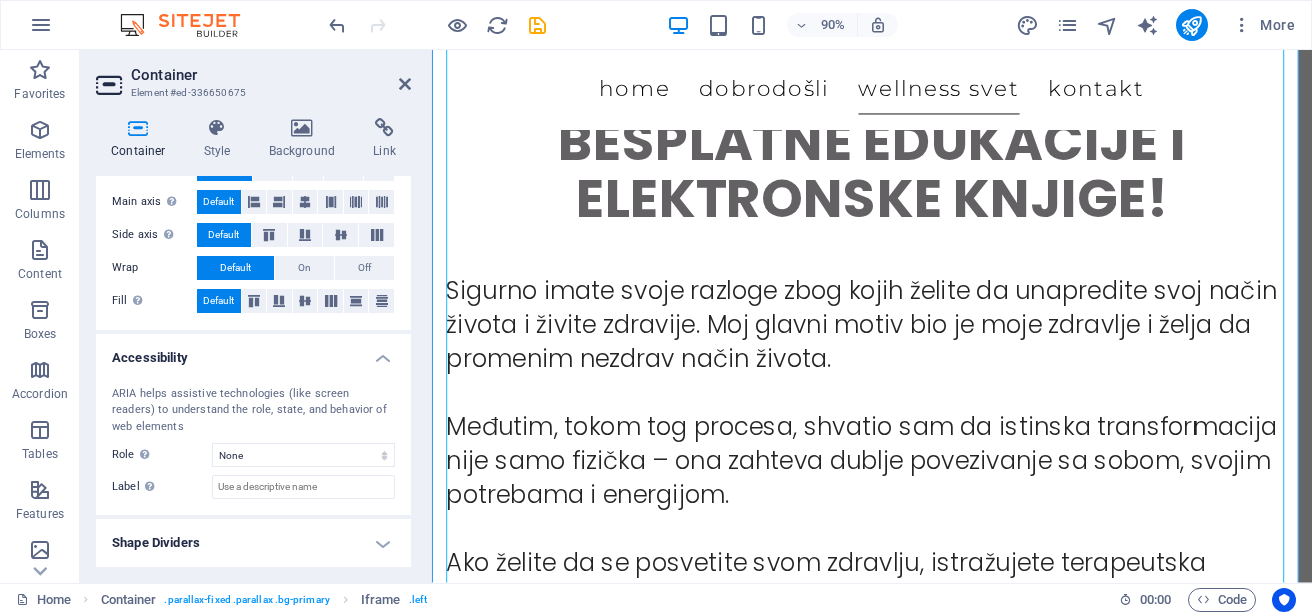click at bounding box center (138, 128) 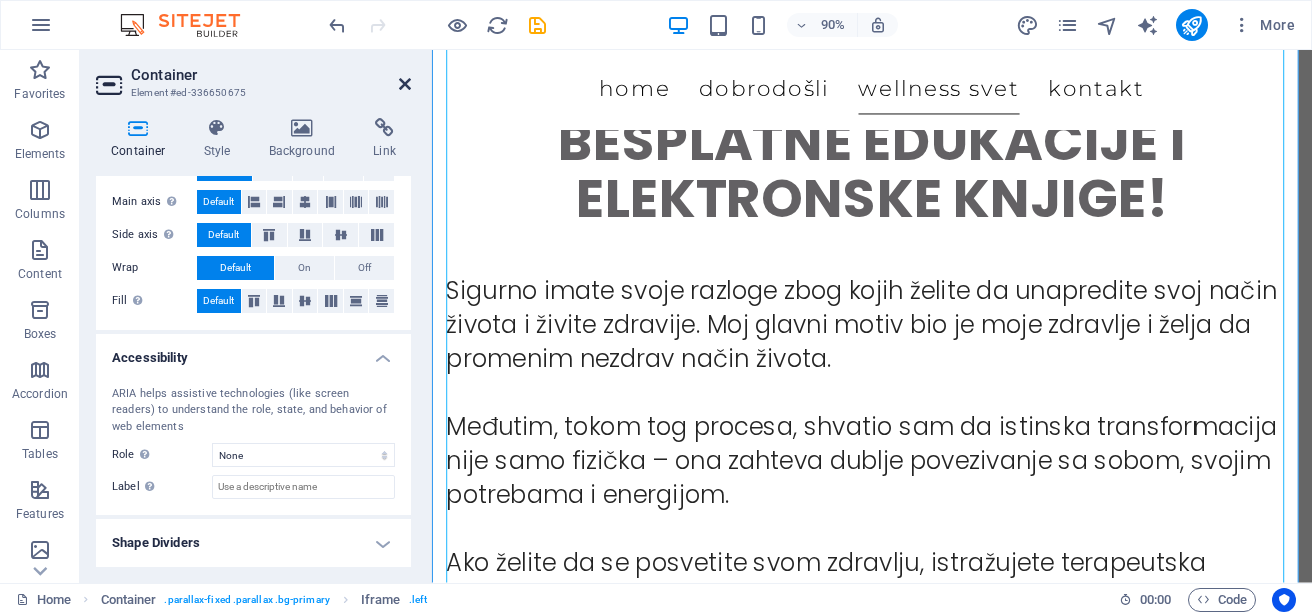 click at bounding box center (405, 84) 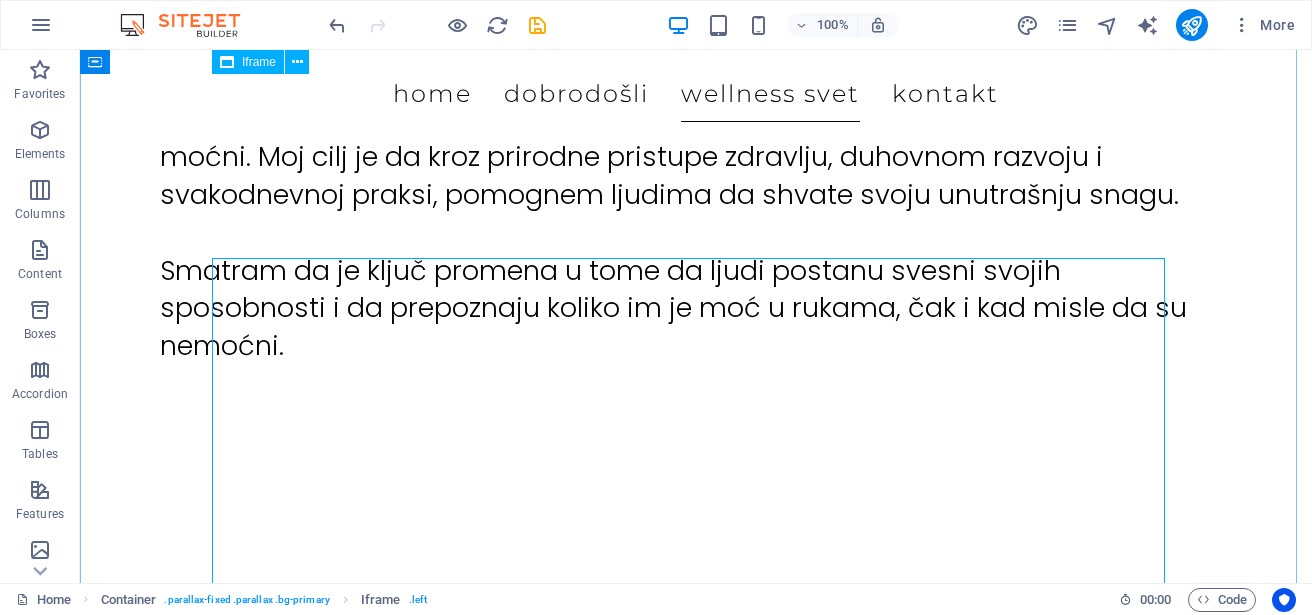scroll, scrollTop: 3262, scrollLeft: 0, axis: vertical 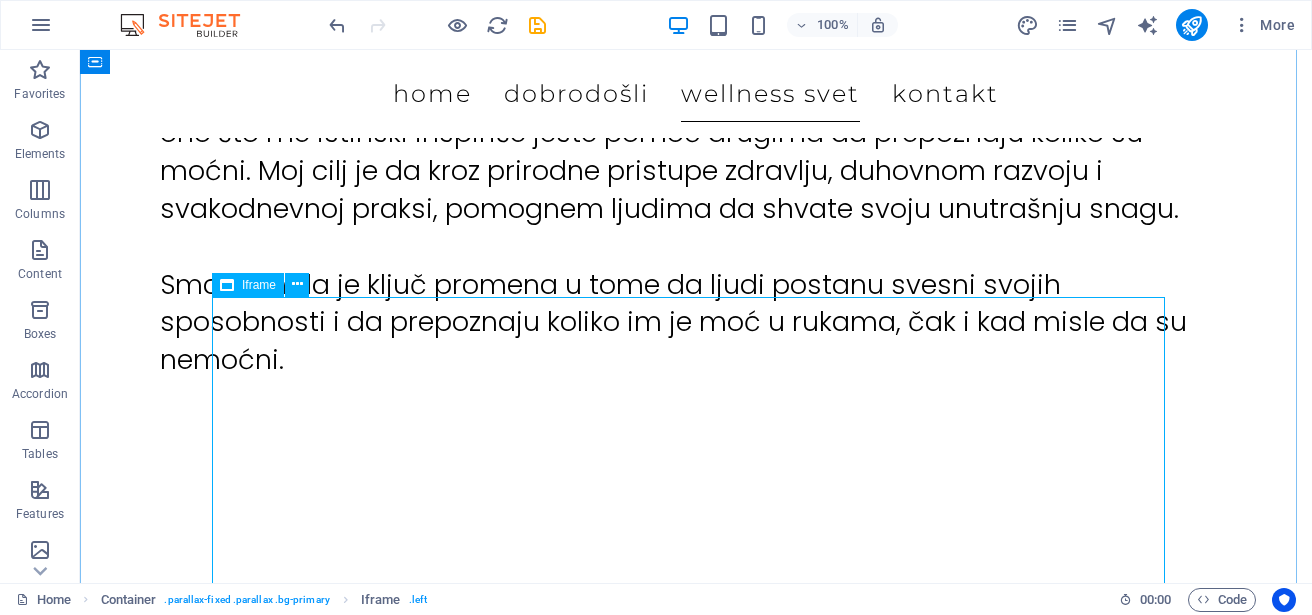 click on "</div>" at bounding box center (696, 2290) 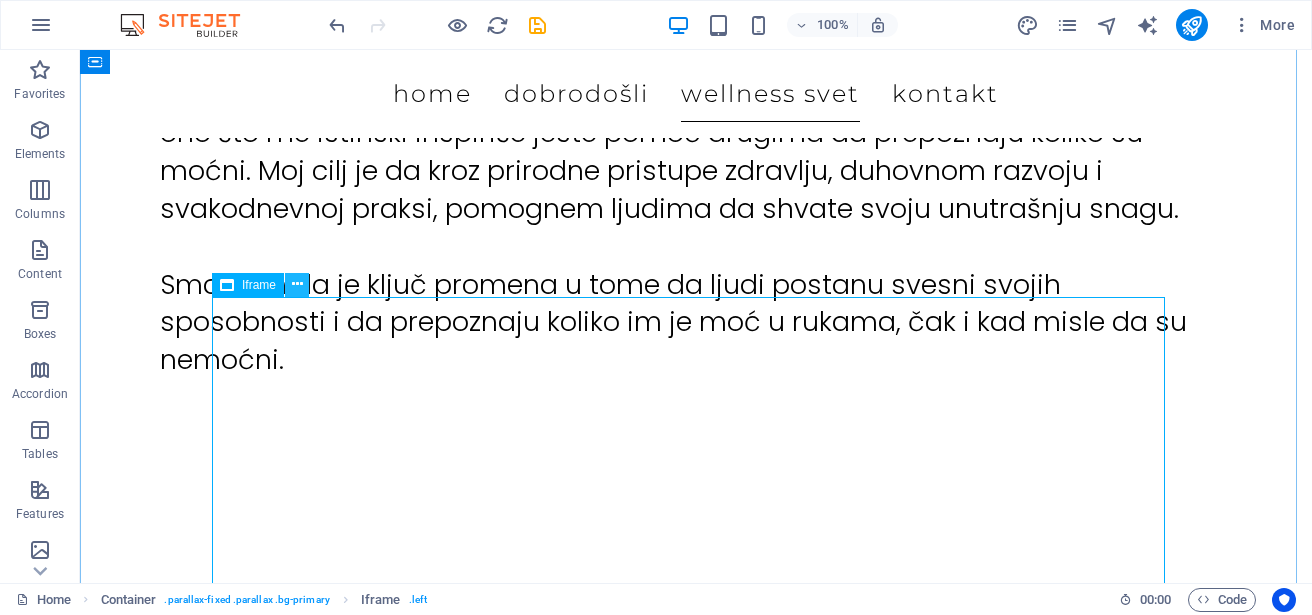 click at bounding box center (297, 284) 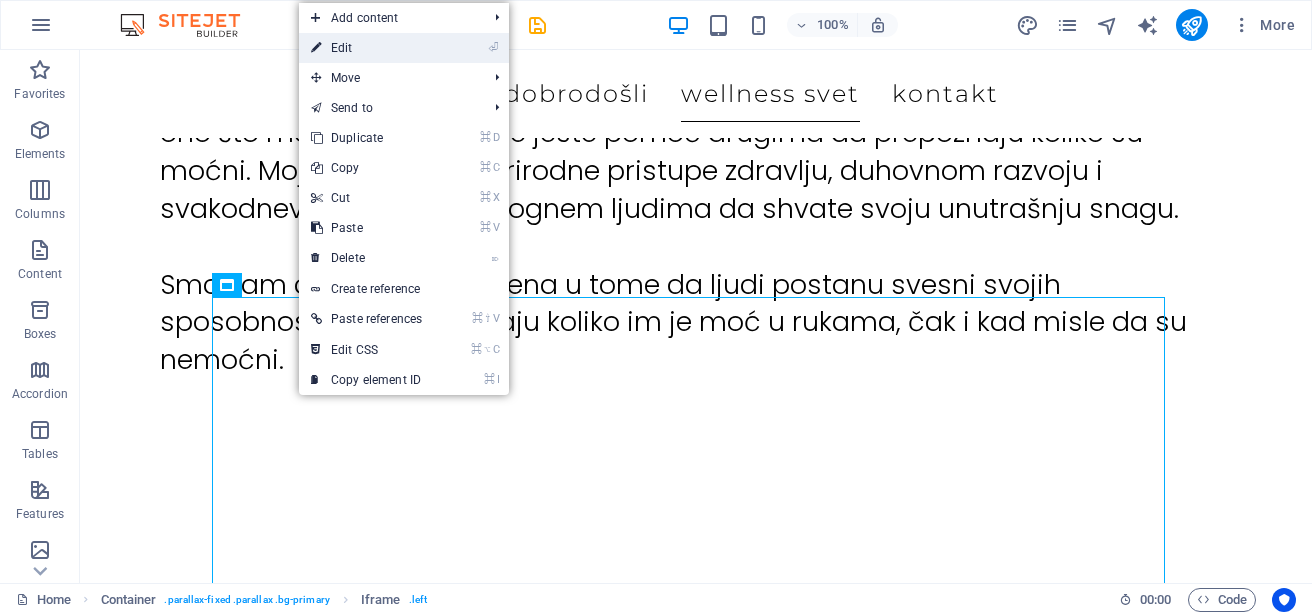 click on "⏎  Edit" at bounding box center (366, 48) 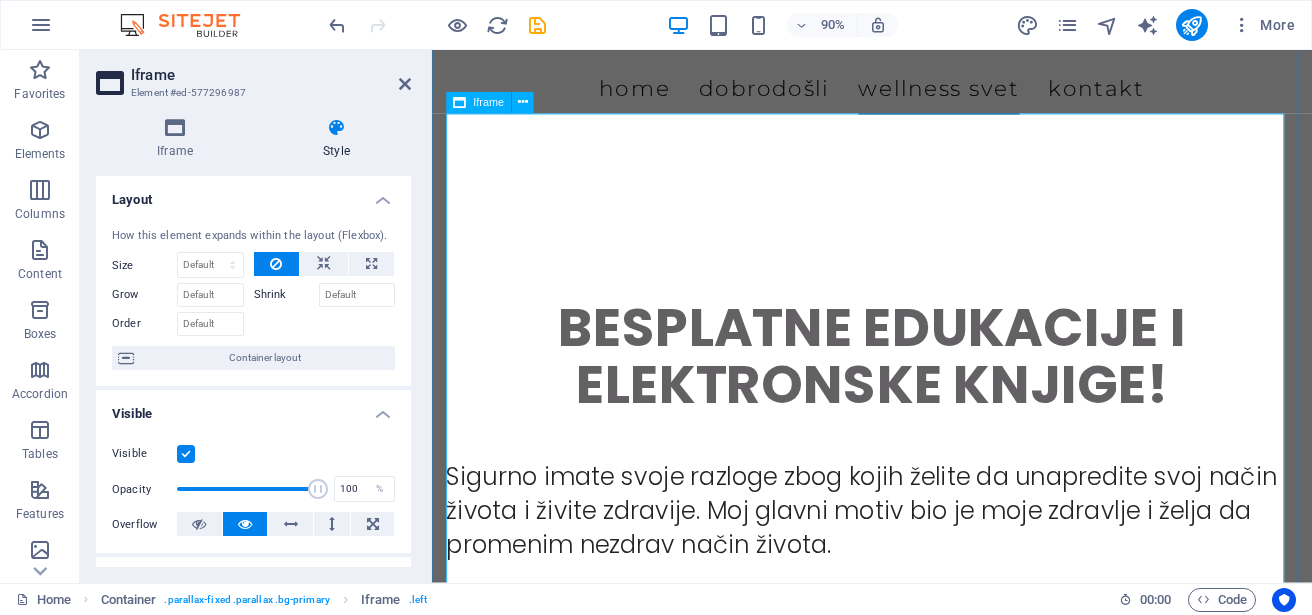 scroll, scrollTop: 3493, scrollLeft: 0, axis: vertical 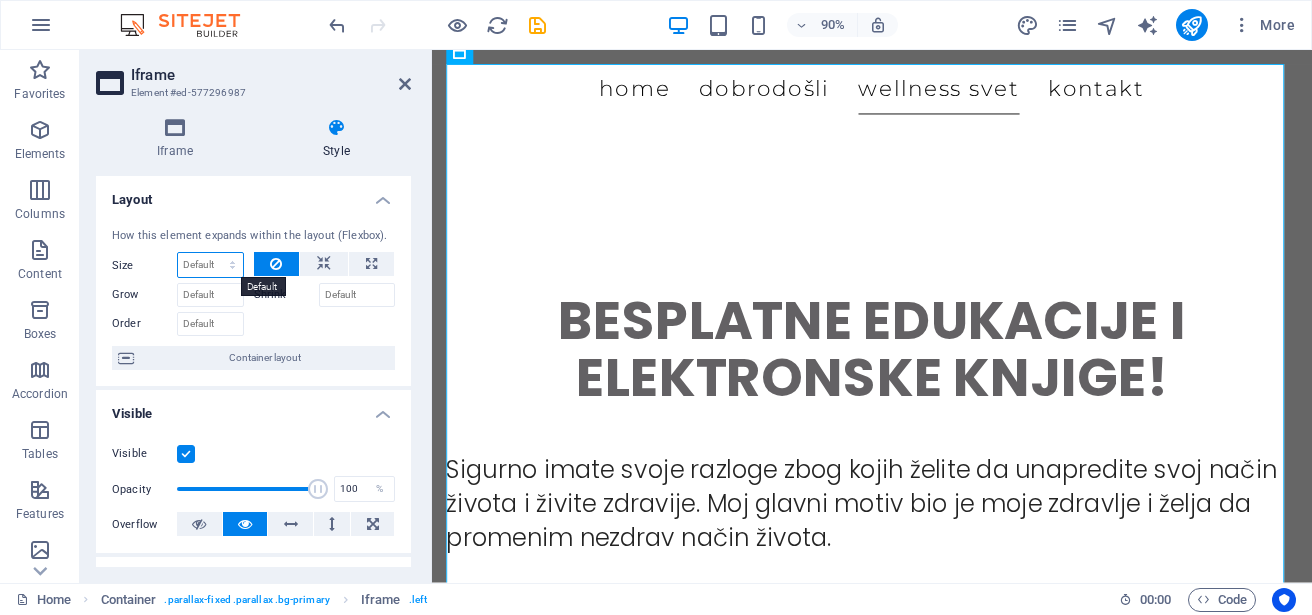 click on "Default auto px % 1/1 1/2 1/3 1/4 1/5 1/6 1/7 1/8 1/9 1/10" at bounding box center (210, 265) 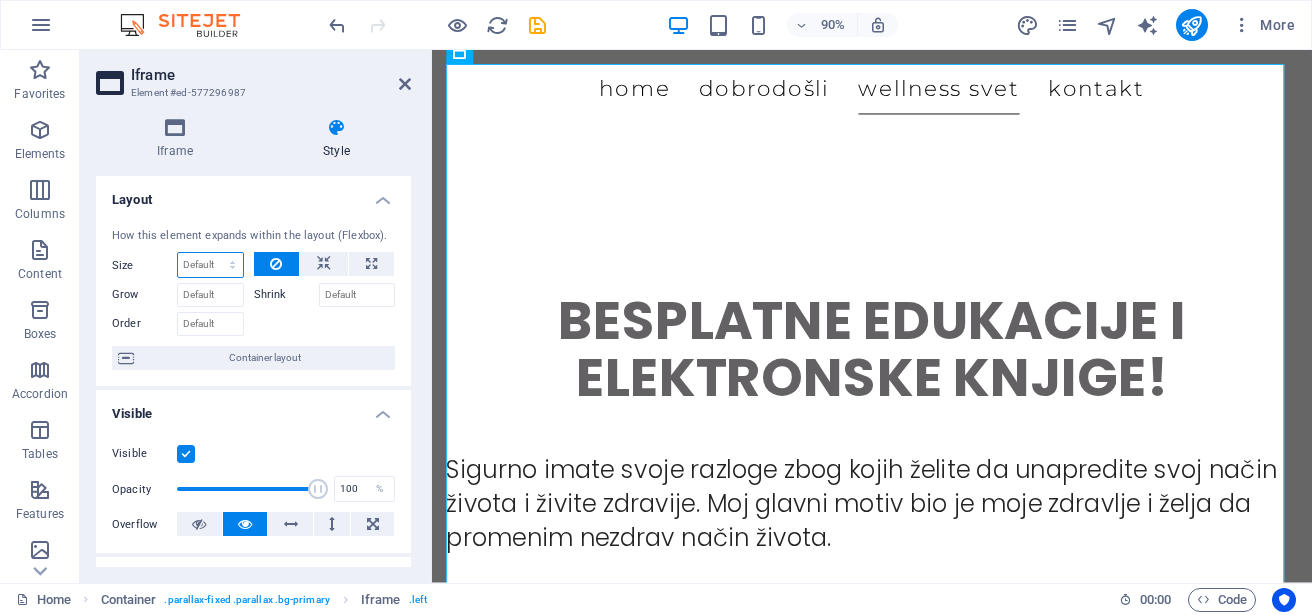 select on "1/3" 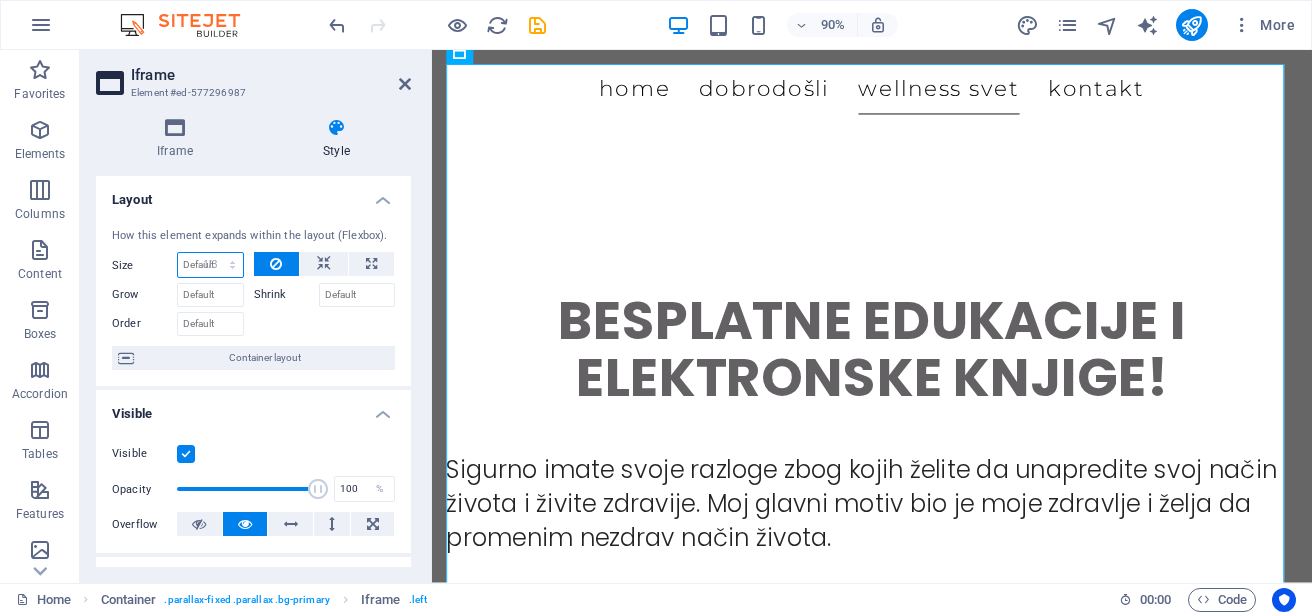 type on "33.33" 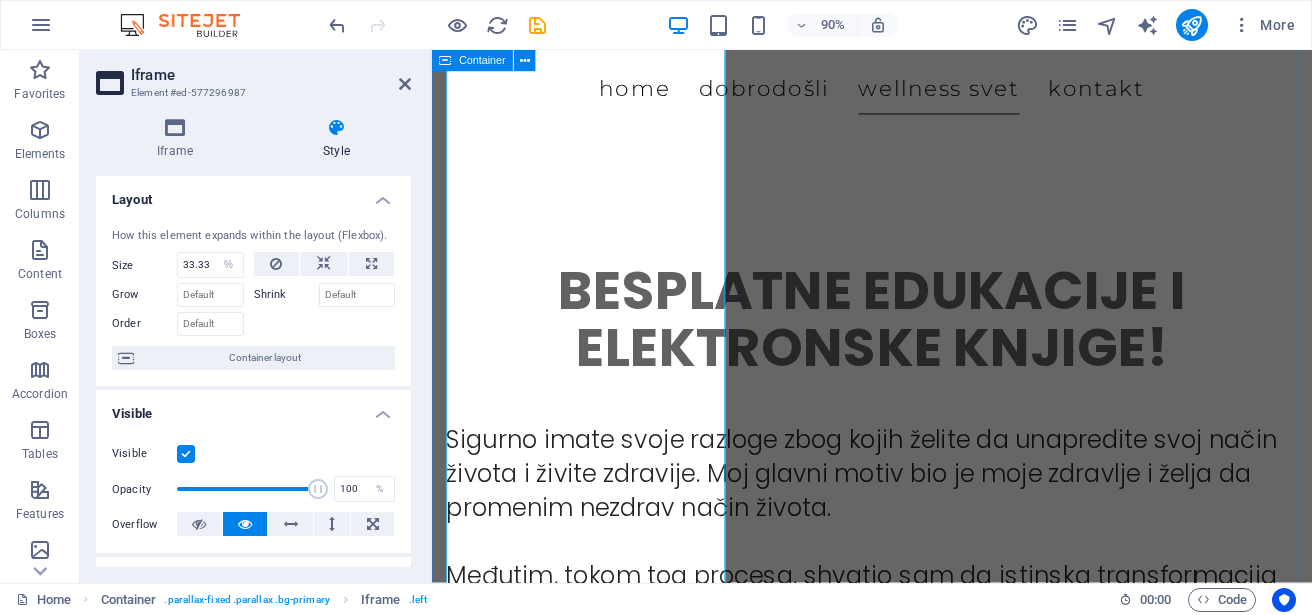 scroll, scrollTop: 3871, scrollLeft: 0, axis: vertical 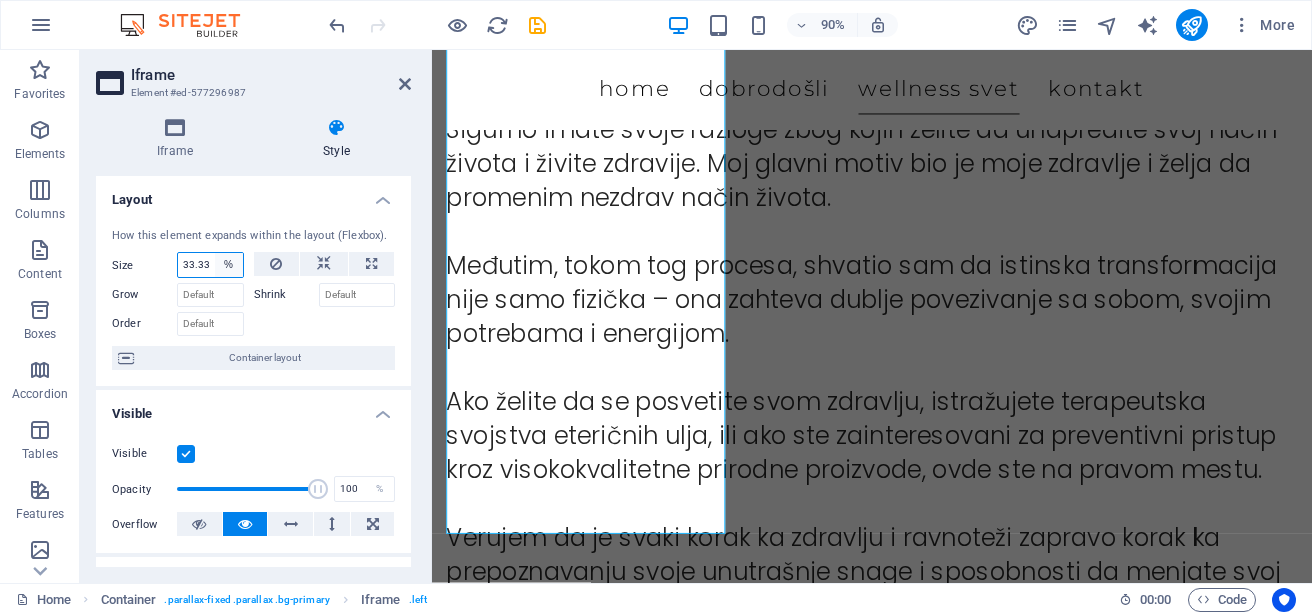 click on "Default auto px % 1/1 1/2 1/3 1/4 1/5 1/6 1/7 1/8 1/9 1/10" at bounding box center [229, 265] 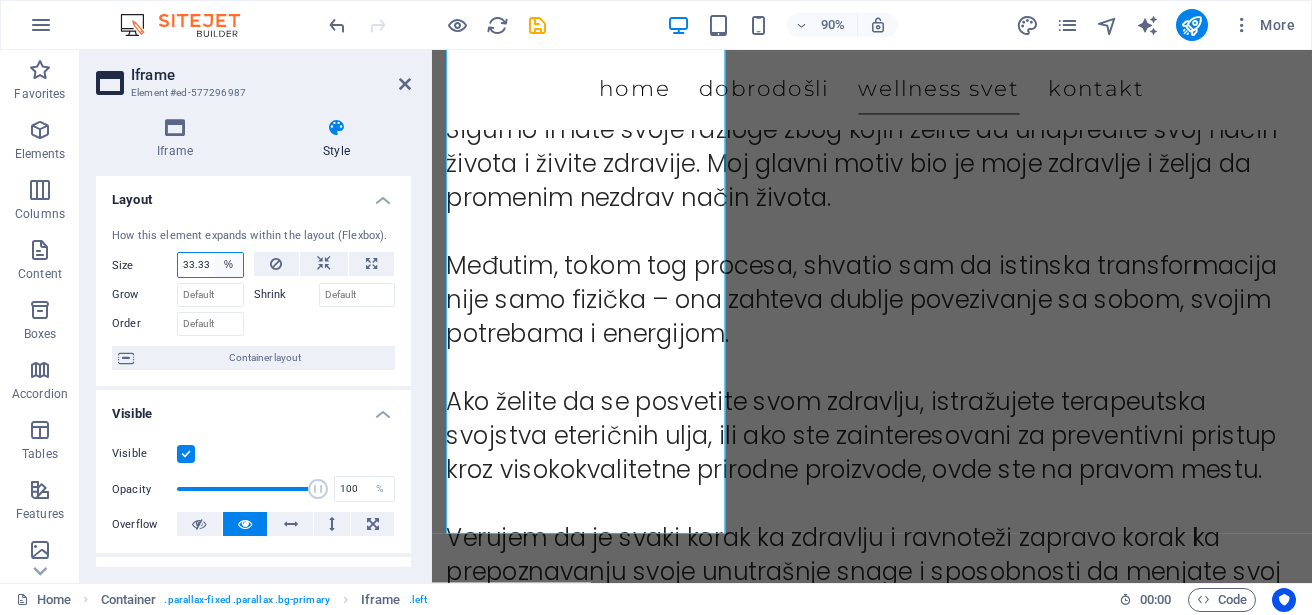 select on "1/9" 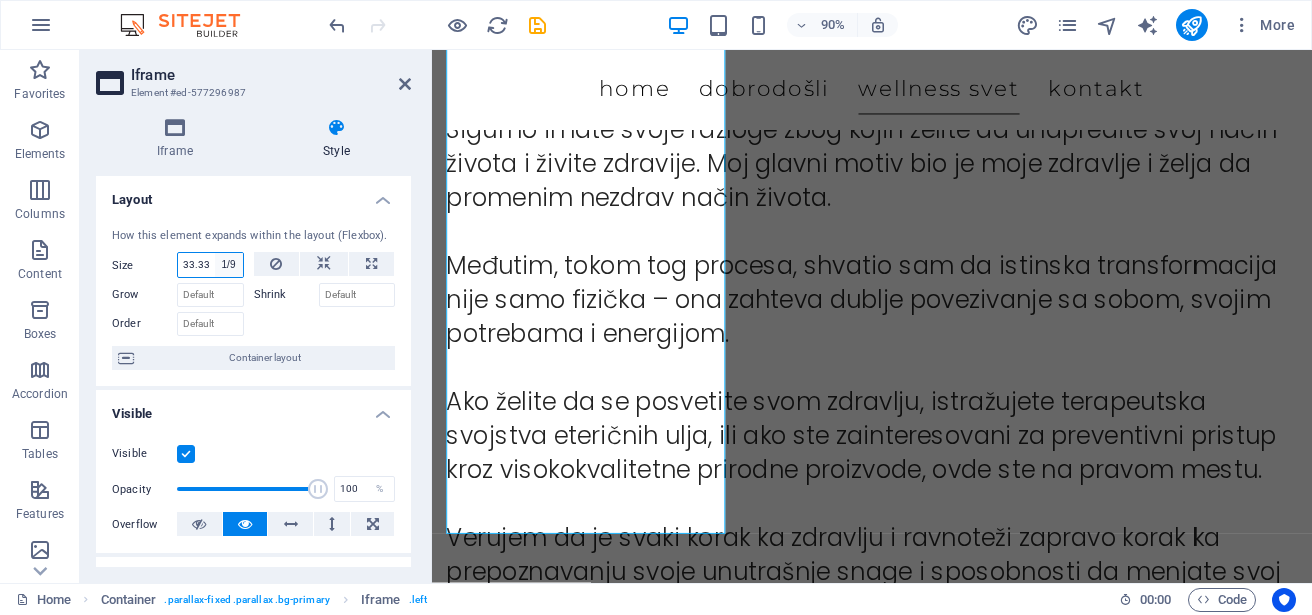 type on "11.11" 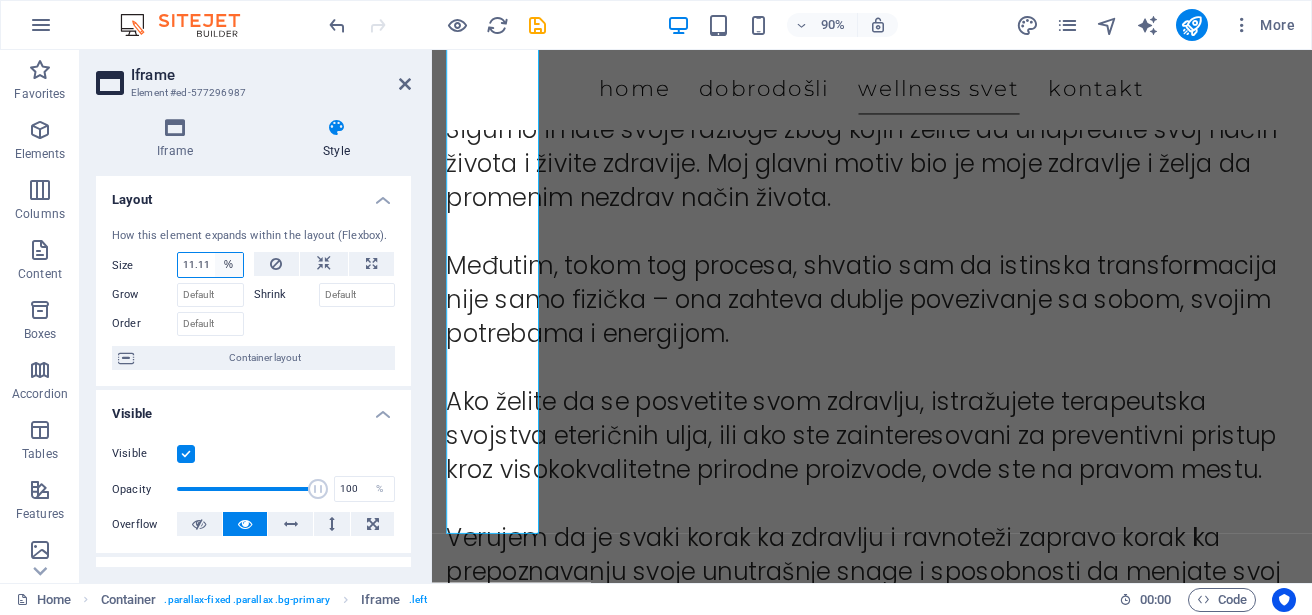 click on "Default auto px % 1/1 1/2 1/3 1/4 1/5 1/6 1/7 1/8 1/9 1/10" at bounding box center (229, 265) 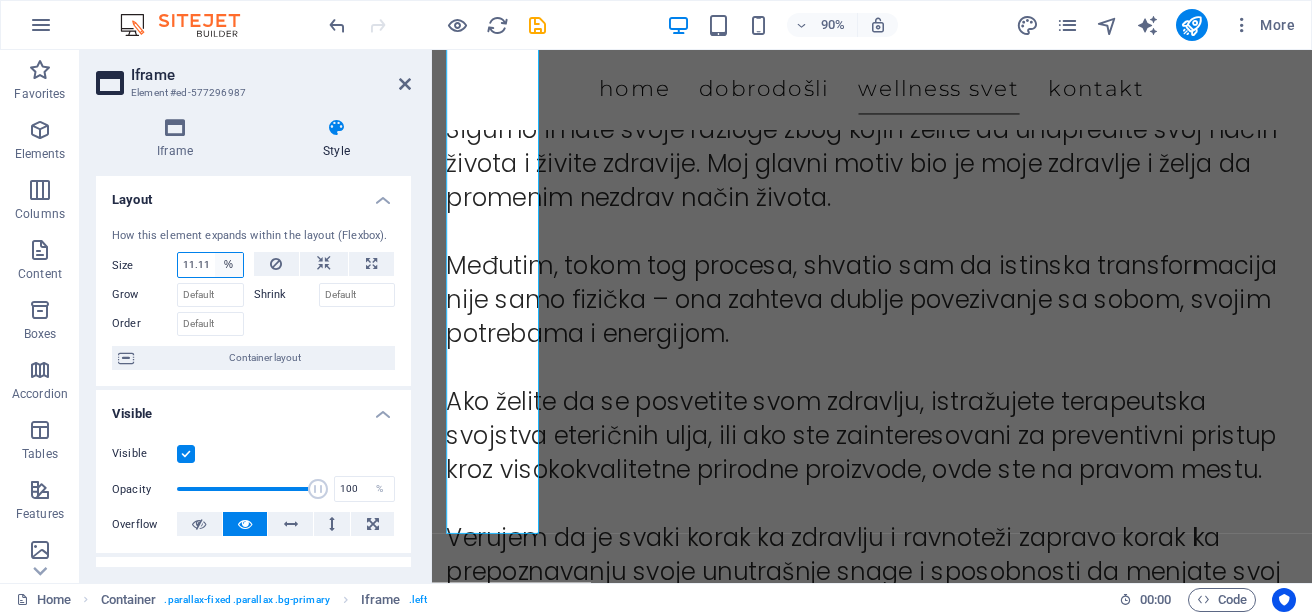 select on "px" 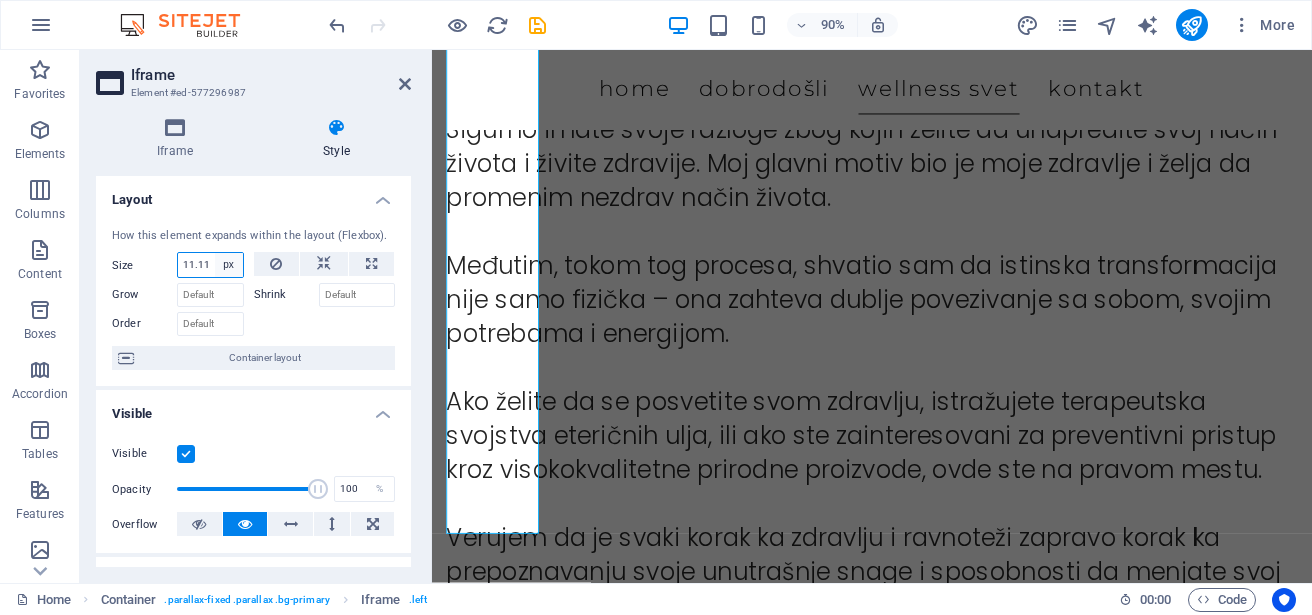 type on "11" 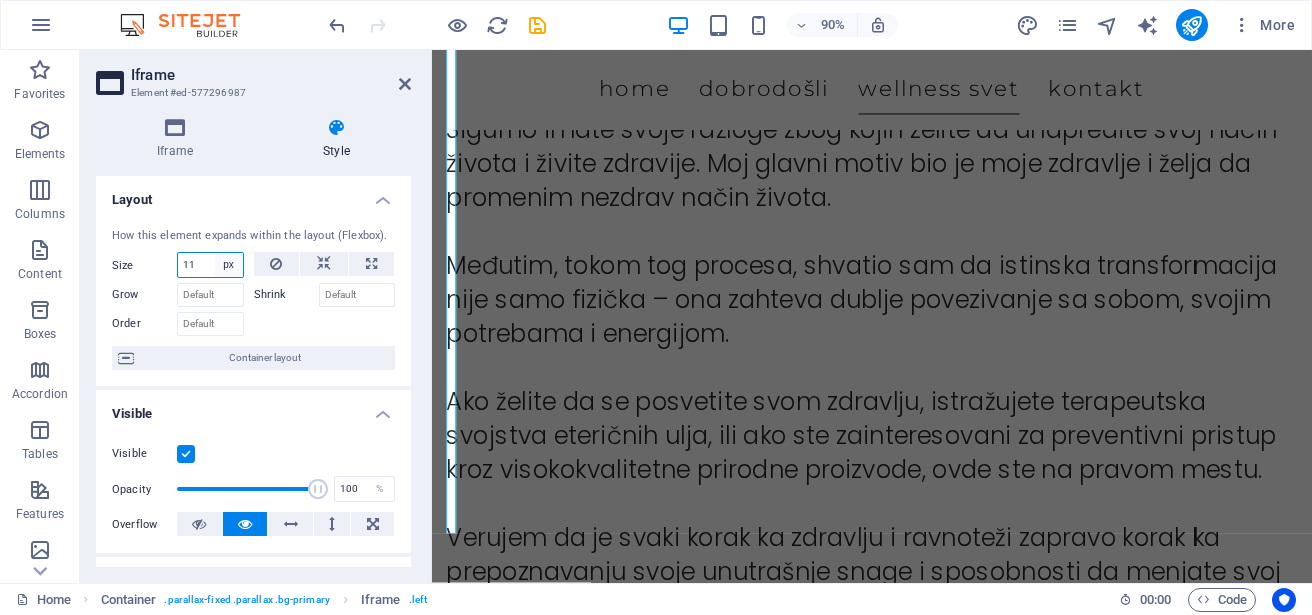 click on "Default auto px % 1/1 1/2 1/3 1/4 1/5 1/6 1/7 1/8 1/9 1/10" at bounding box center (229, 265) 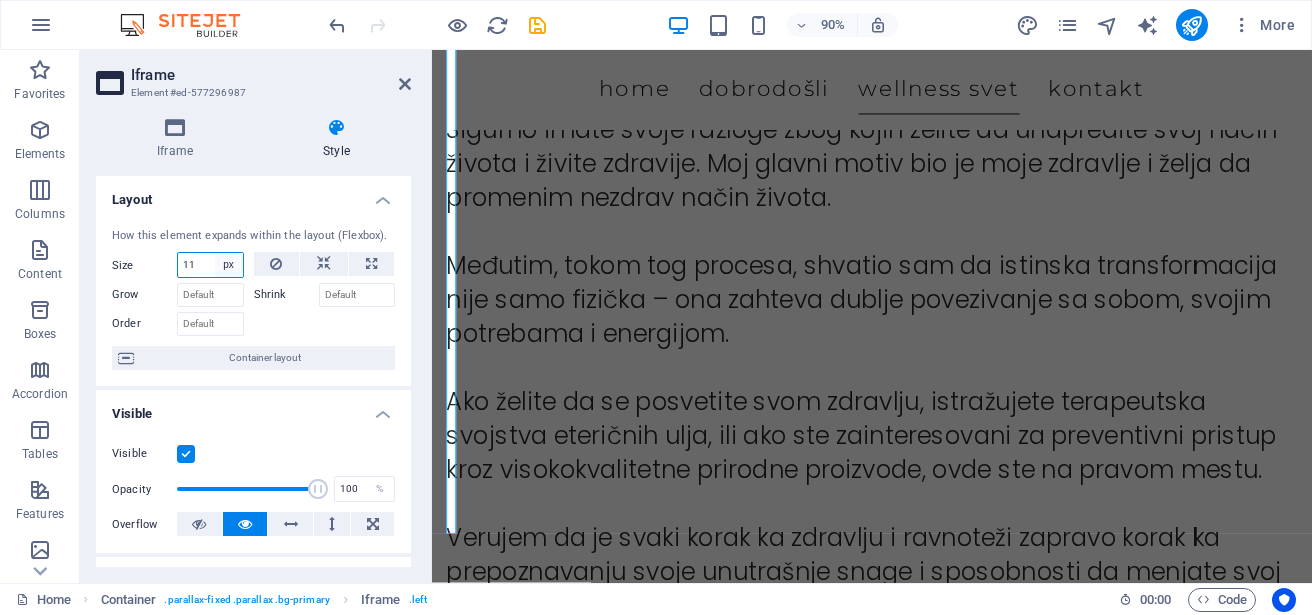 select on "auto" 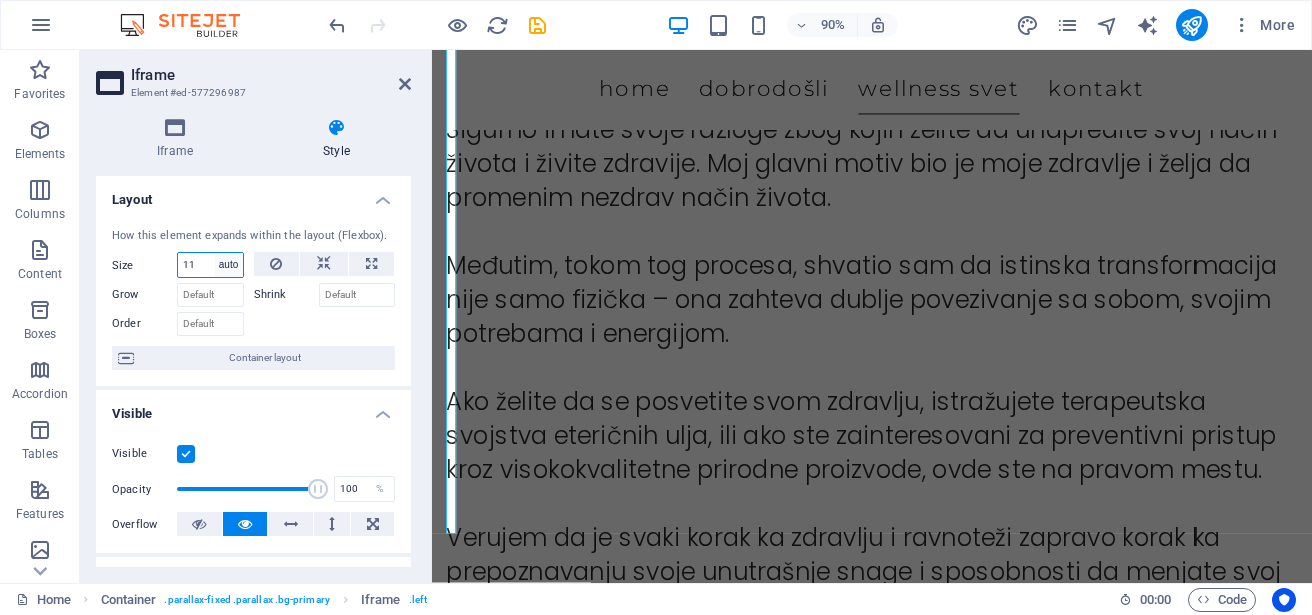 type 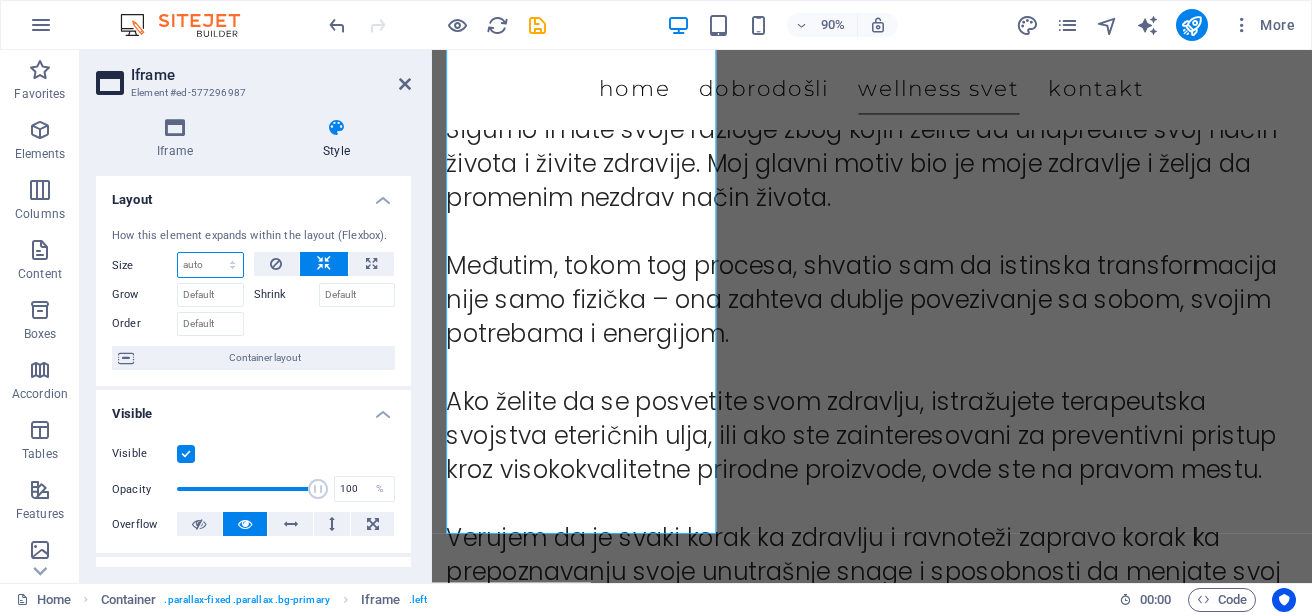 click on "Default auto px % 1/1 1/2 1/3 1/4 1/5 1/6 1/7 1/8 1/9 1/10" at bounding box center [210, 265] 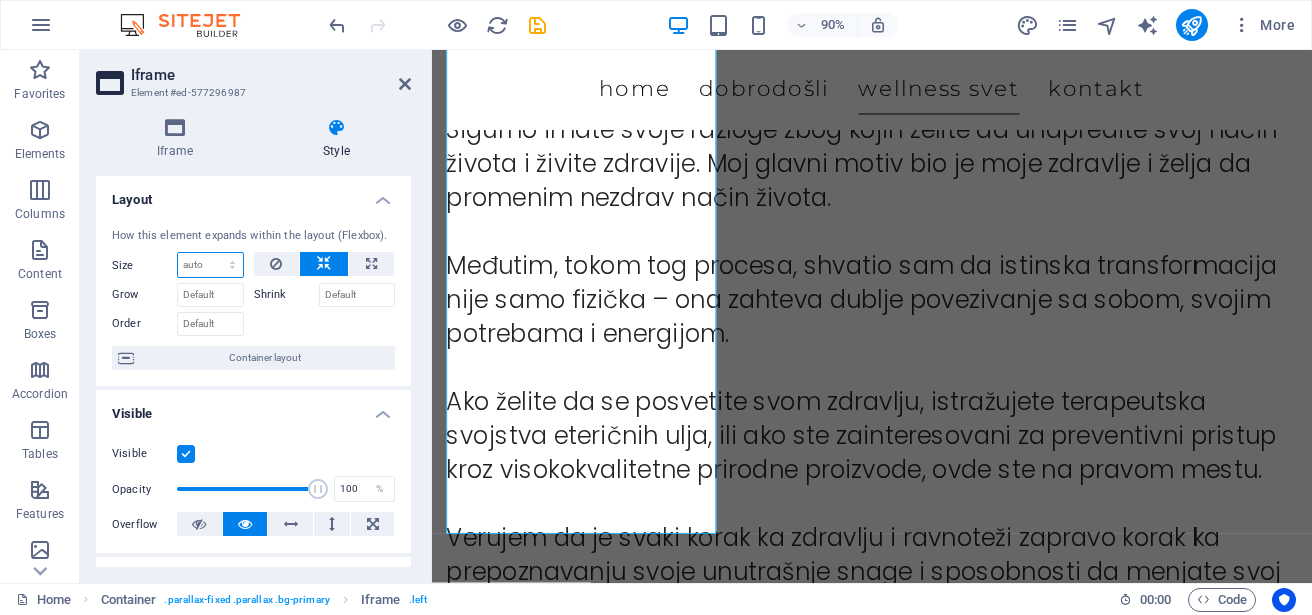 select on "1/4" 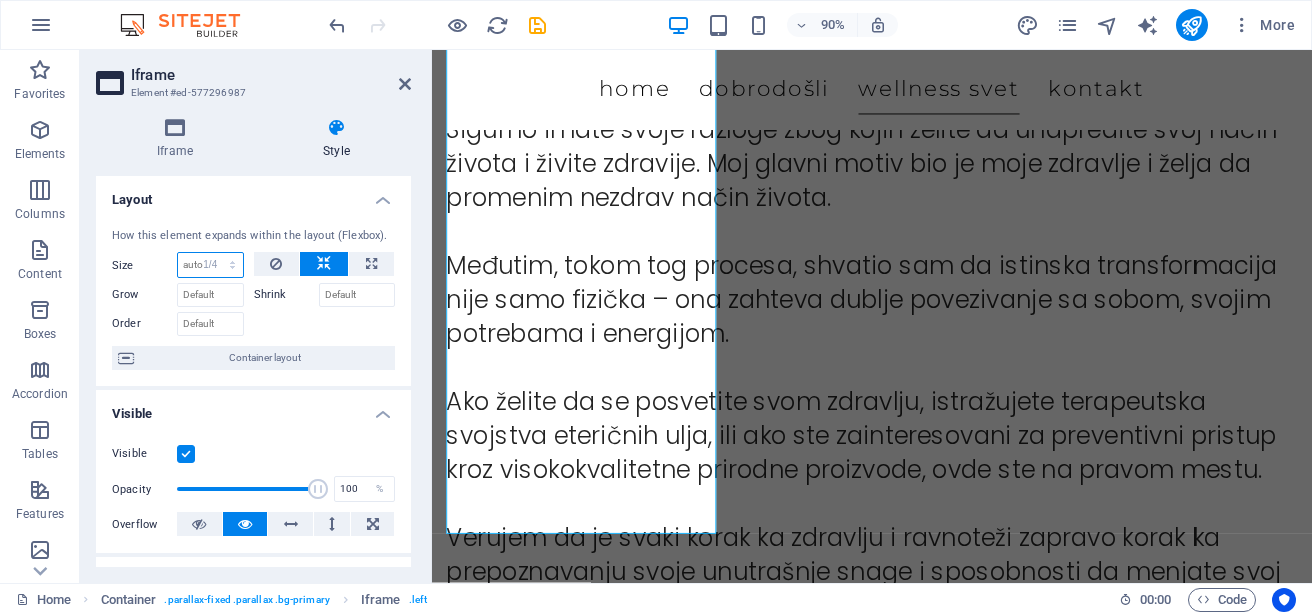 type on "25" 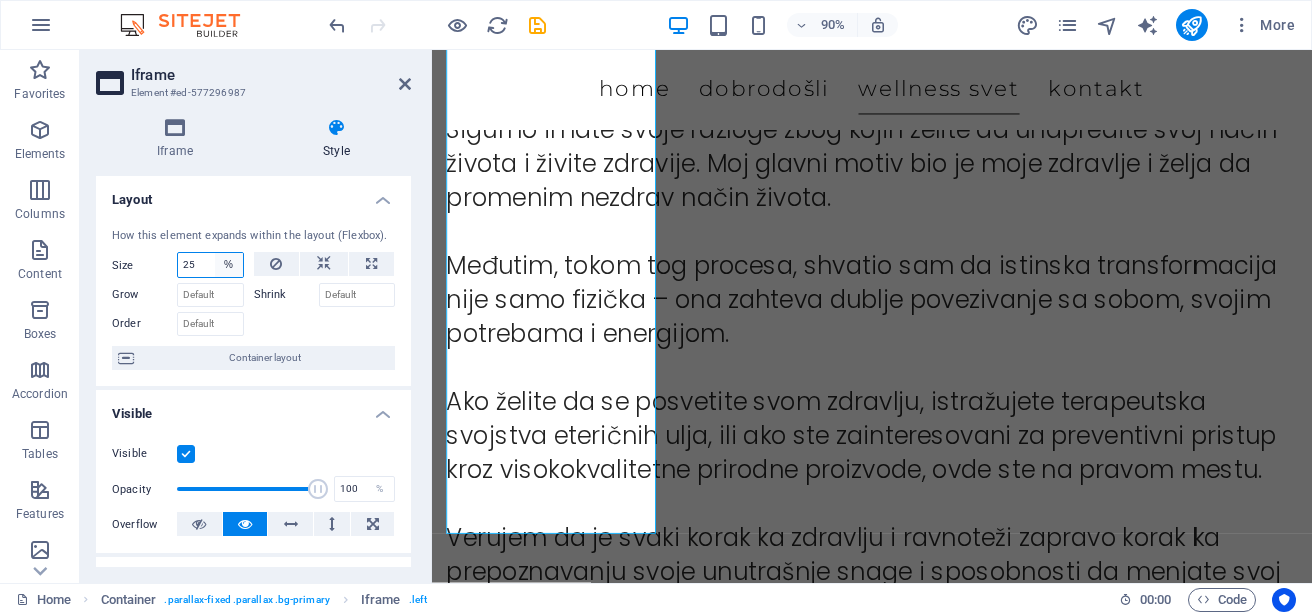 click on "Default auto px % 1/1 1/2 1/3 1/4 1/5 1/6 1/7 1/8 1/9 1/10" at bounding box center (229, 265) 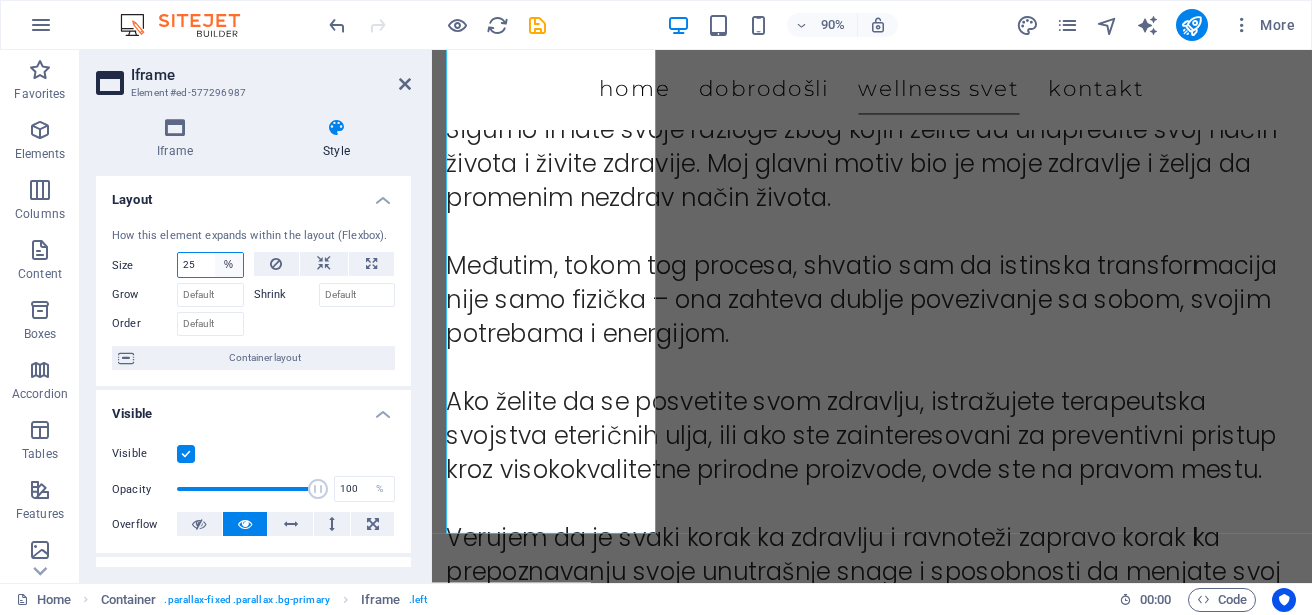 select on "85k60hkdqn" 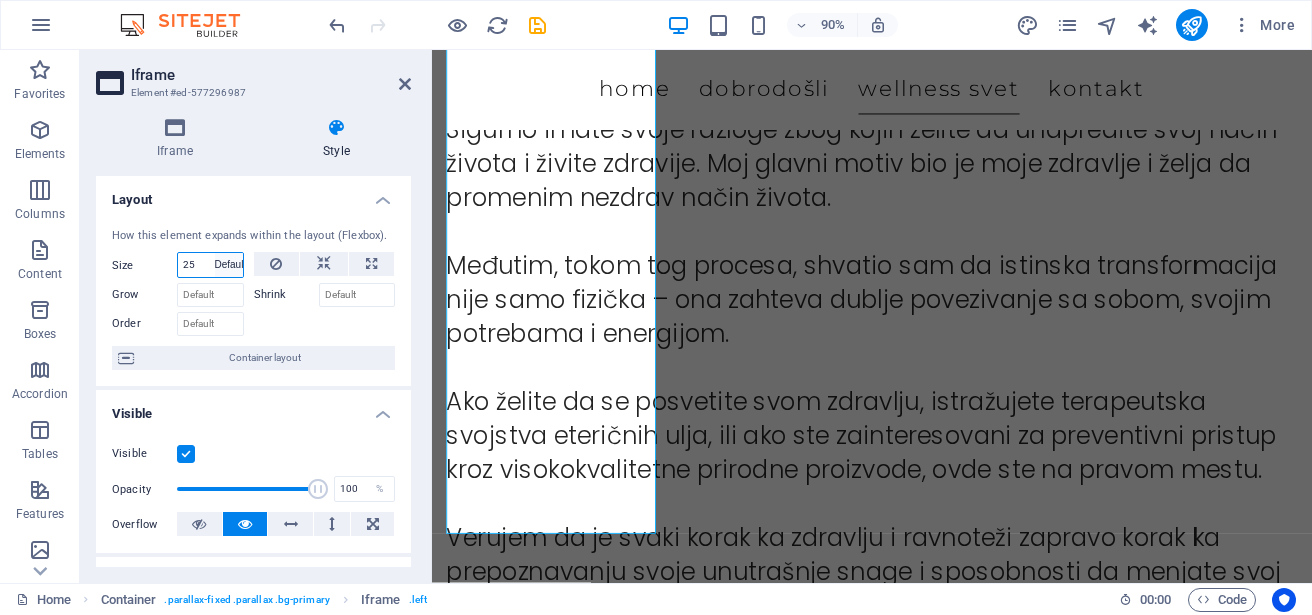 type 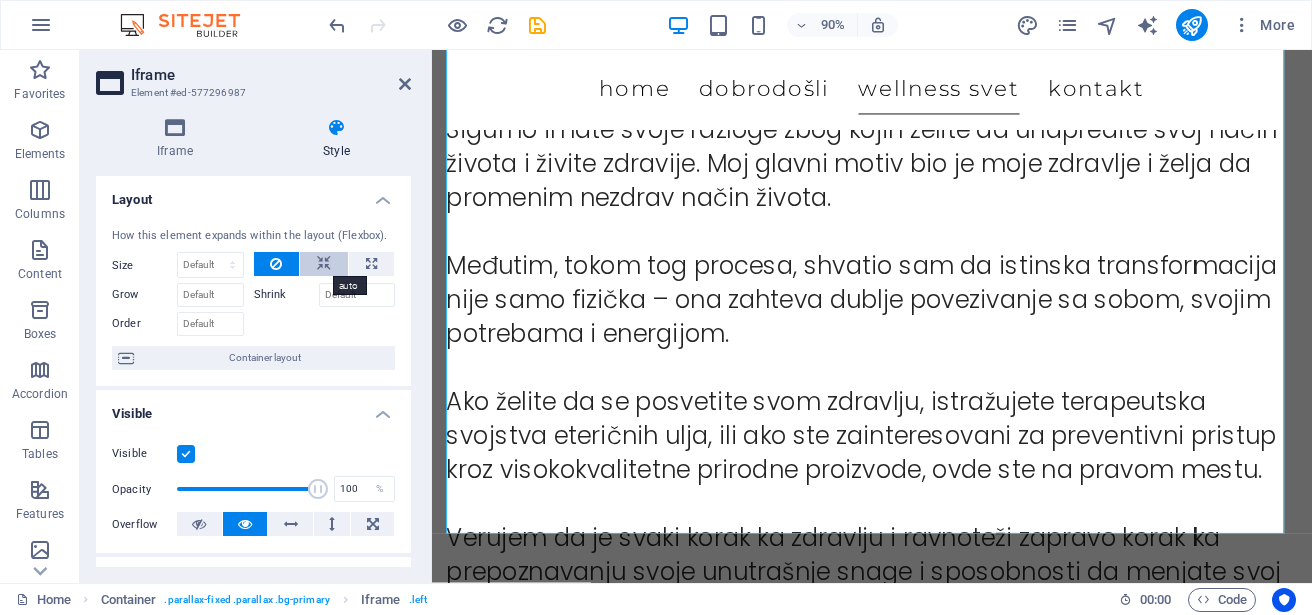 click at bounding box center (324, 264) 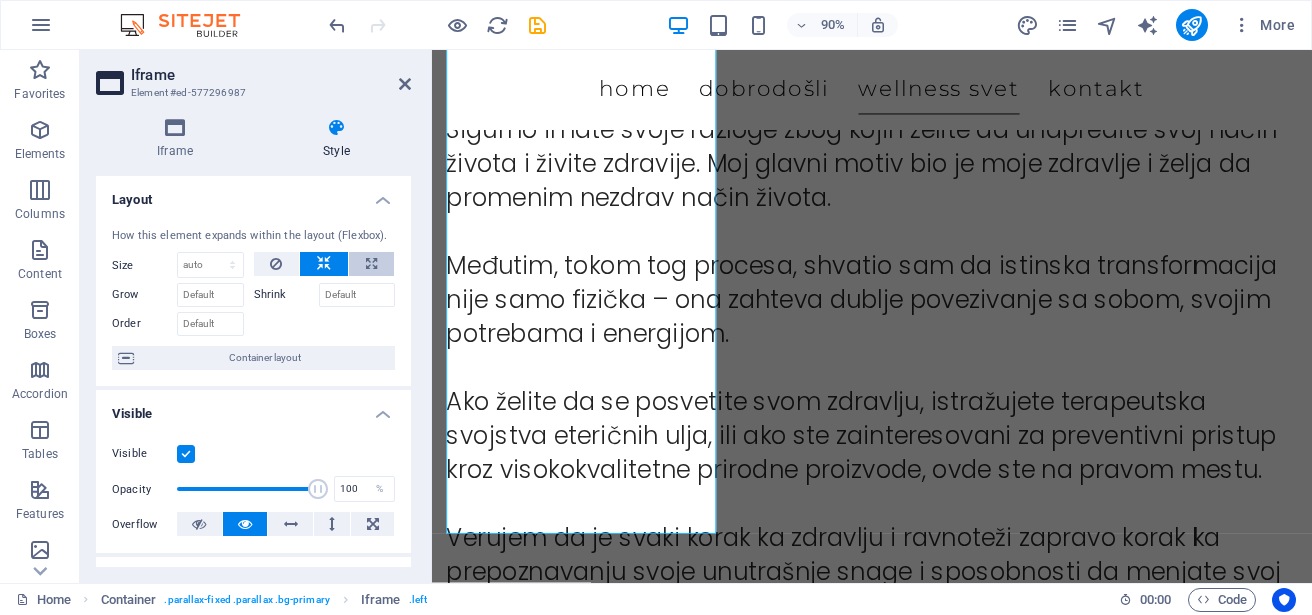 click at bounding box center (371, 264) 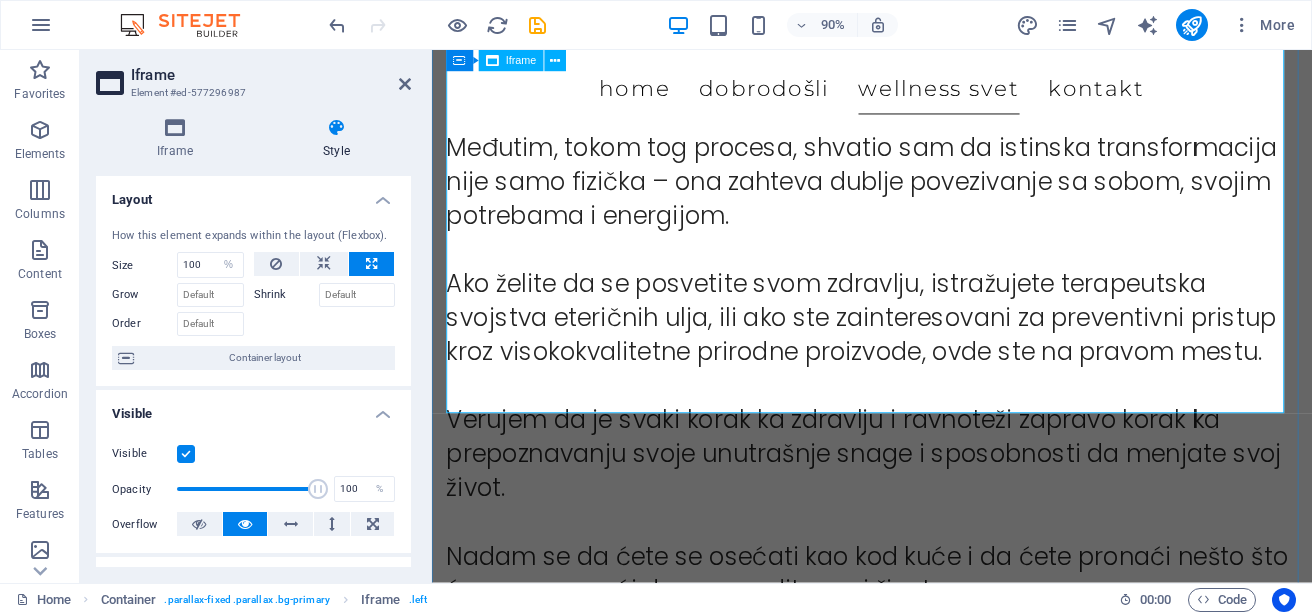 scroll, scrollTop: 4005, scrollLeft: 0, axis: vertical 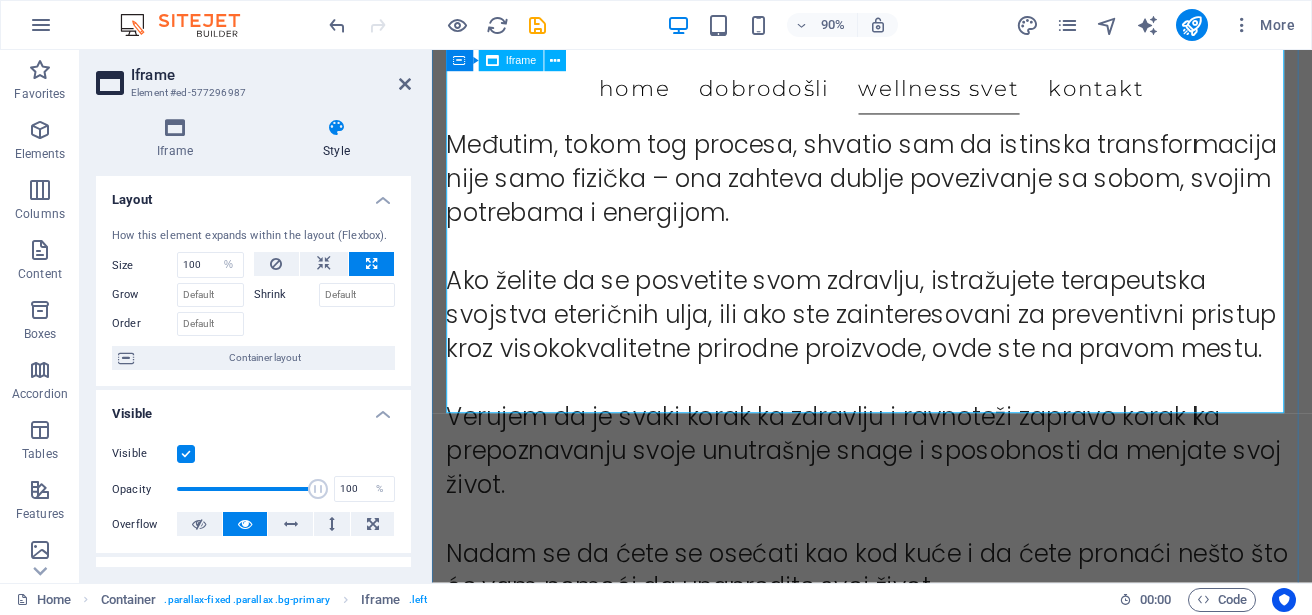click on "</div>" at bounding box center [921, 1230] 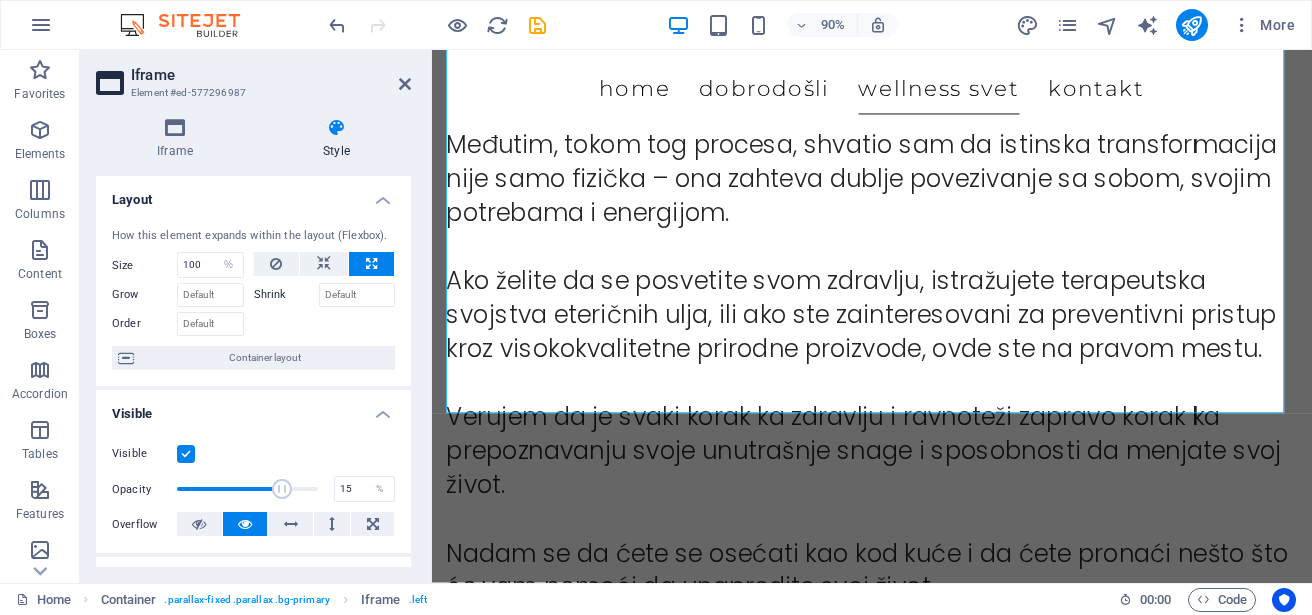 drag, startPoint x: 315, startPoint y: 481, endPoint x: 196, endPoint y: 475, distance: 119.15116 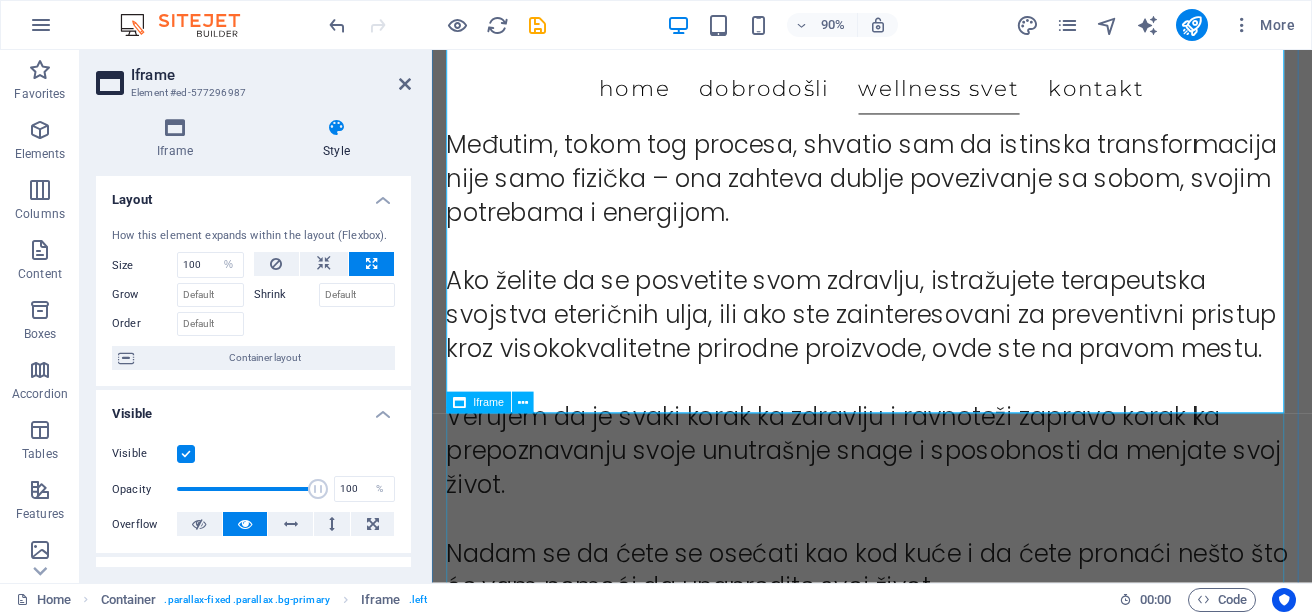 drag, startPoint x: 631, startPoint y: 535, endPoint x: 693, endPoint y: 536, distance: 62.008064 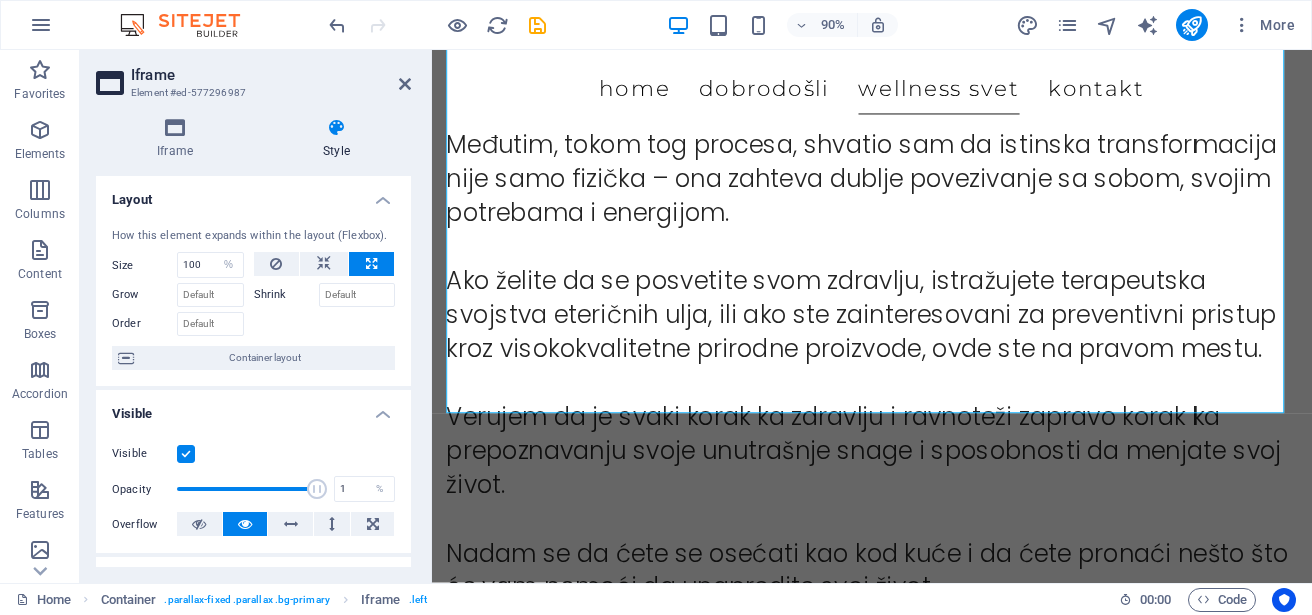 drag, startPoint x: 312, startPoint y: 485, endPoint x: 175, endPoint y: 461, distance: 139.0863 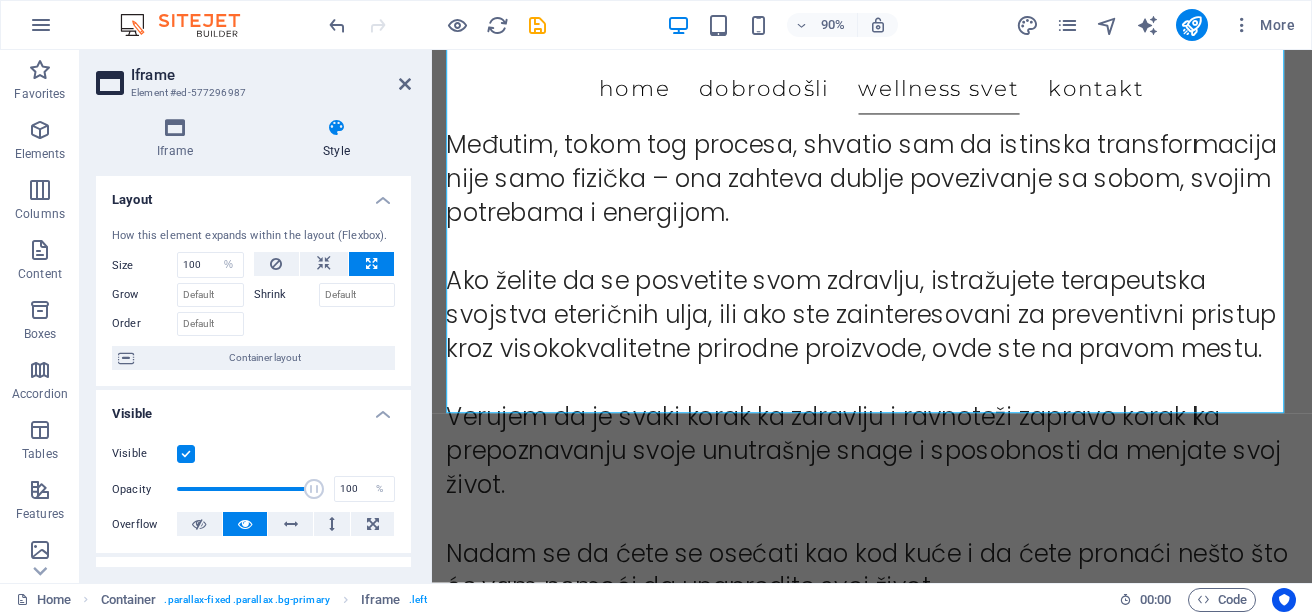 drag, startPoint x: 632, startPoint y: 537, endPoint x: 489, endPoint y: 533, distance: 143.05594 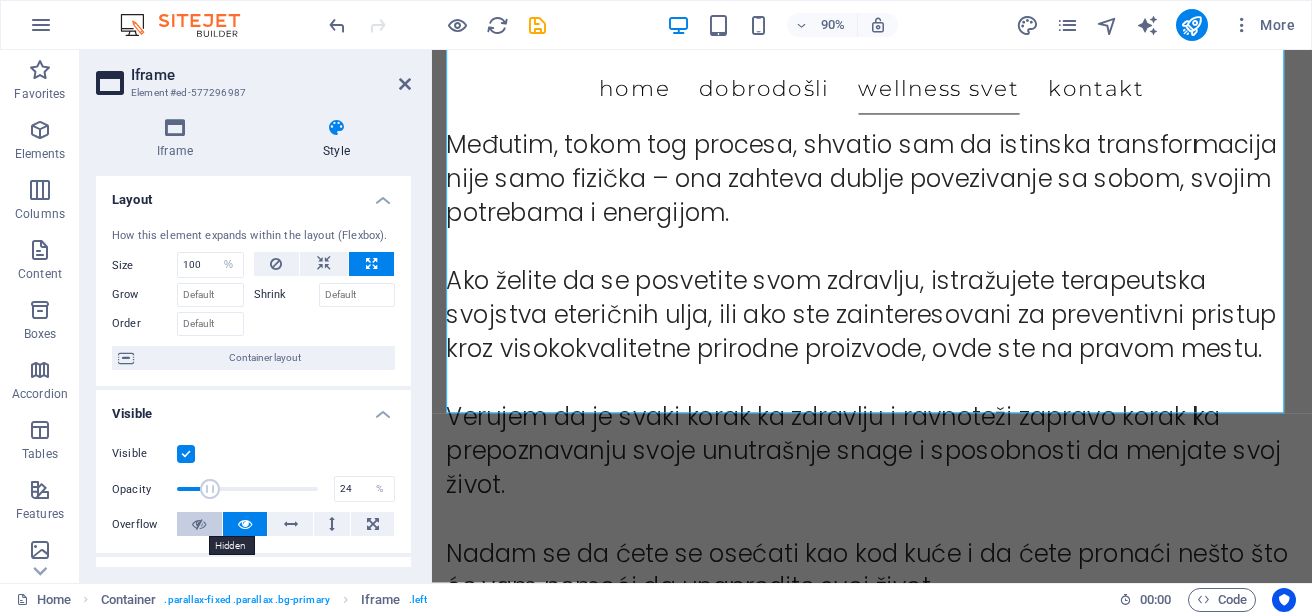 click at bounding box center [199, 524] 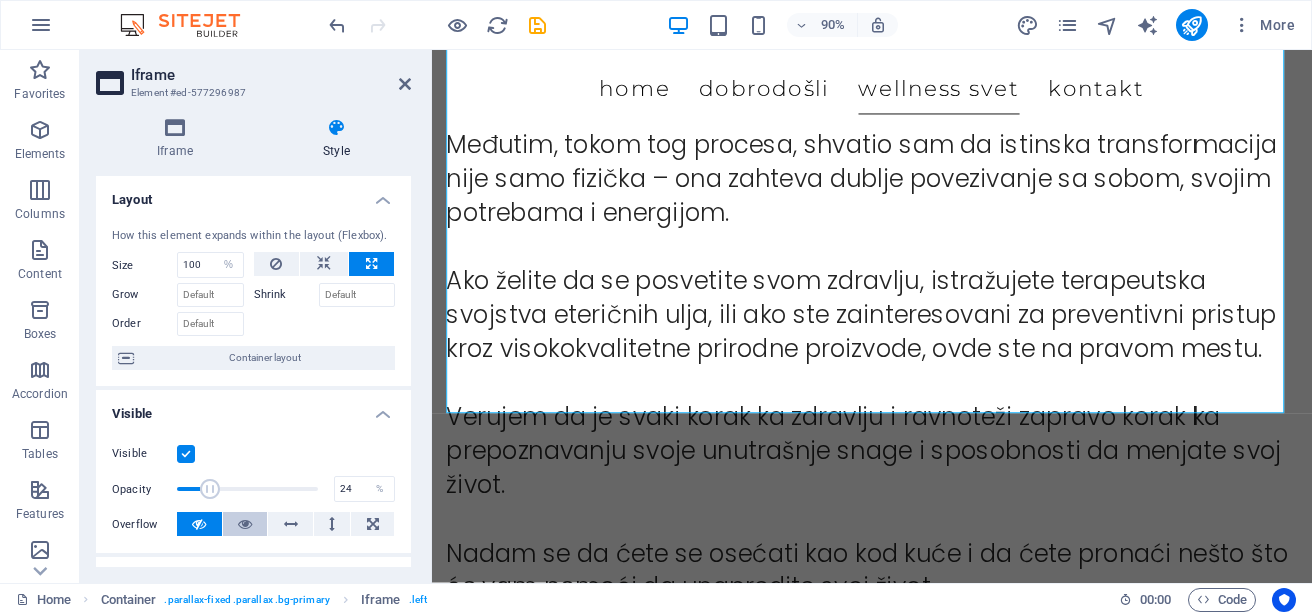 click at bounding box center (245, 524) 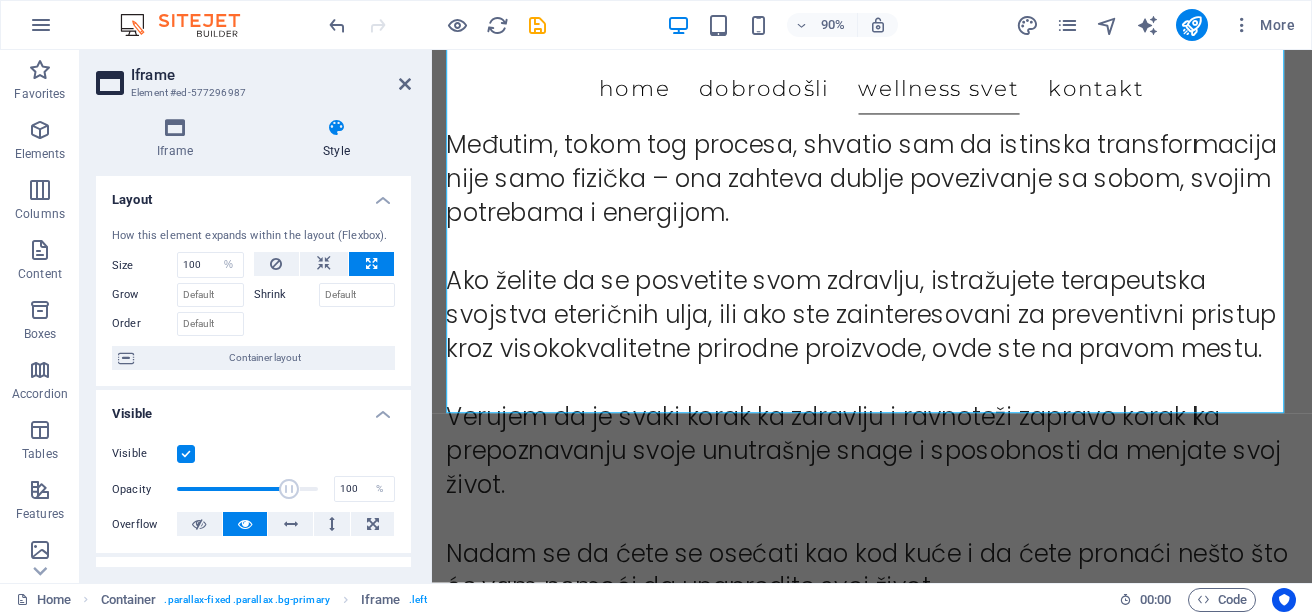 drag, startPoint x: 242, startPoint y: 484, endPoint x: 314, endPoint y: 484, distance: 72 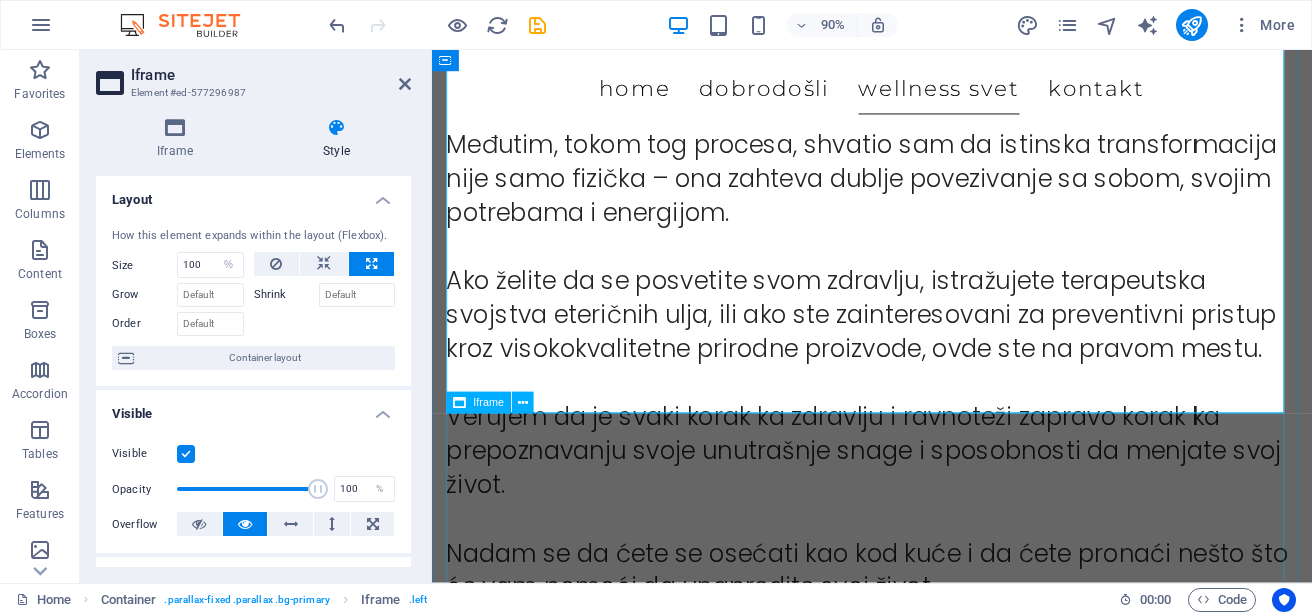 drag, startPoint x: 741, startPoint y: 536, endPoint x: 498, endPoint y: 535, distance: 243.00206 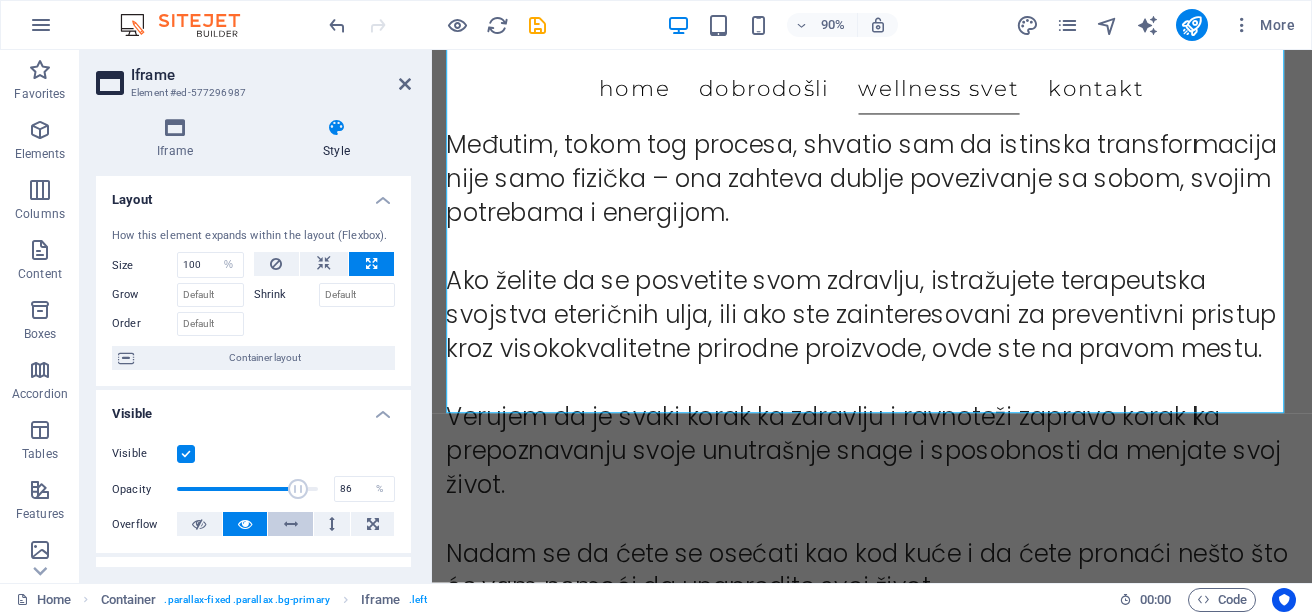 click at bounding box center [290, 524] 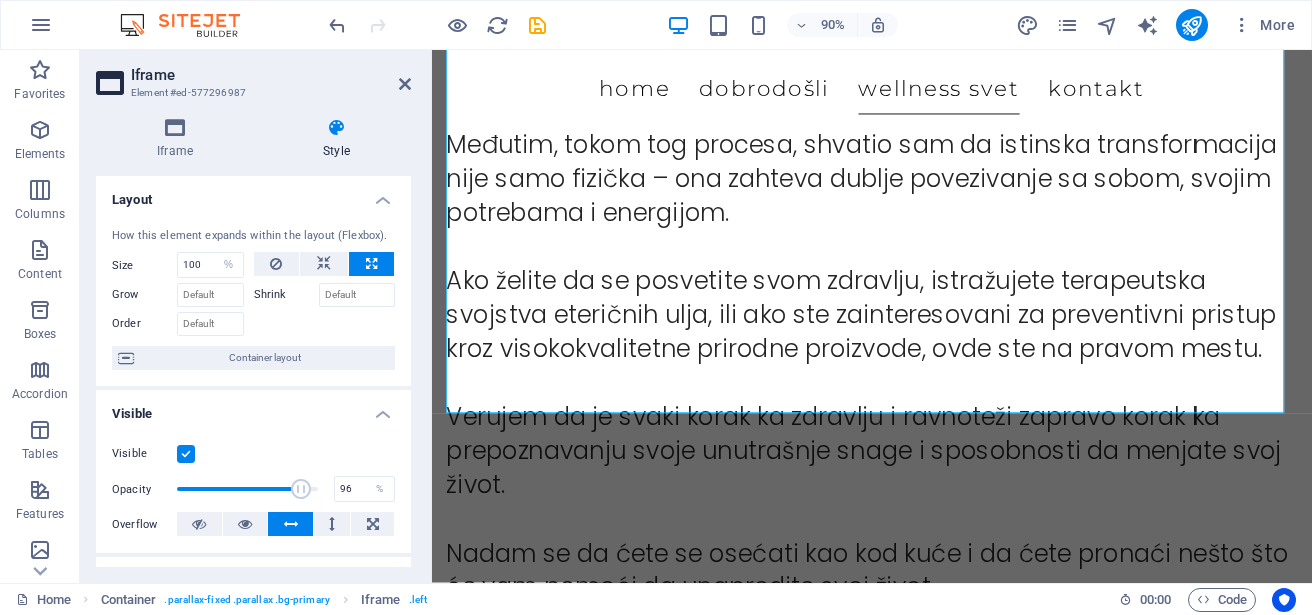 type on "100" 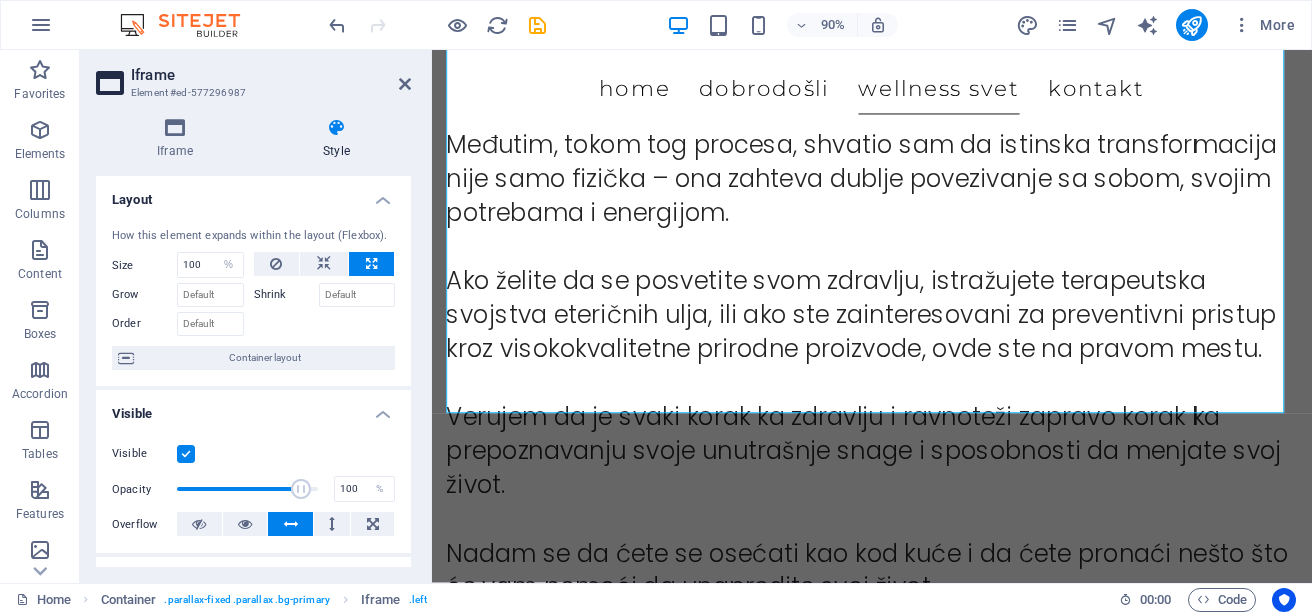 drag, startPoint x: 298, startPoint y: 488, endPoint x: 429, endPoint y: 488, distance: 131 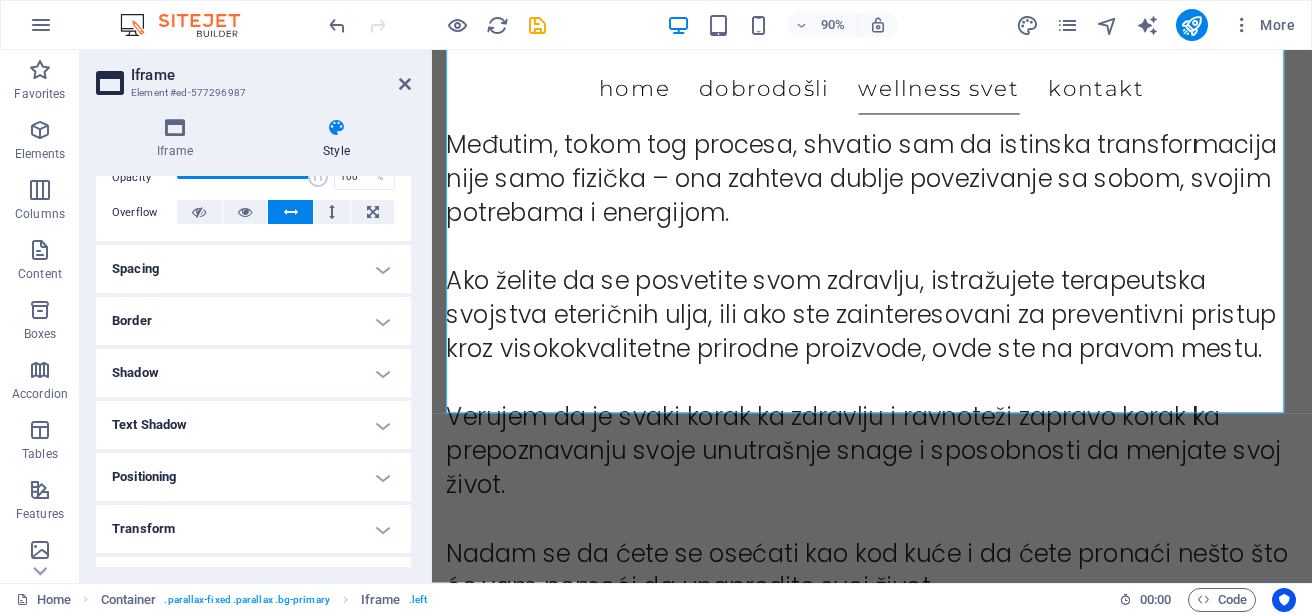 scroll, scrollTop: 316, scrollLeft: 0, axis: vertical 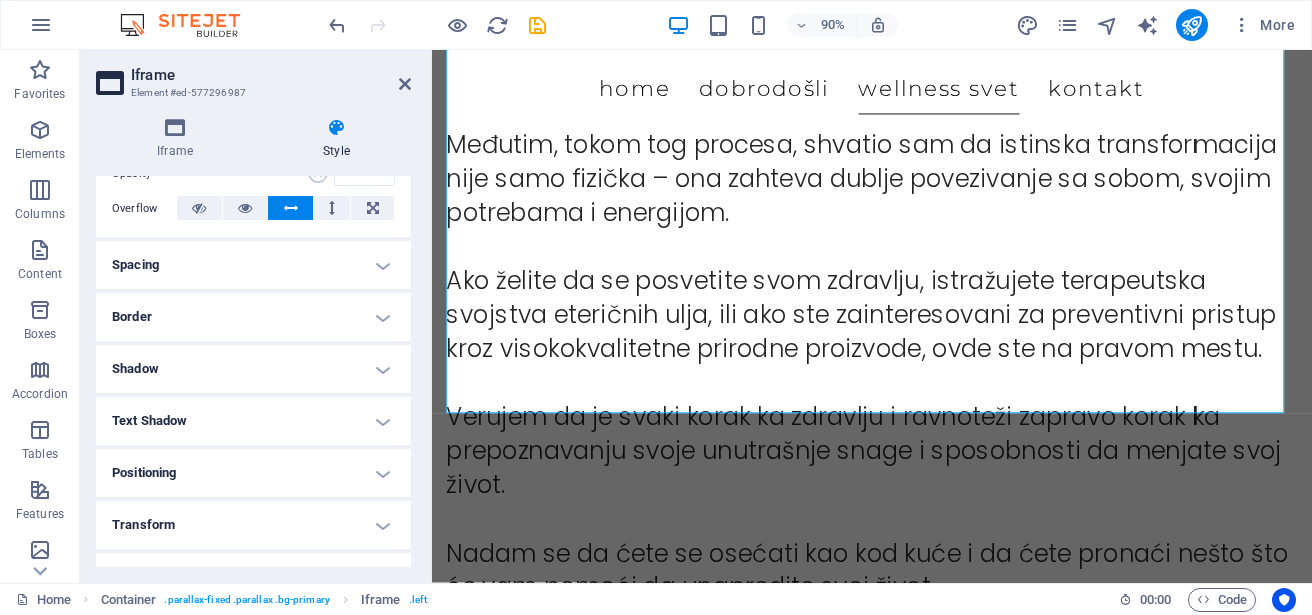 click on "Transform" at bounding box center [253, 525] 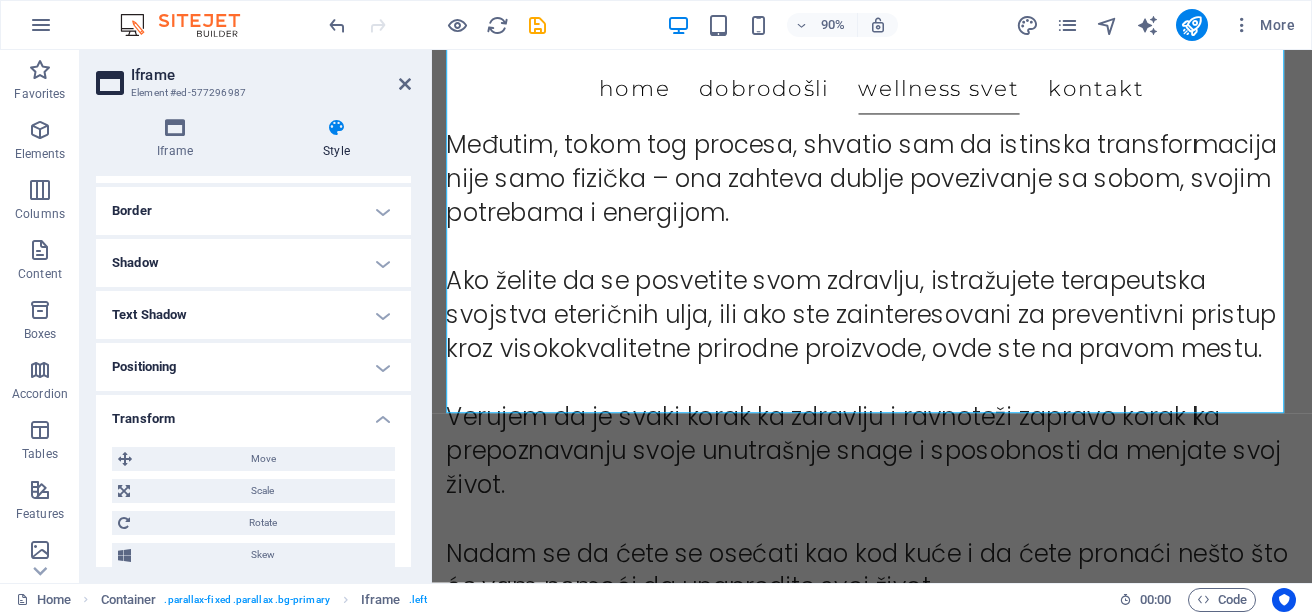 scroll, scrollTop: 431, scrollLeft: 0, axis: vertical 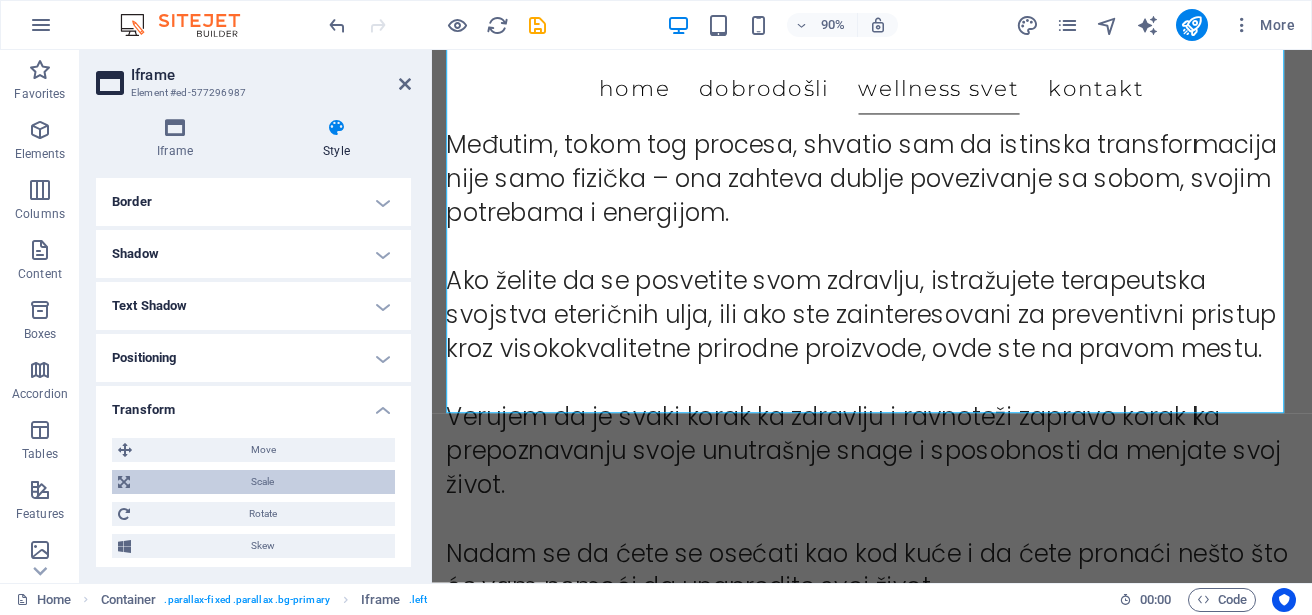 click on "Scale" at bounding box center (262, 482) 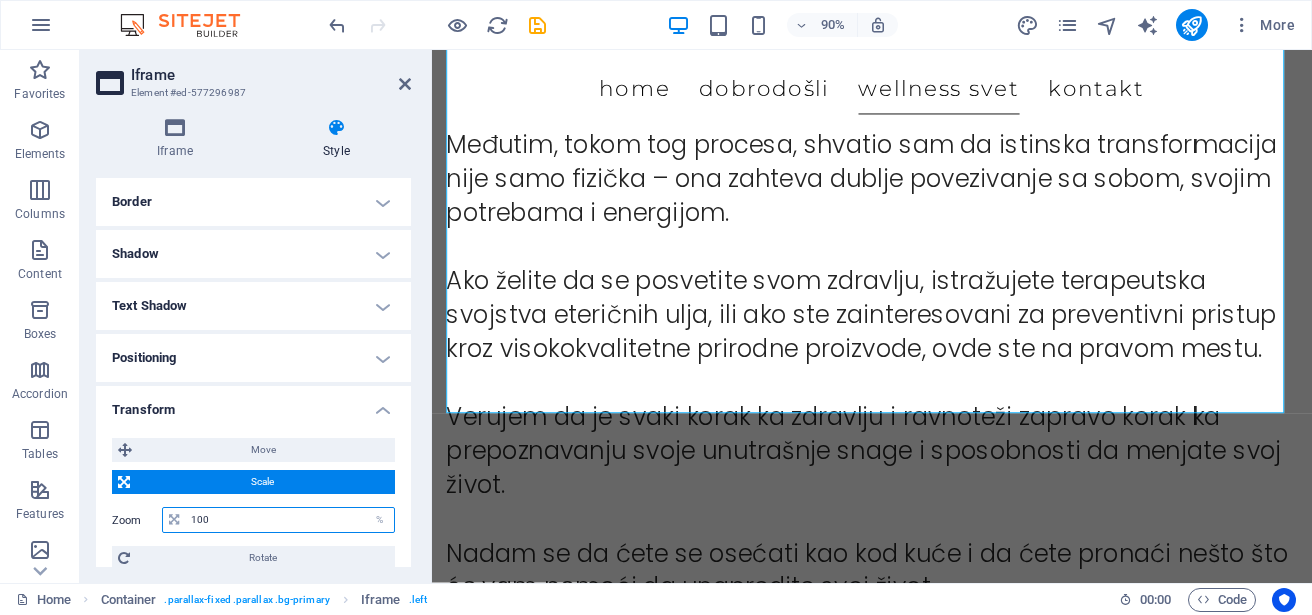 click on "100" at bounding box center [290, 520] 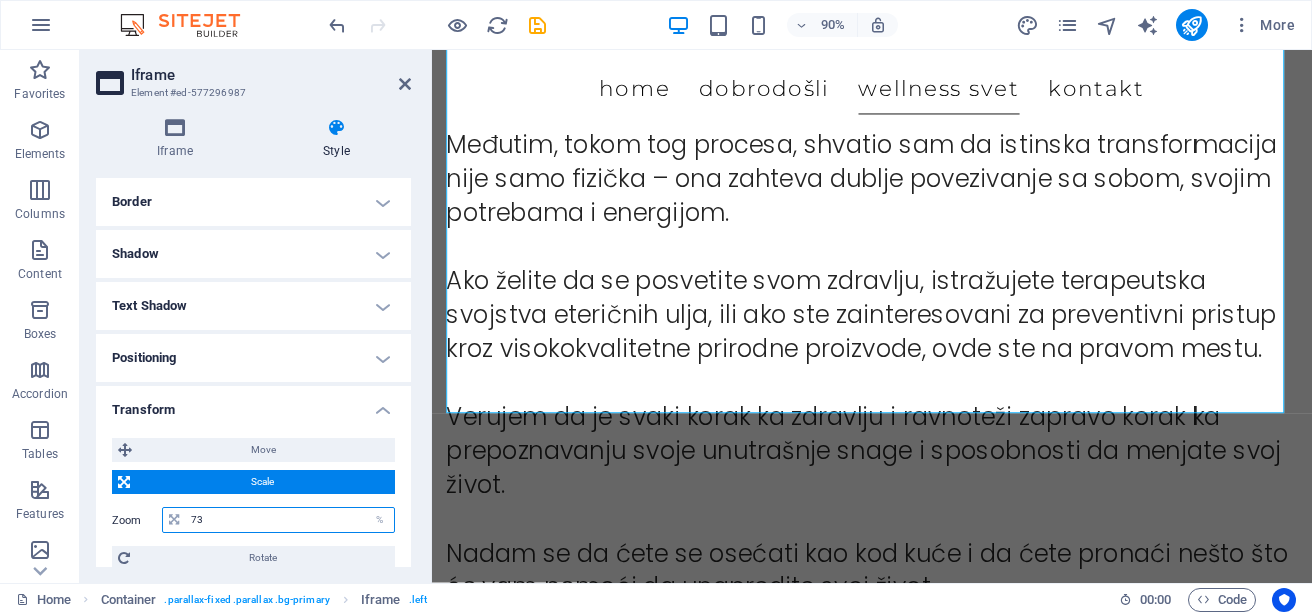 click on "73" at bounding box center [290, 520] 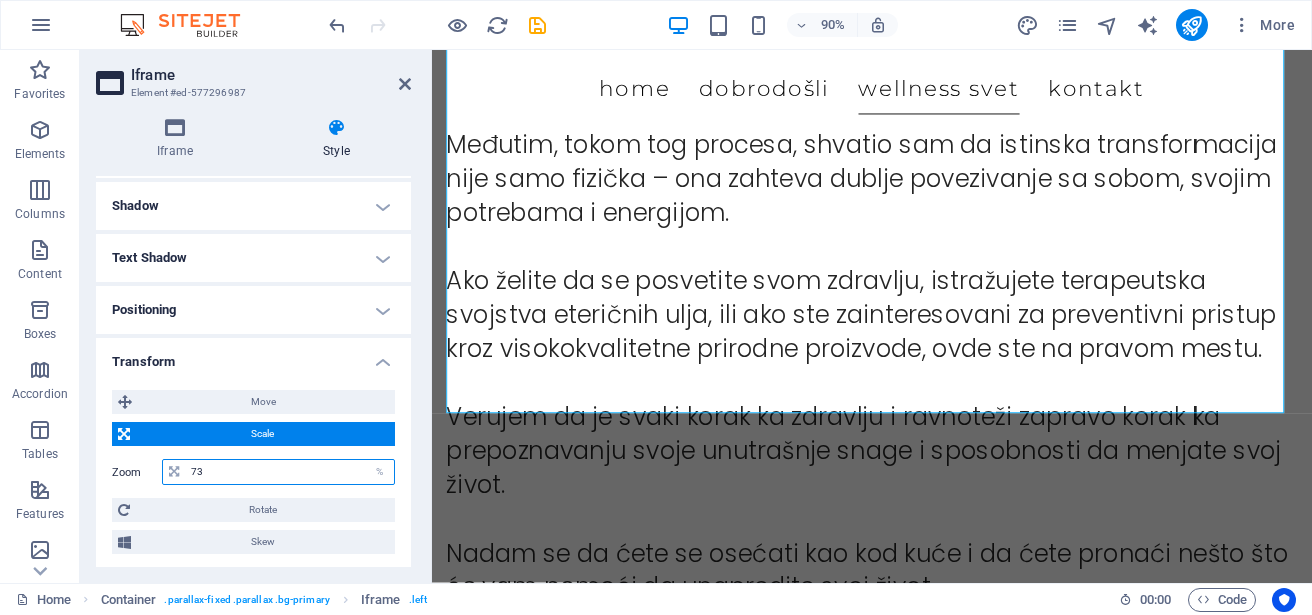 scroll, scrollTop: 492, scrollLeft: 0, axis: vertical 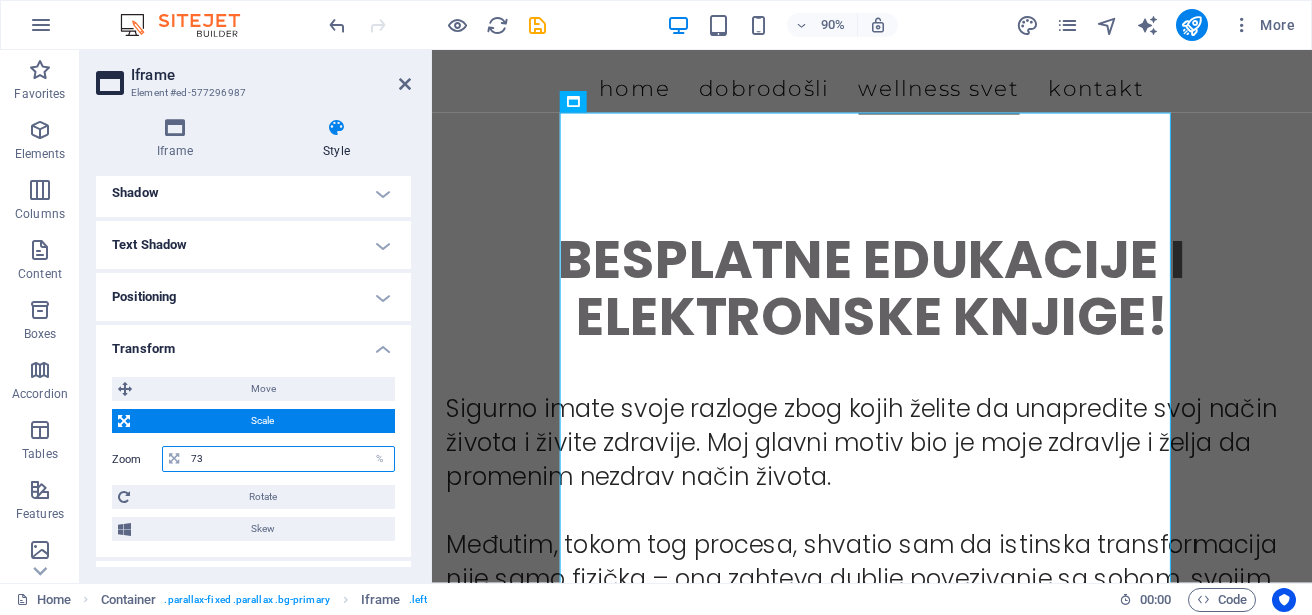 click on "73" at bounding box center (290, 459) 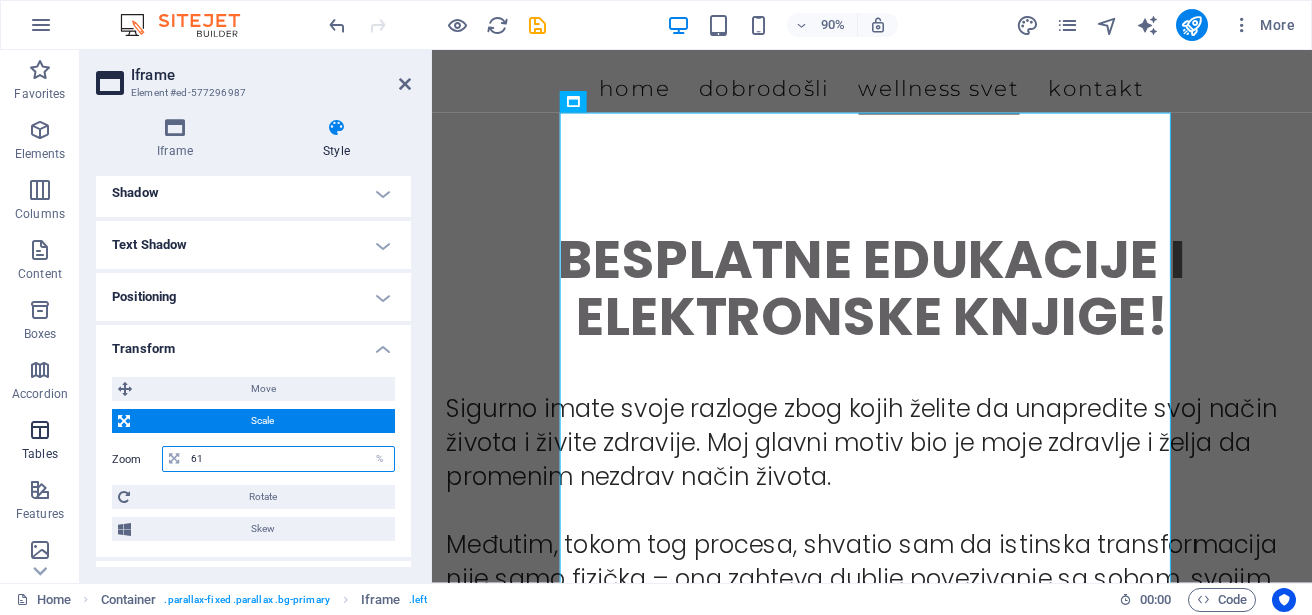 drag, startPoint x: 277, startPoint y: 458, endPoint x: 74, endPoint y: 446, distance: 203.35437 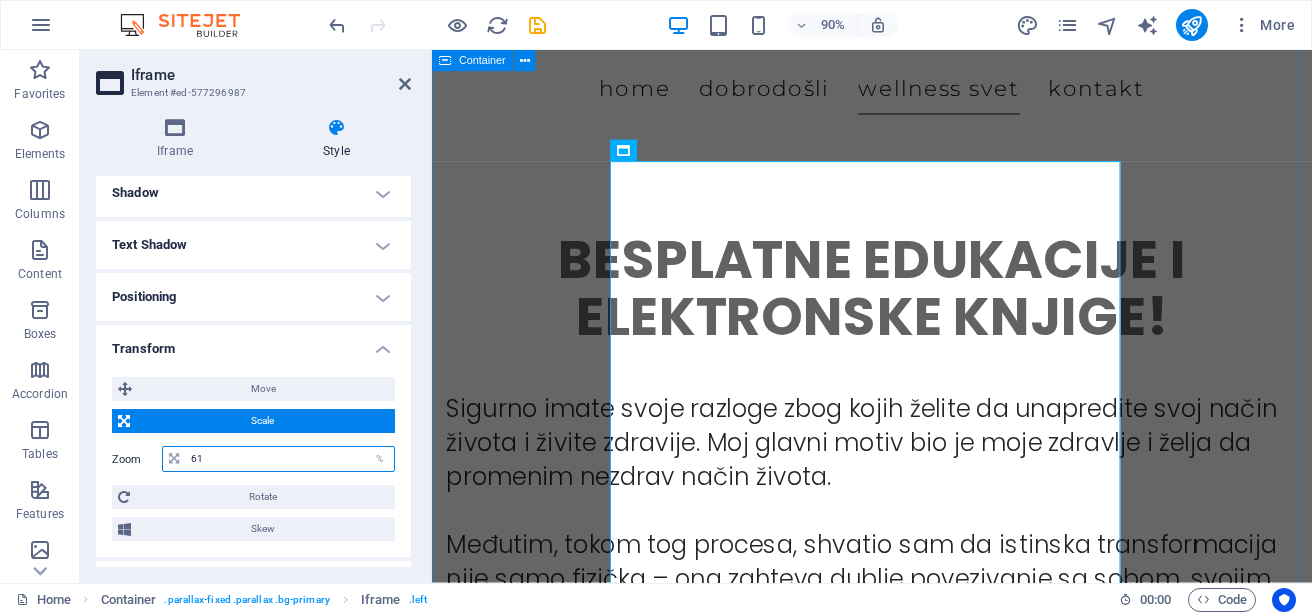 type on "61" 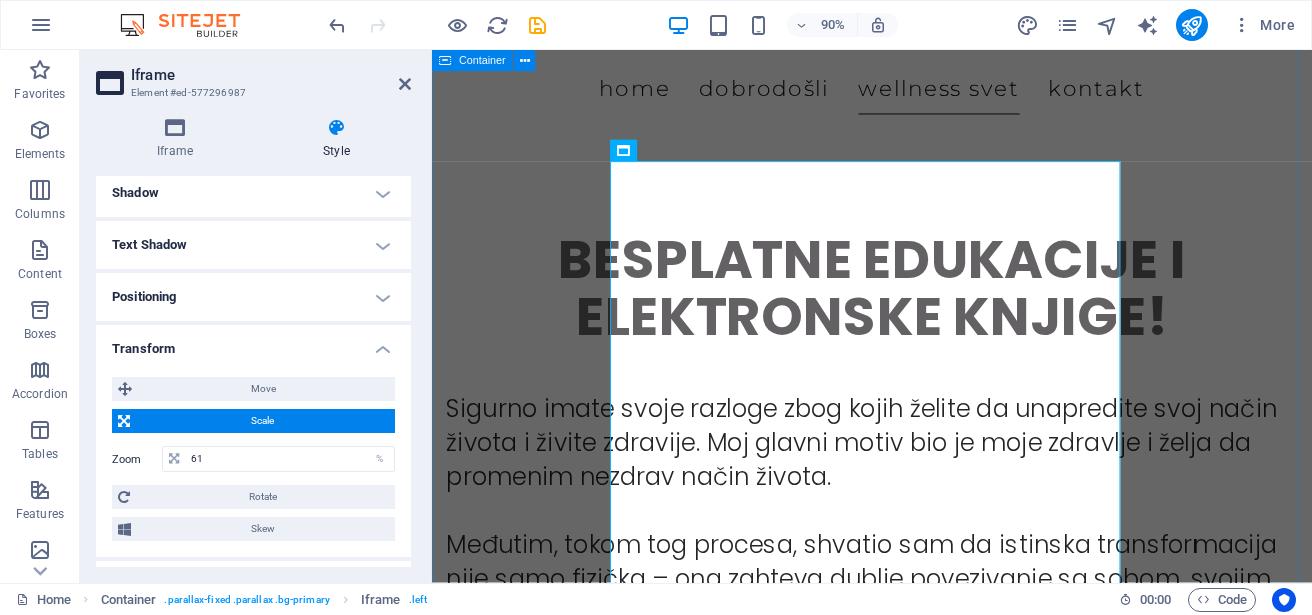 click on "Besplatne edukacije i elektronske knjige! Sigurno imate svoje razloge zbog kojih želite da unapredite svoj način života i živite zdravije. Moj glavni motiv bio je moje zdravlje i želja da promenim nezdrav način života.  Međutim, tokom tog procesa, shvatio sam da istinska transformacija nije samo fizička – ona zahteva dublje povezivanje sa sobom, svojim potrebama i energijom. Ako želite da se posvetite svom zdravlju, istražujete terapeutska svojstva eteričnih ulja, ili ako ste zainteresovani za preventivni pristup kroz visokokvalitetne prirodne proizvode, ovde ste na pravom mestu.  Verujem da je svaki korak ka zdravlju i ravnoteži zapravo korak ka prepoznavanju svoje unutrašnje snage i sposobnosti da menjate svoj život.  Nadam se da ćete se osećati kao kod kuće i da ćete pronaći nešto što će vam pomoći da unapredite svoj život.      </div> </div> </div> </div> </div> </div> </div>" at bounding box center (921, 2156) 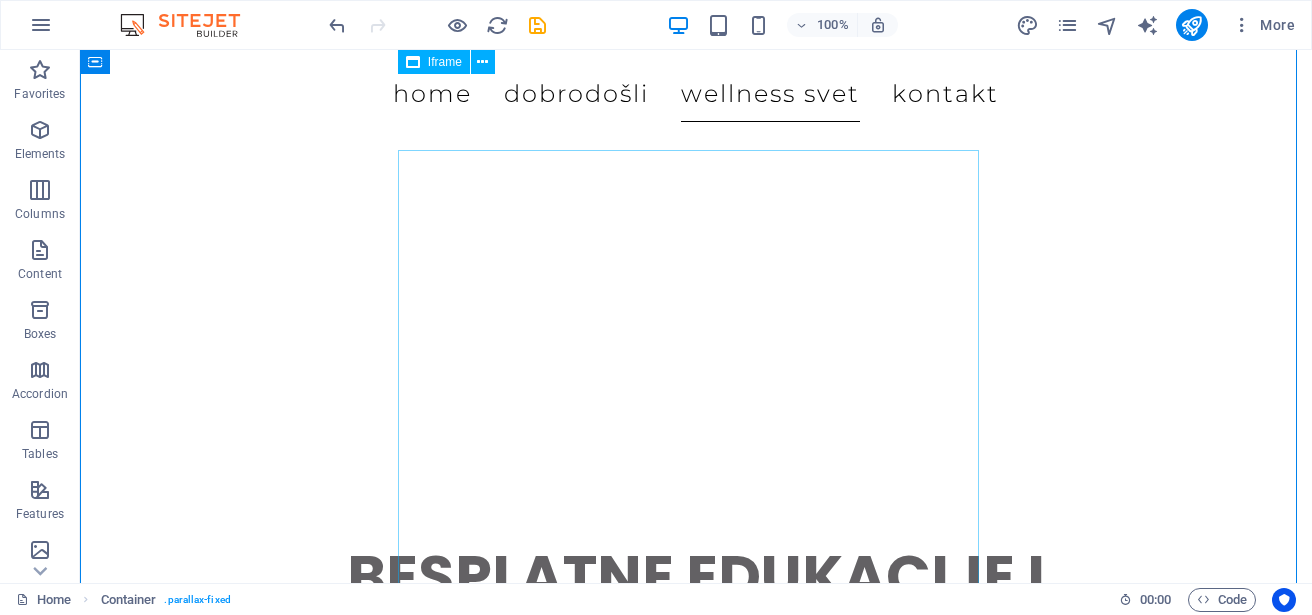 scroll, scrollTop: 3562, scrollLeft: 0, axis: vertical 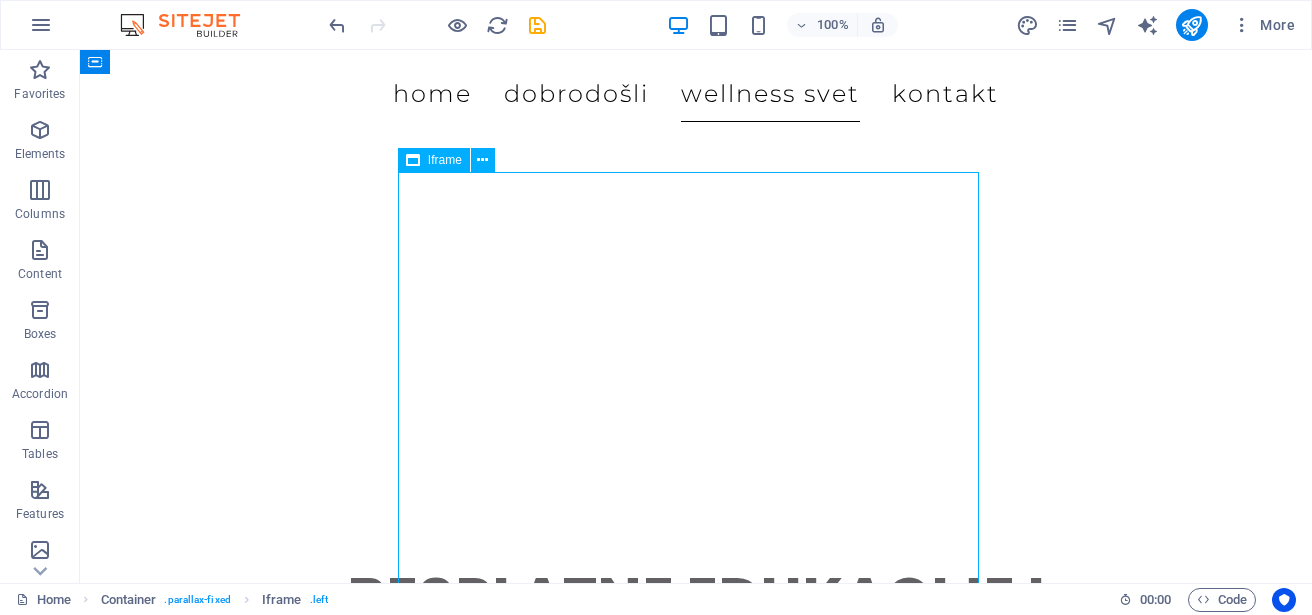 drag, startPoint x: 976, startPoint y: 284, endPoint x: 974, endPoint y: 302, distance: 18.110771 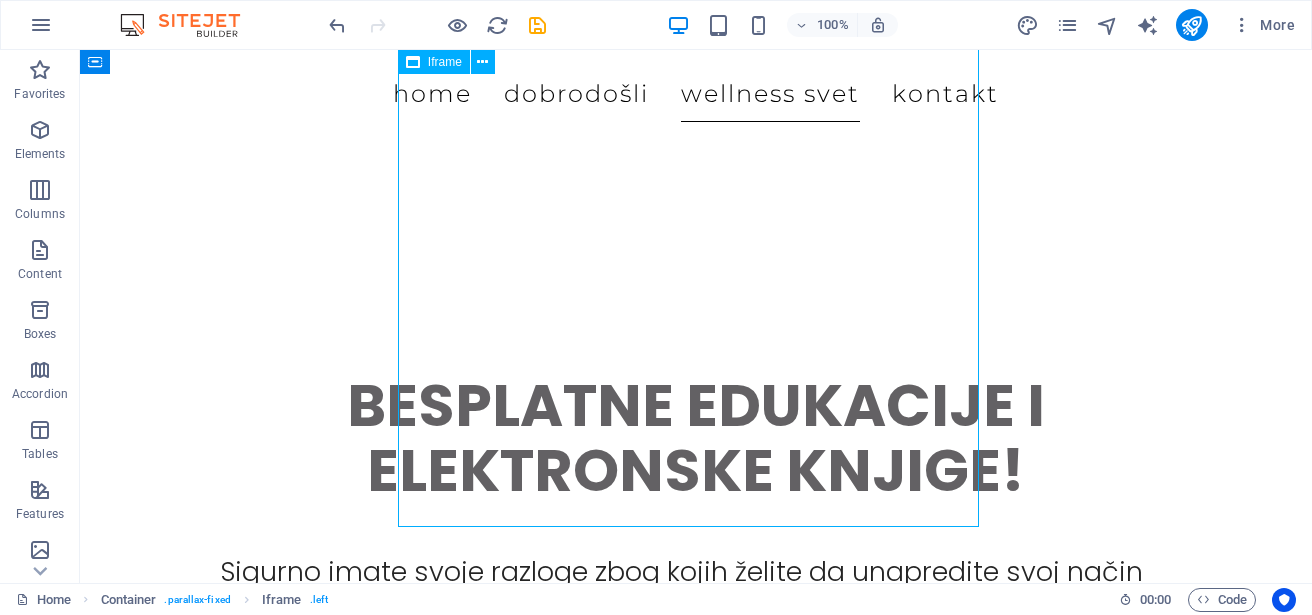 scroll, scrollTop: 3757, scrollLeft: 0, axis: vertical 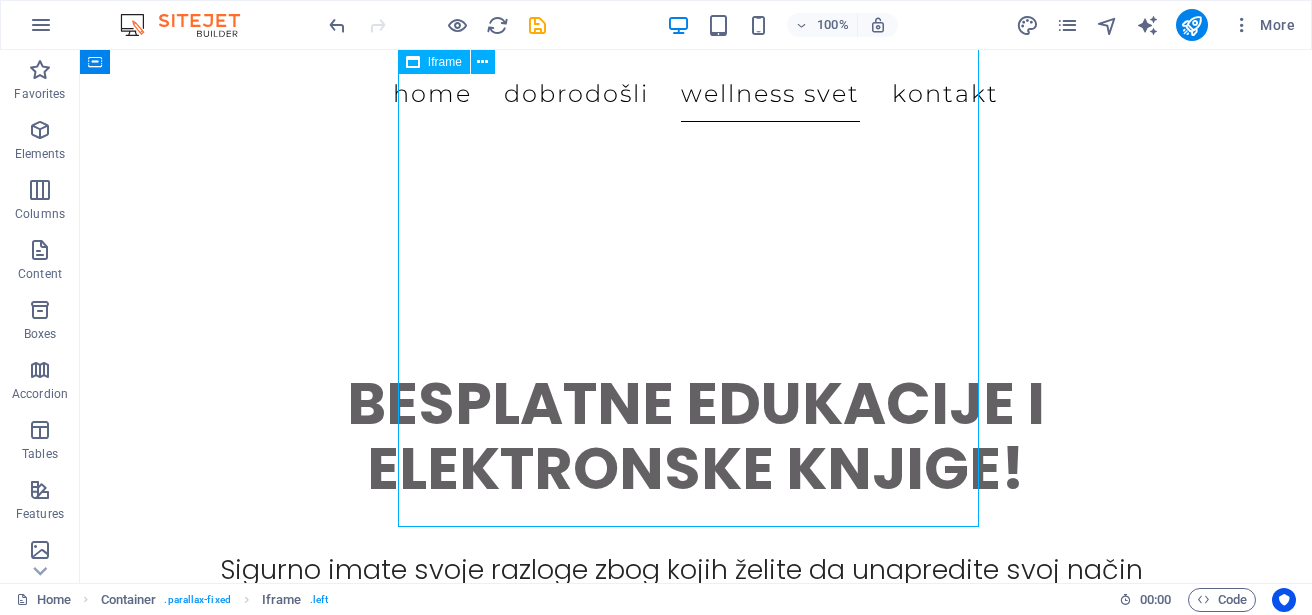 drag, startPoint x: 976, startPoint y: 232, endPoint x: 971, endPoint y: 247, distance: 15.811388 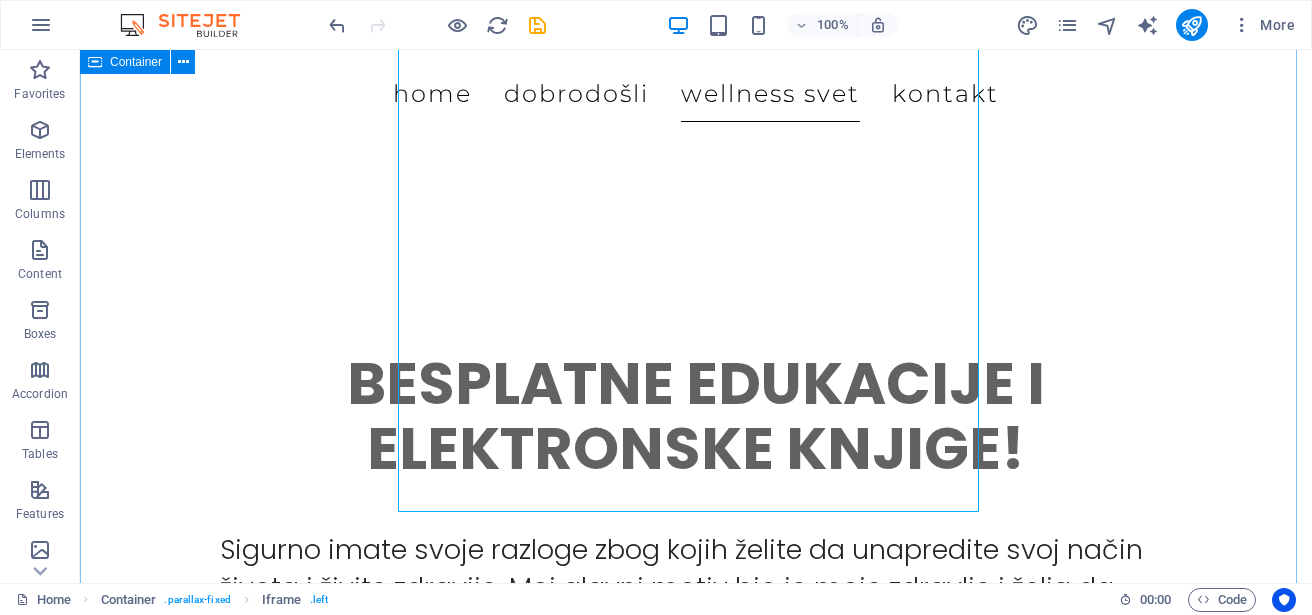 scroll, scrollTop: 3778, scrollLeft: 0, axis: vertical 